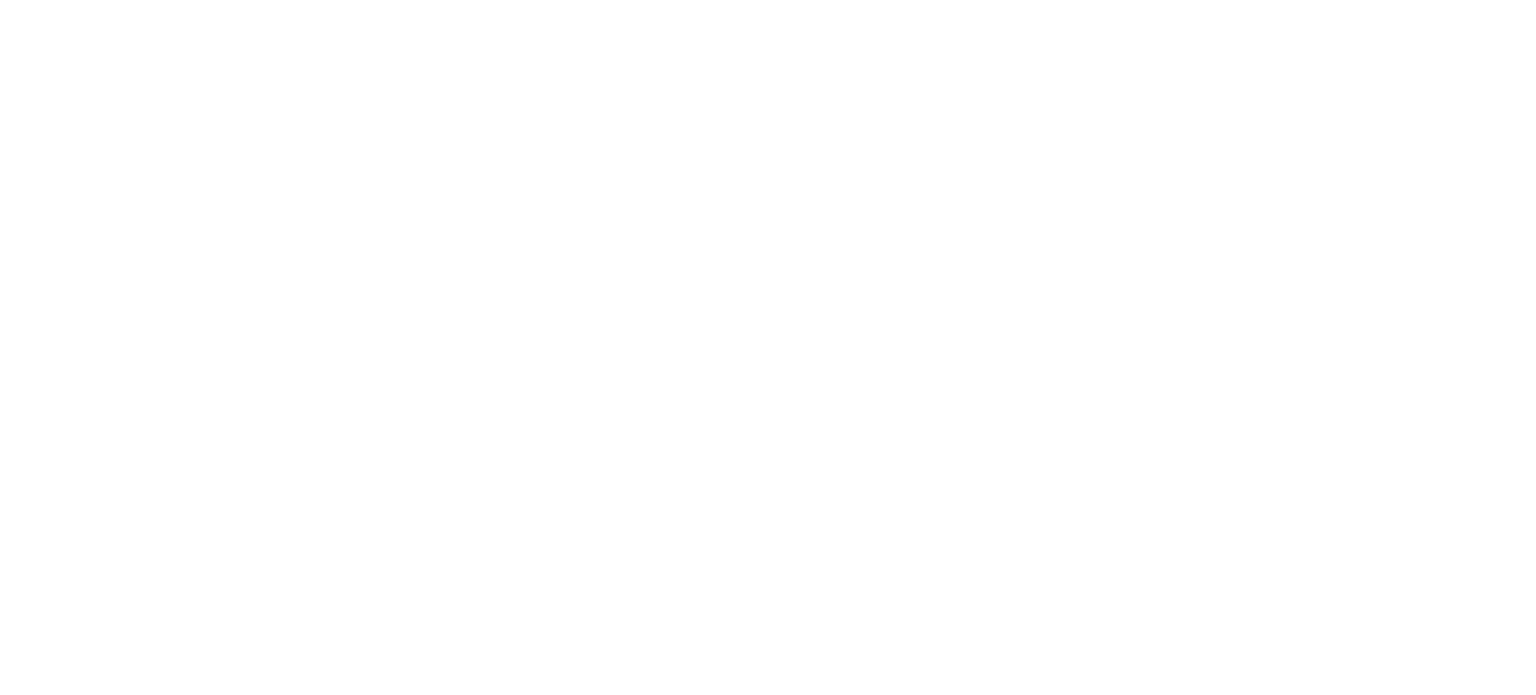 scroll, scrollTop: 0, scrollLeft: 0, axis: both 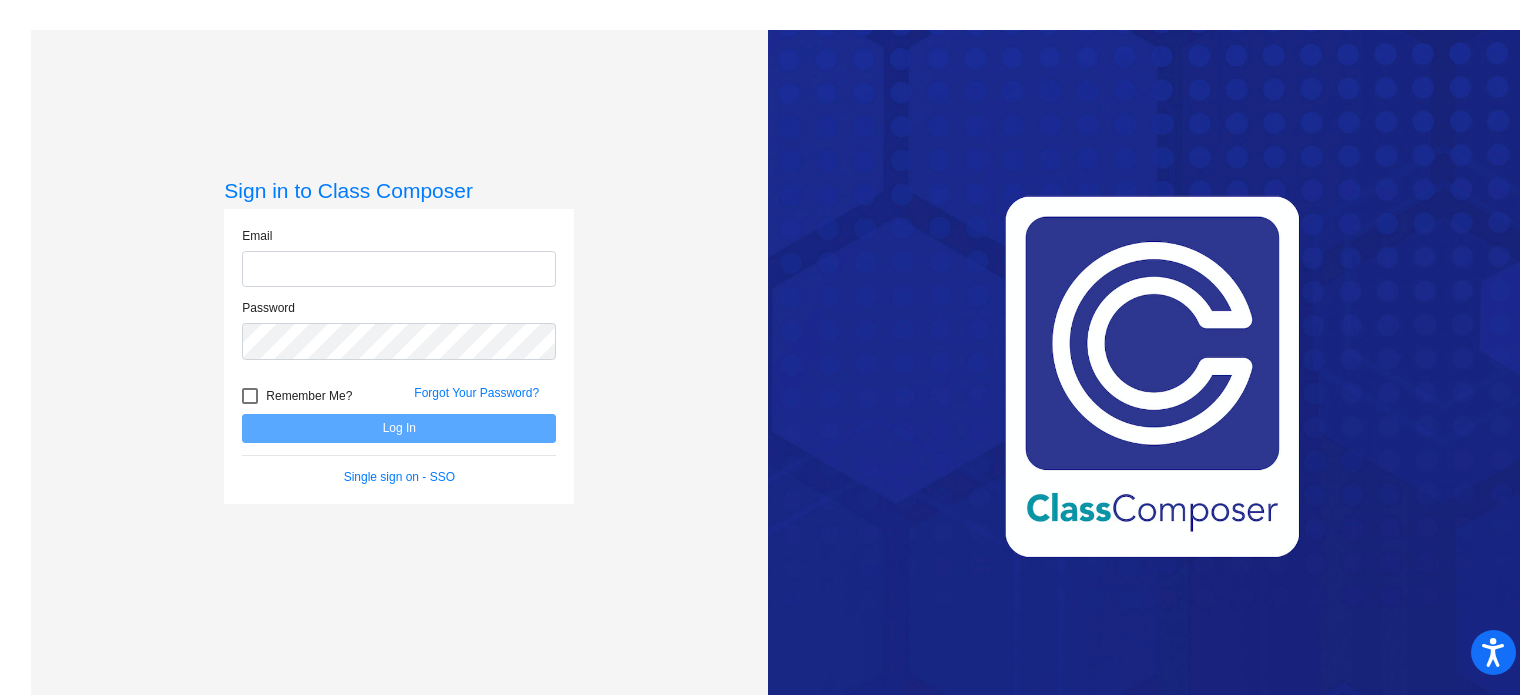 click 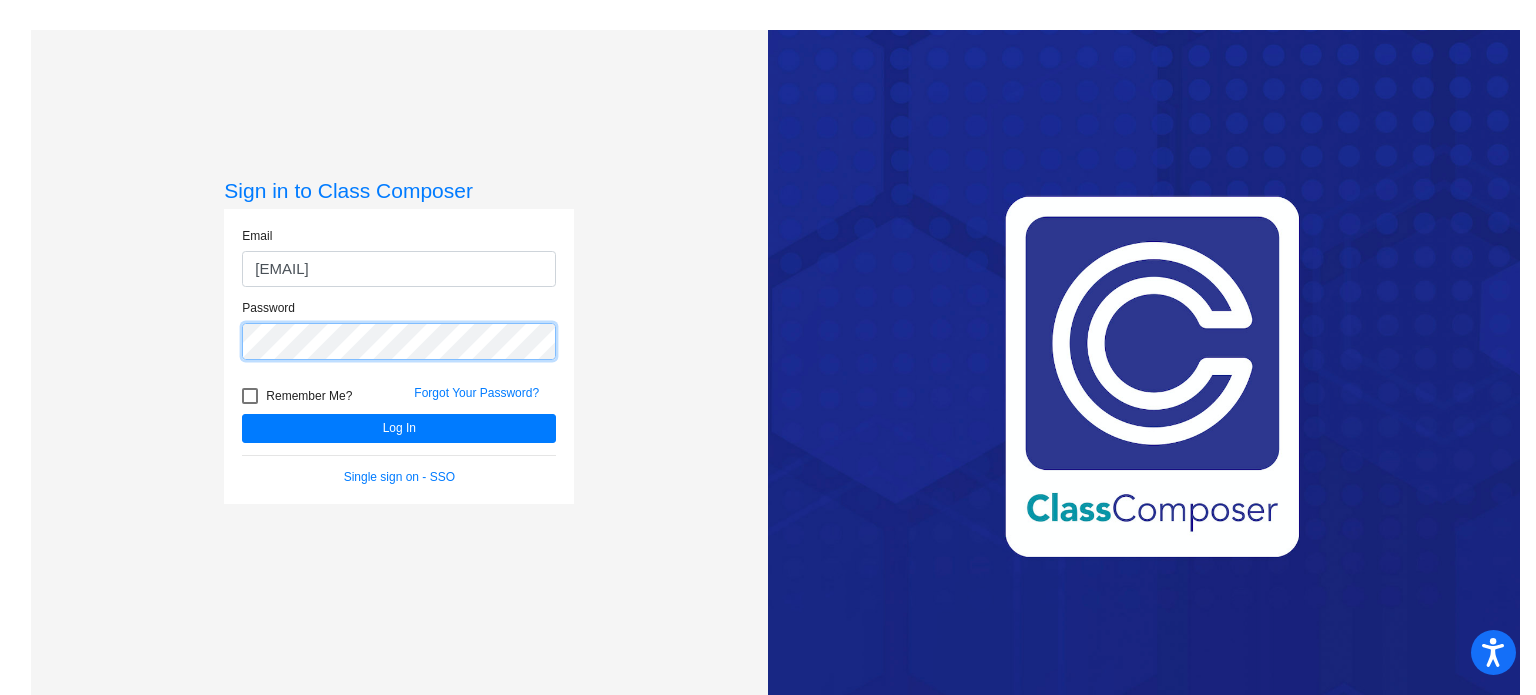 click on "Log In" 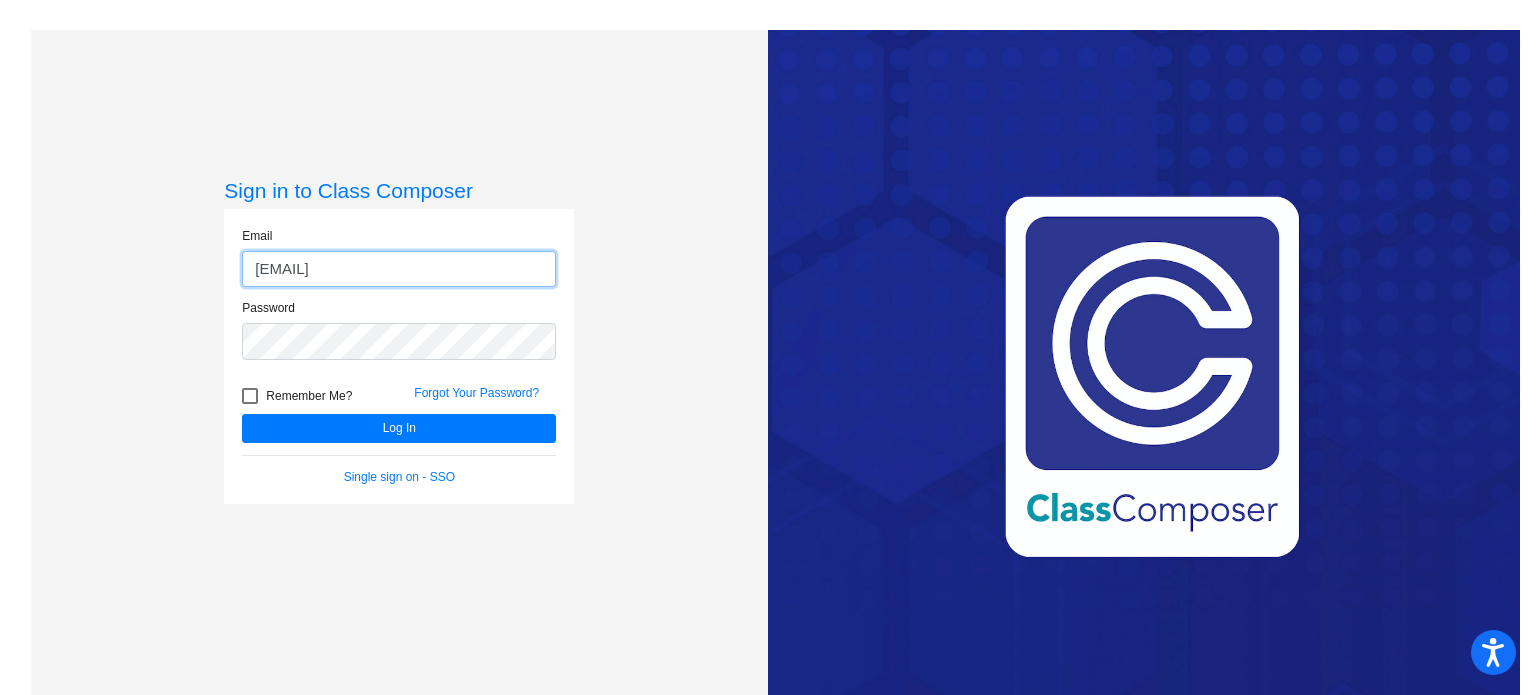 click on "[EMAIL]" 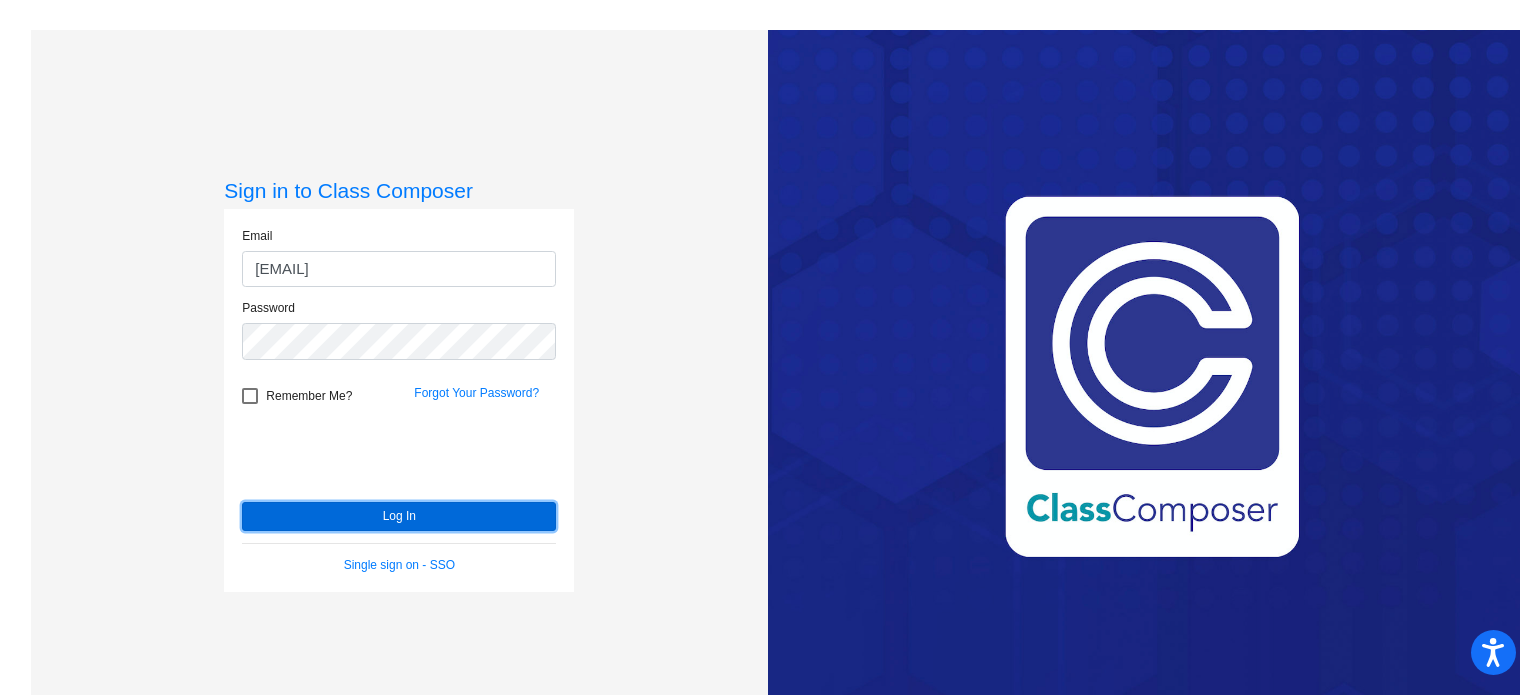 click on "Log In" 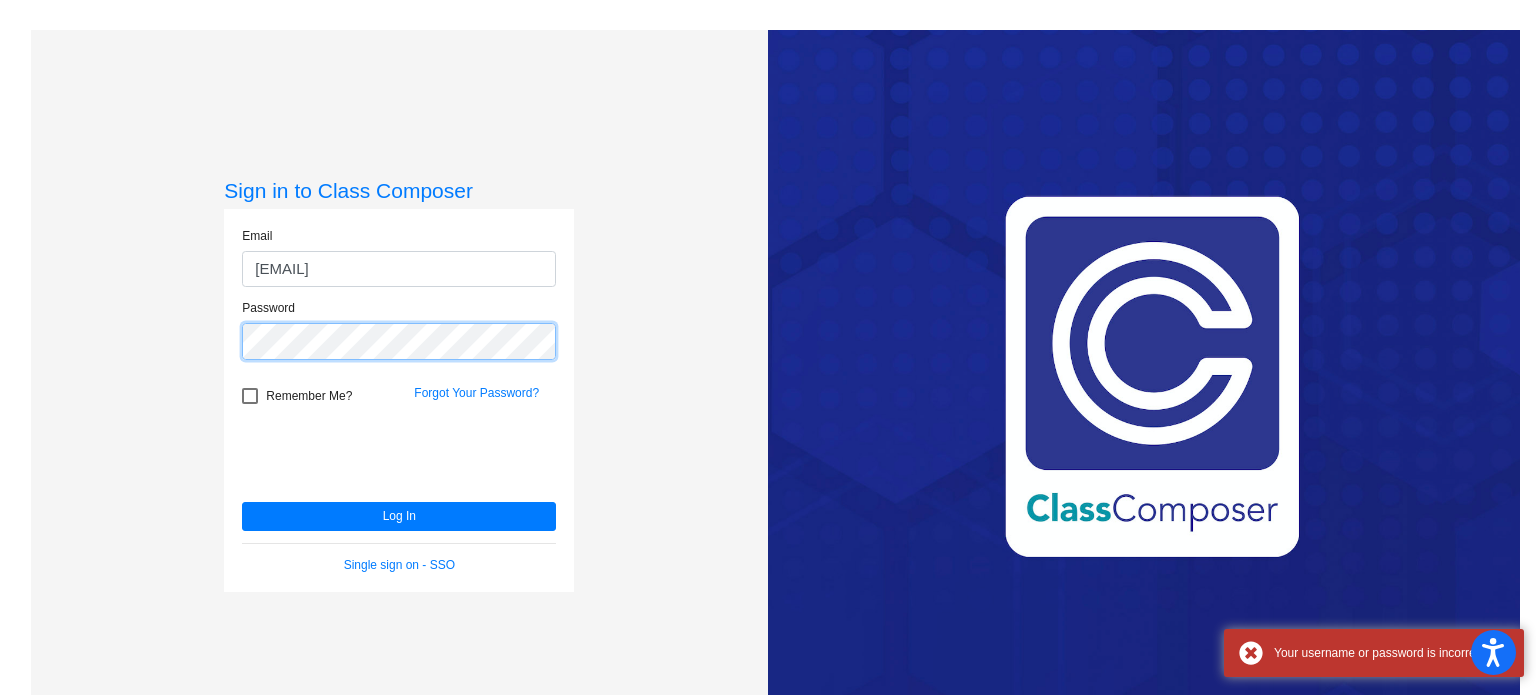 click on "Sign in to Class Composer Email [EMAIL] Password   Remember Me? Forgot Your Password?  Log In   Single sign on - SSO" 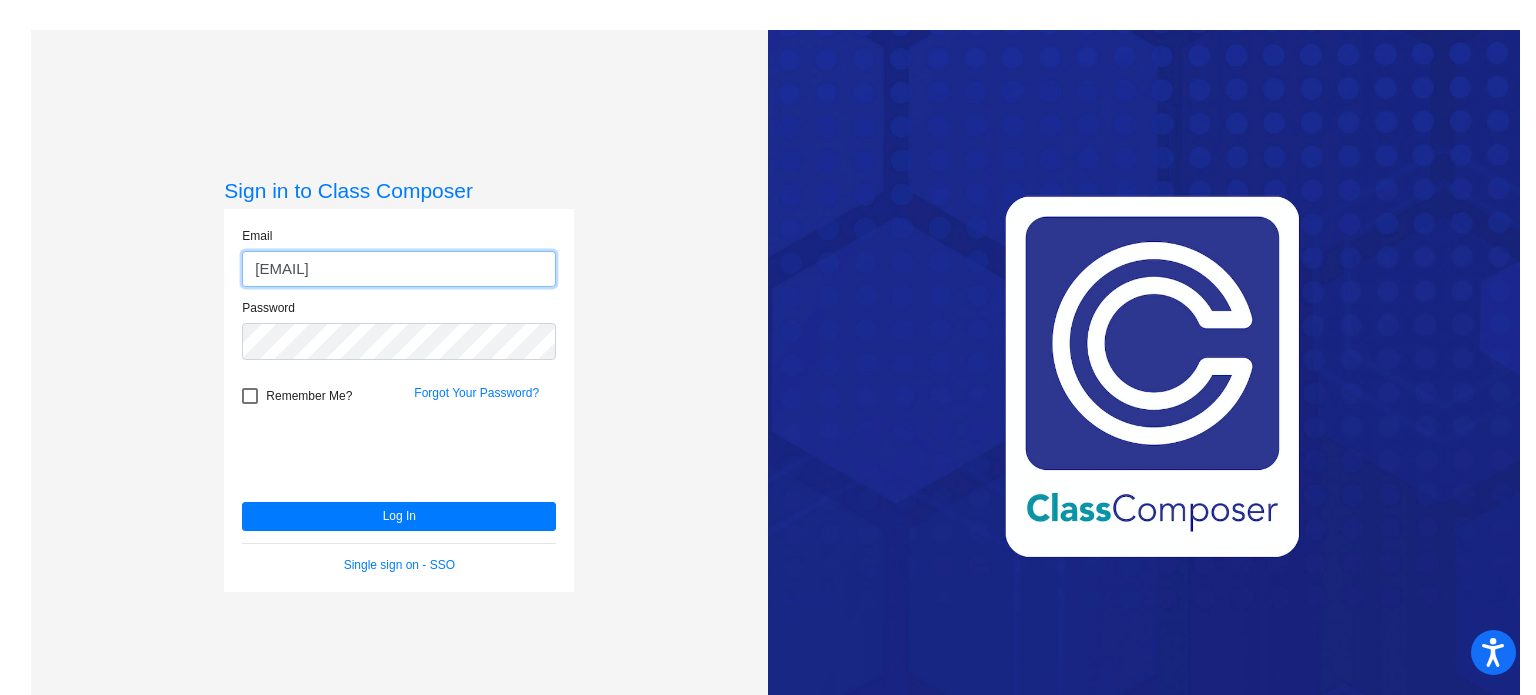 click on "[EMAIL]" 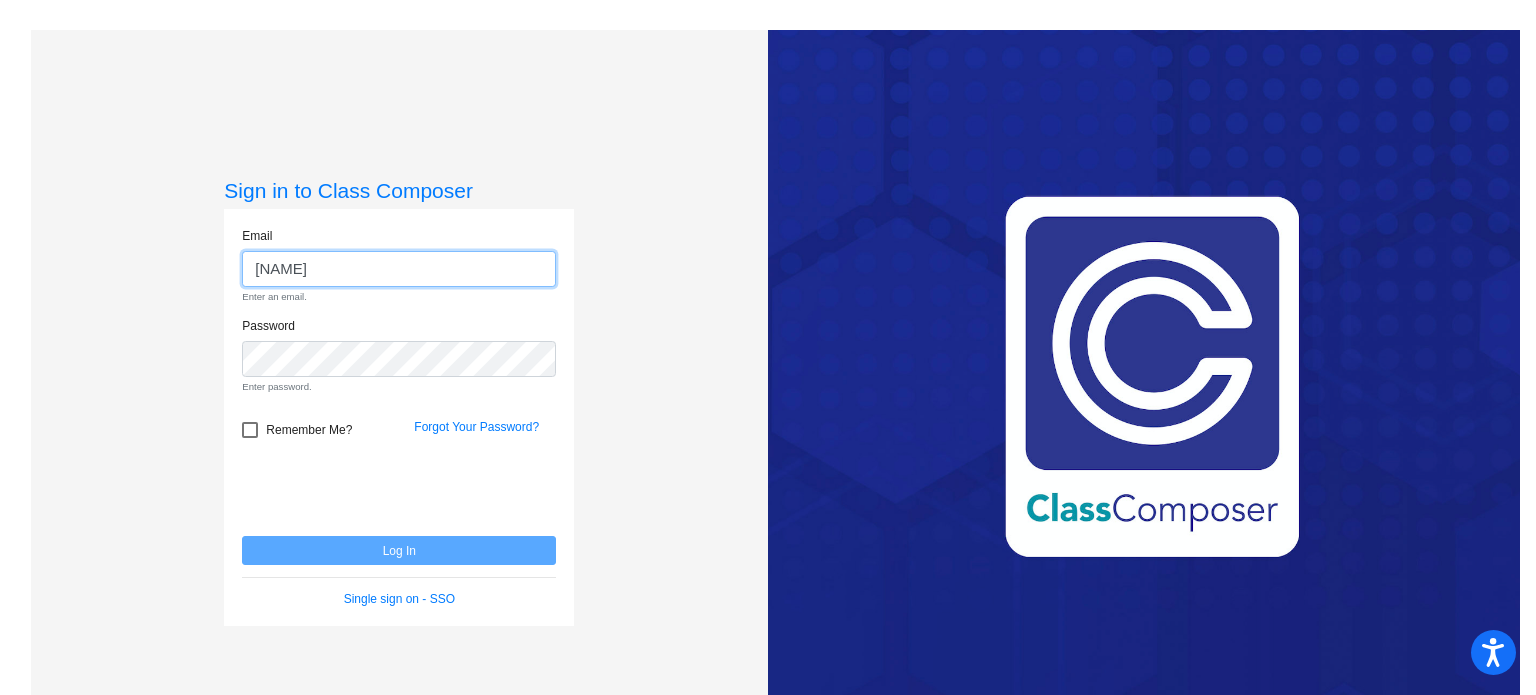 type on "[EMAIL]" 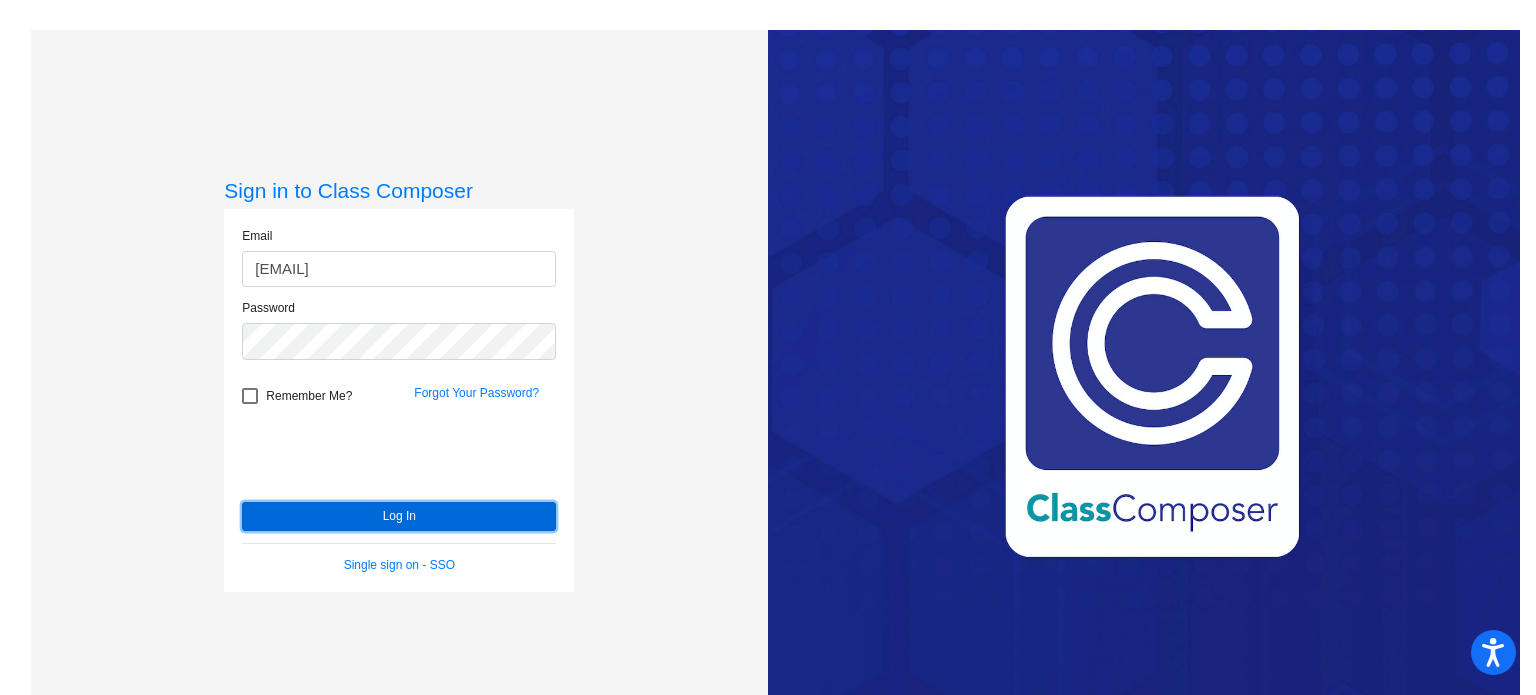 click on "Log In" 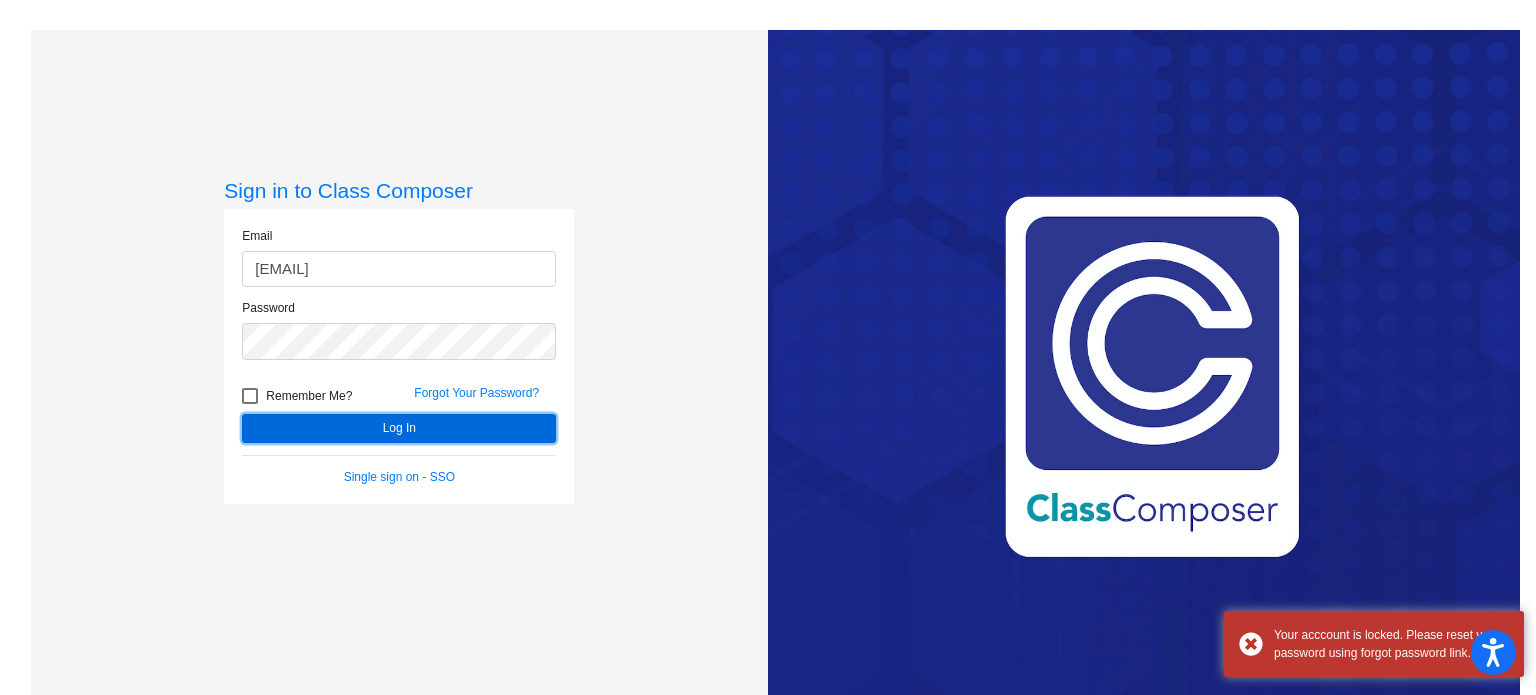 click on "Log In" 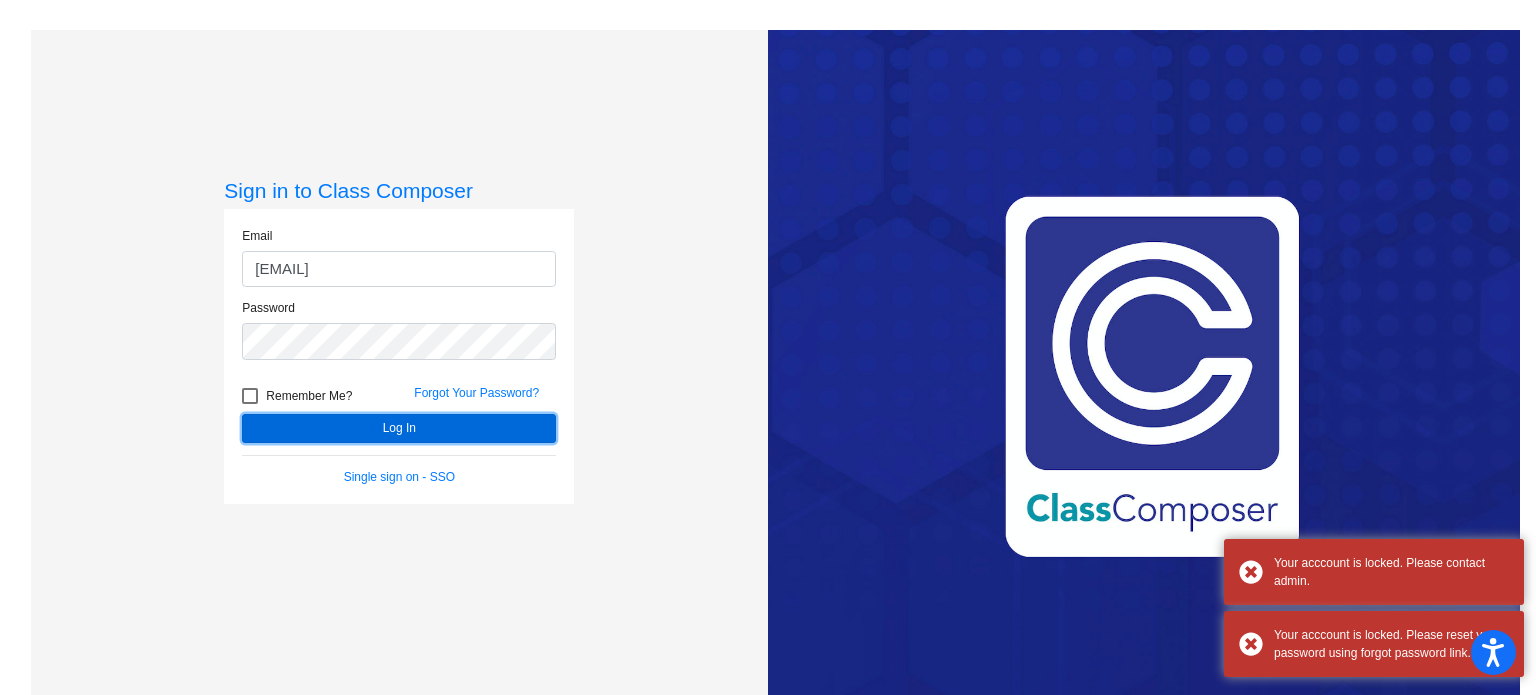 click on "Log In" 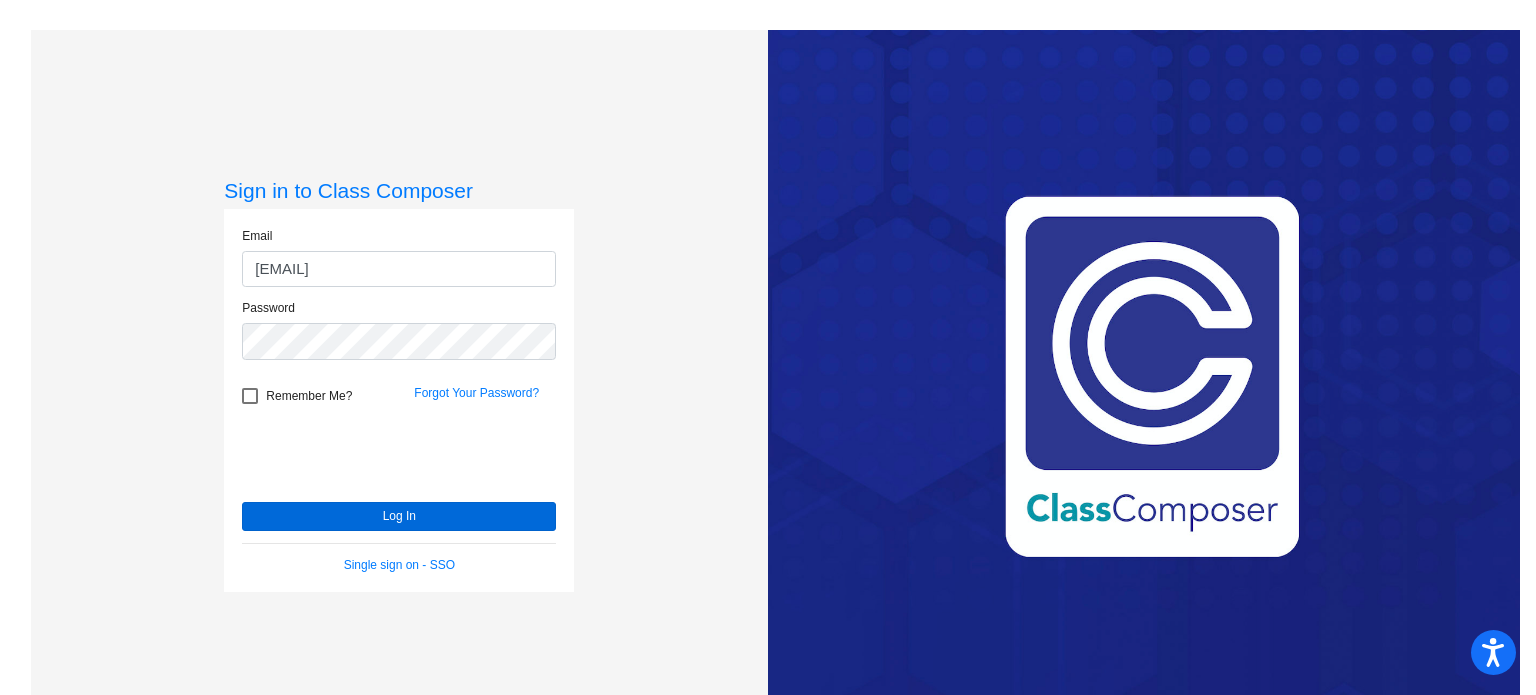 click on "Log In" 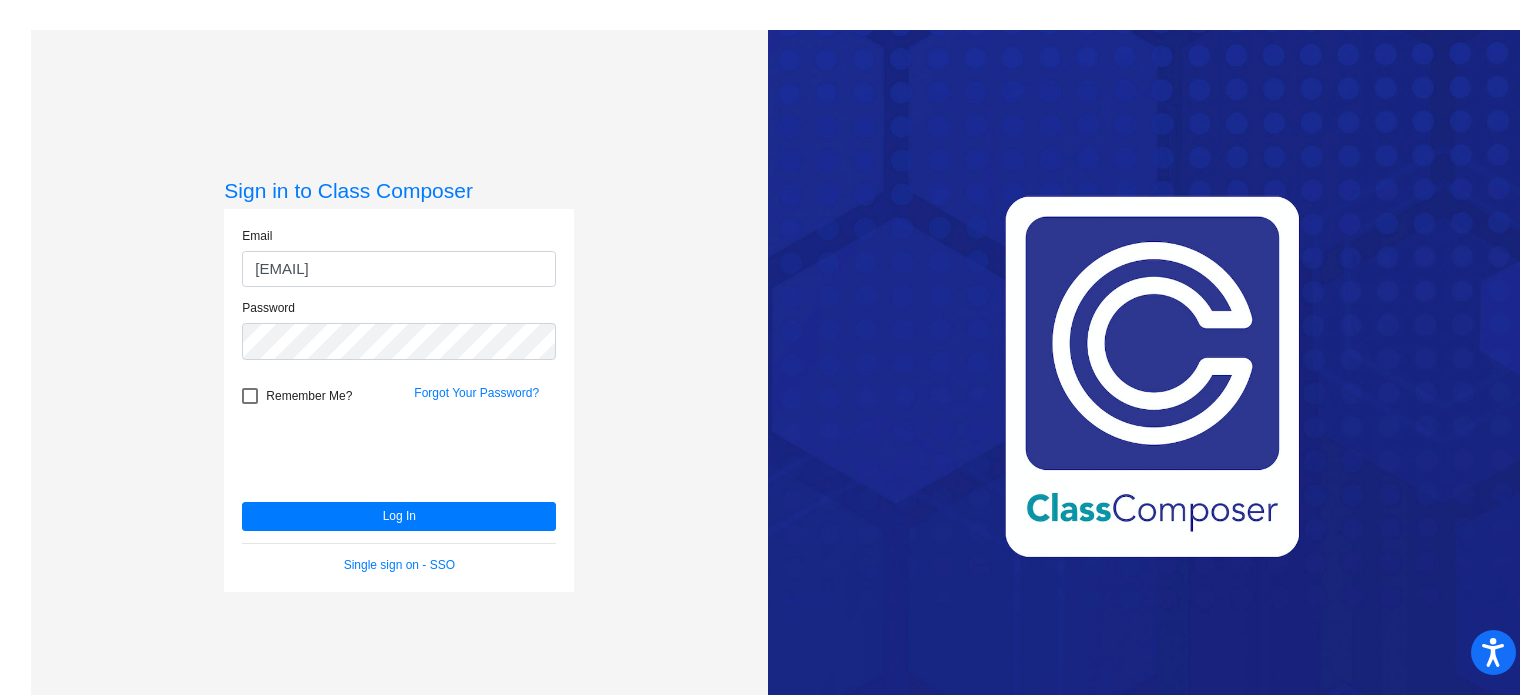 click on "Love Class Composer?  Share it with a friend!  If you're happy with Class Composer, we would be very grateful if you would let your friends and colleagues know about us! Thank you!    Click here to be taken to the referral info page after you log in. Share on social media:" 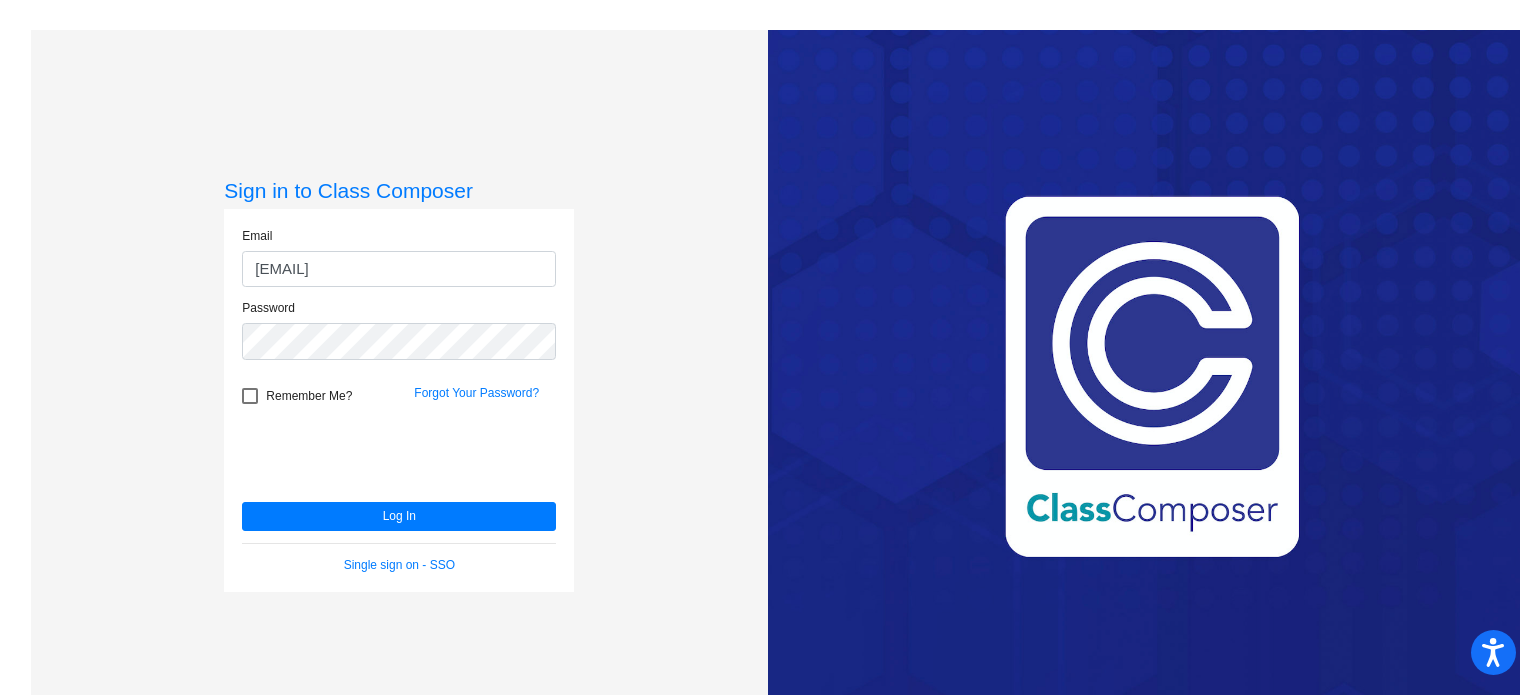 click at bounding box center [250, 396] 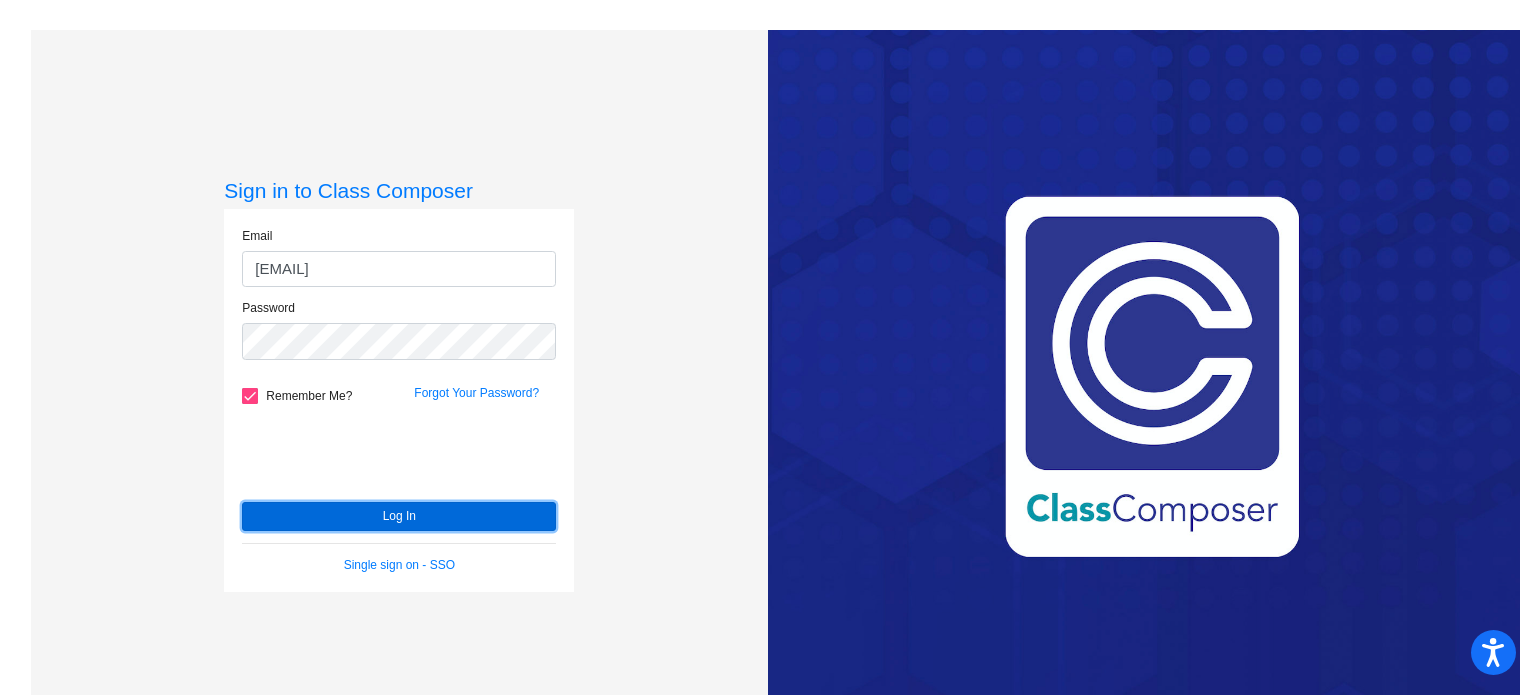 click on "Log In" 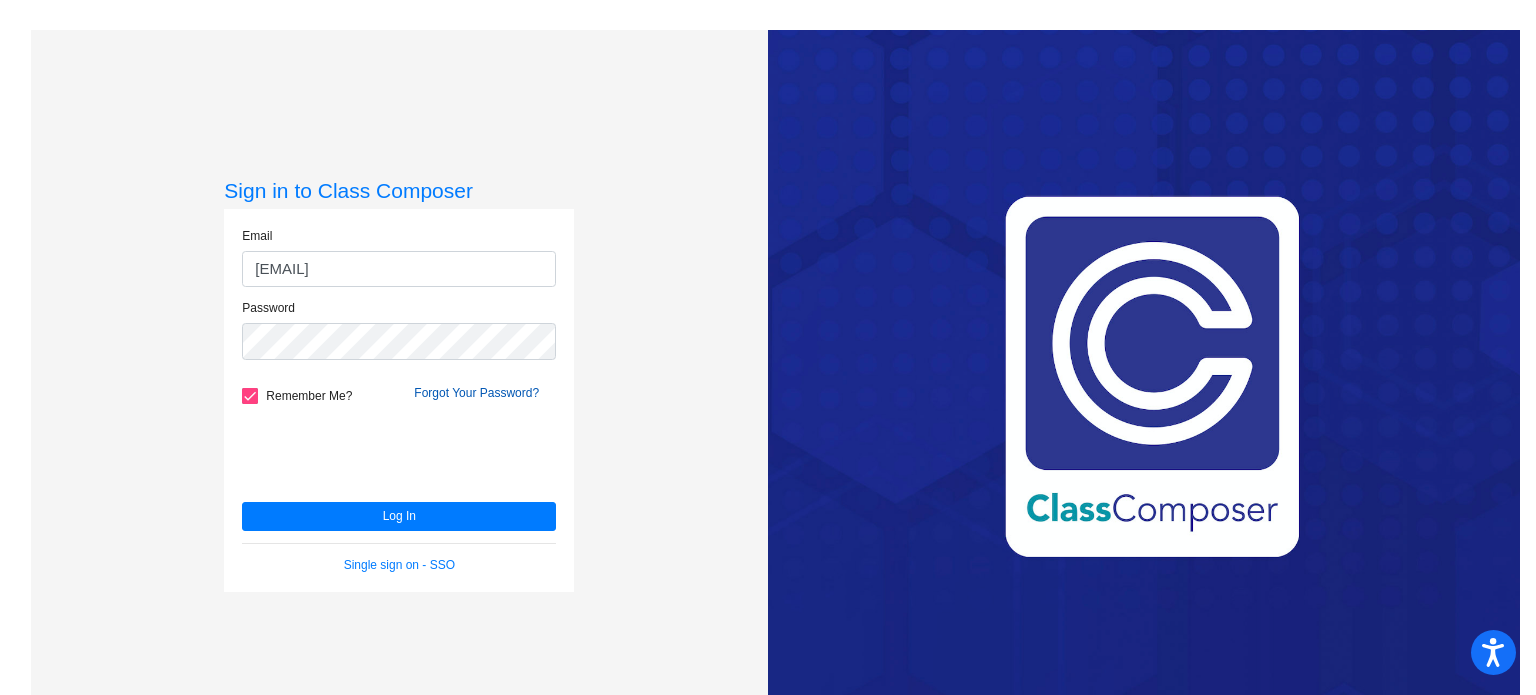 click on "Forgot Your Password?" 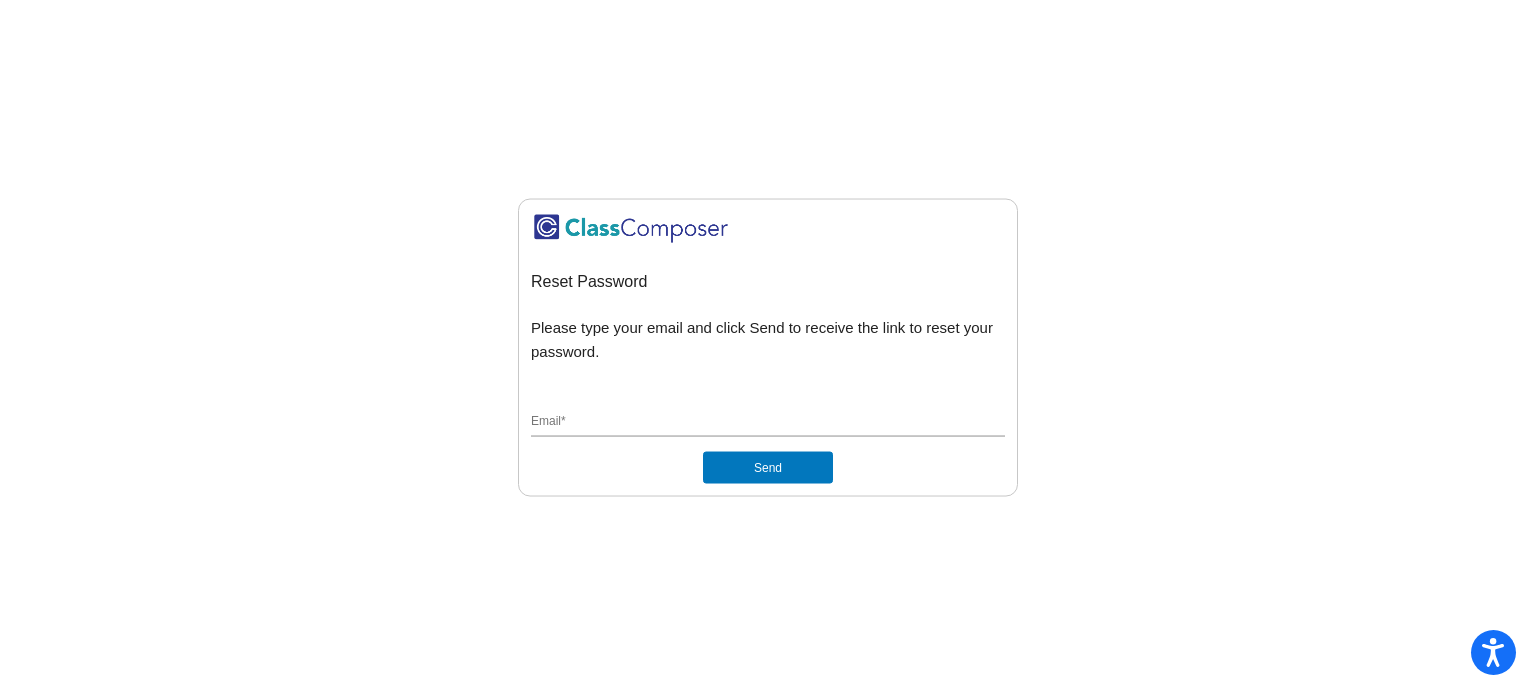 click on "Email  *" at bounding box center (768, 423) 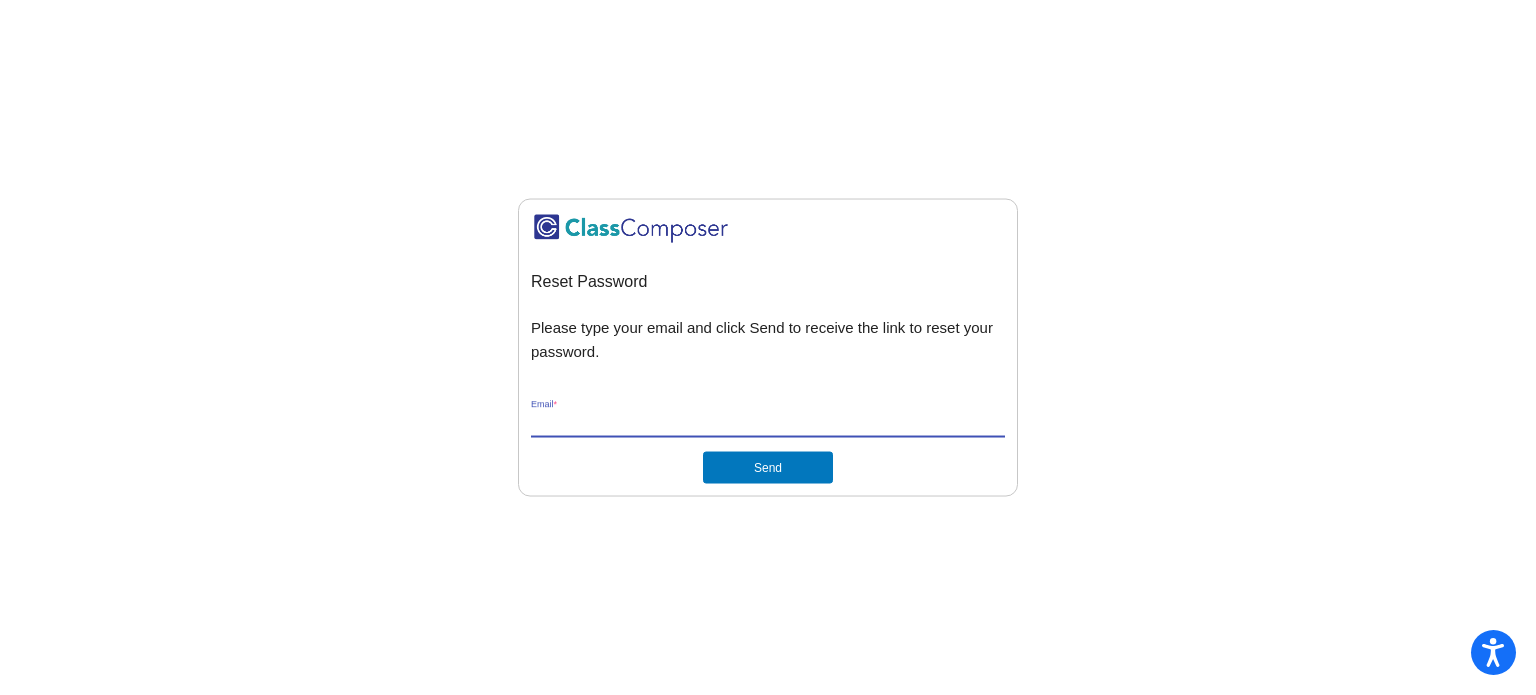 type on "[EMAIL]" 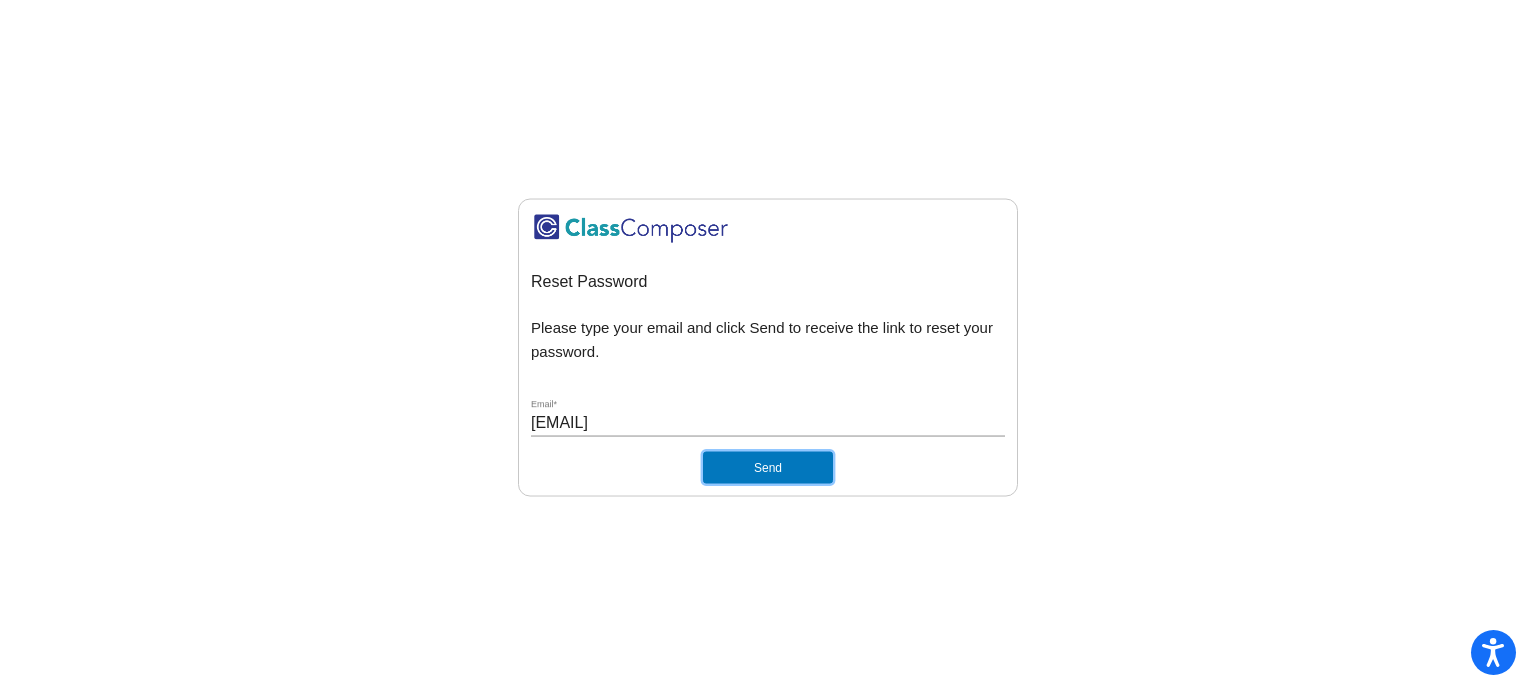 click on "Send" 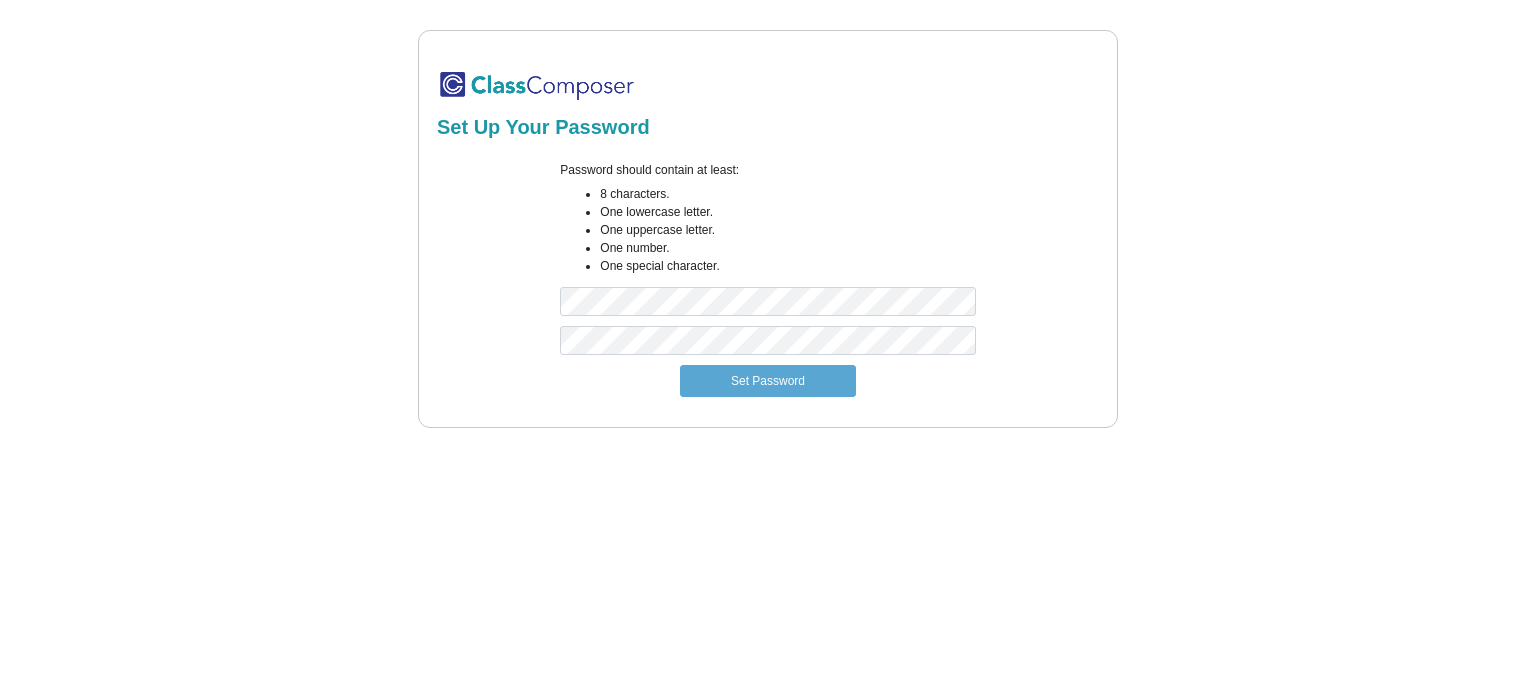scroll, scrollTop: 0, scrollLeft: 0, axis: both 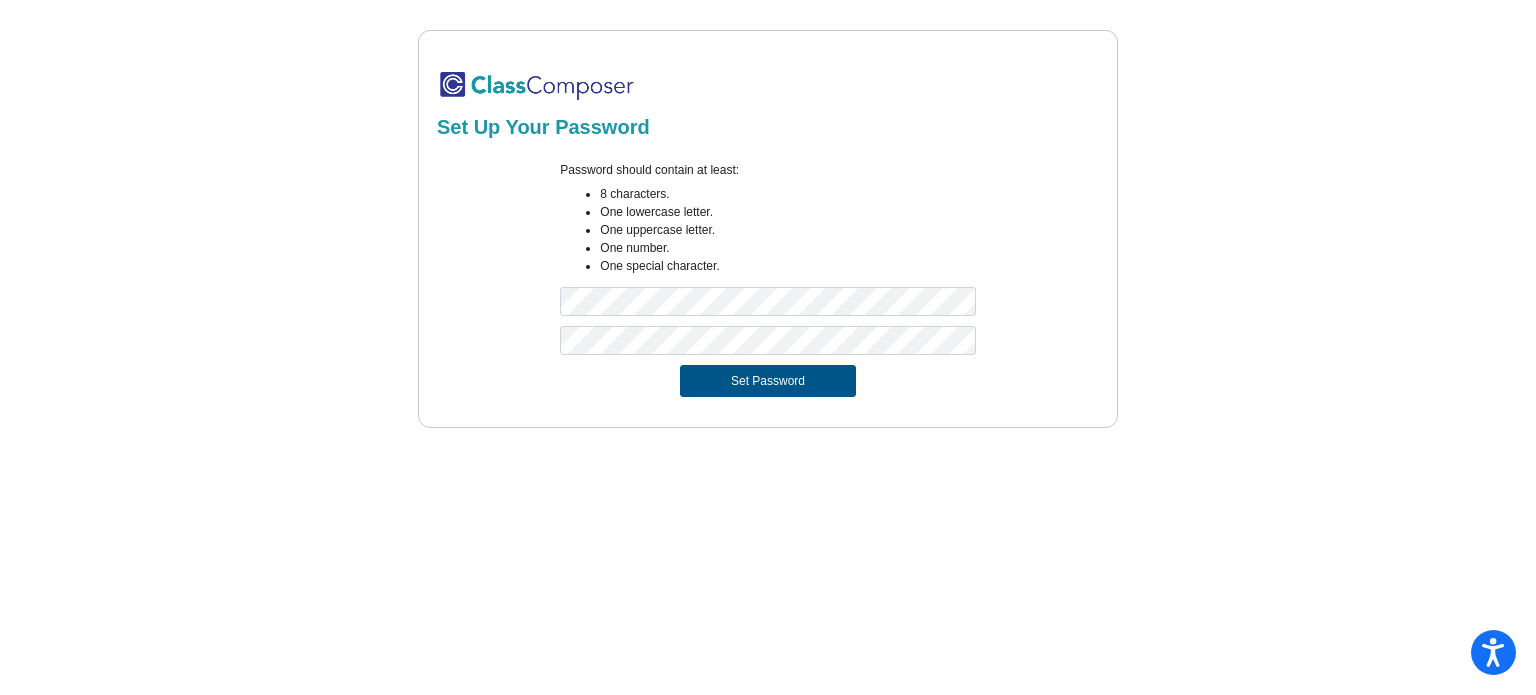 click on "Set Password" at bounding box center (768, 381) 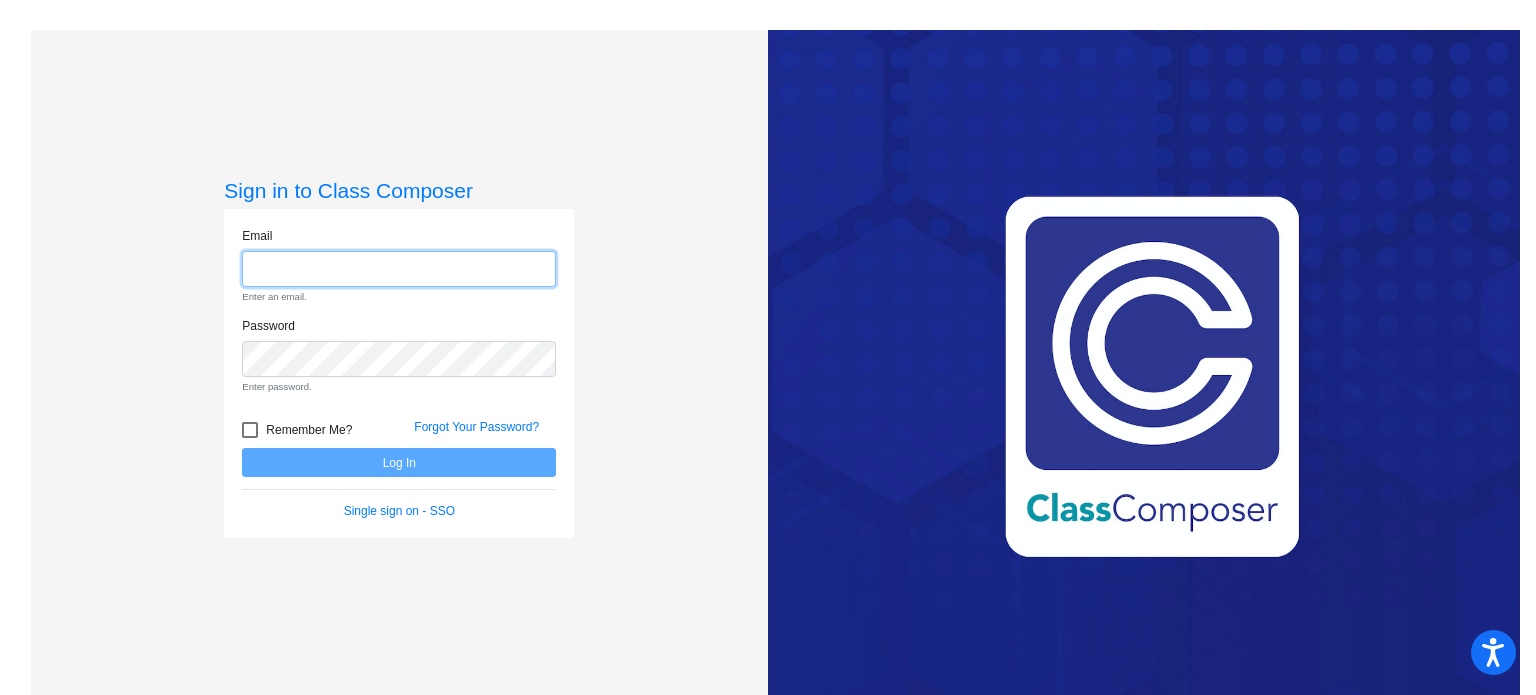 click 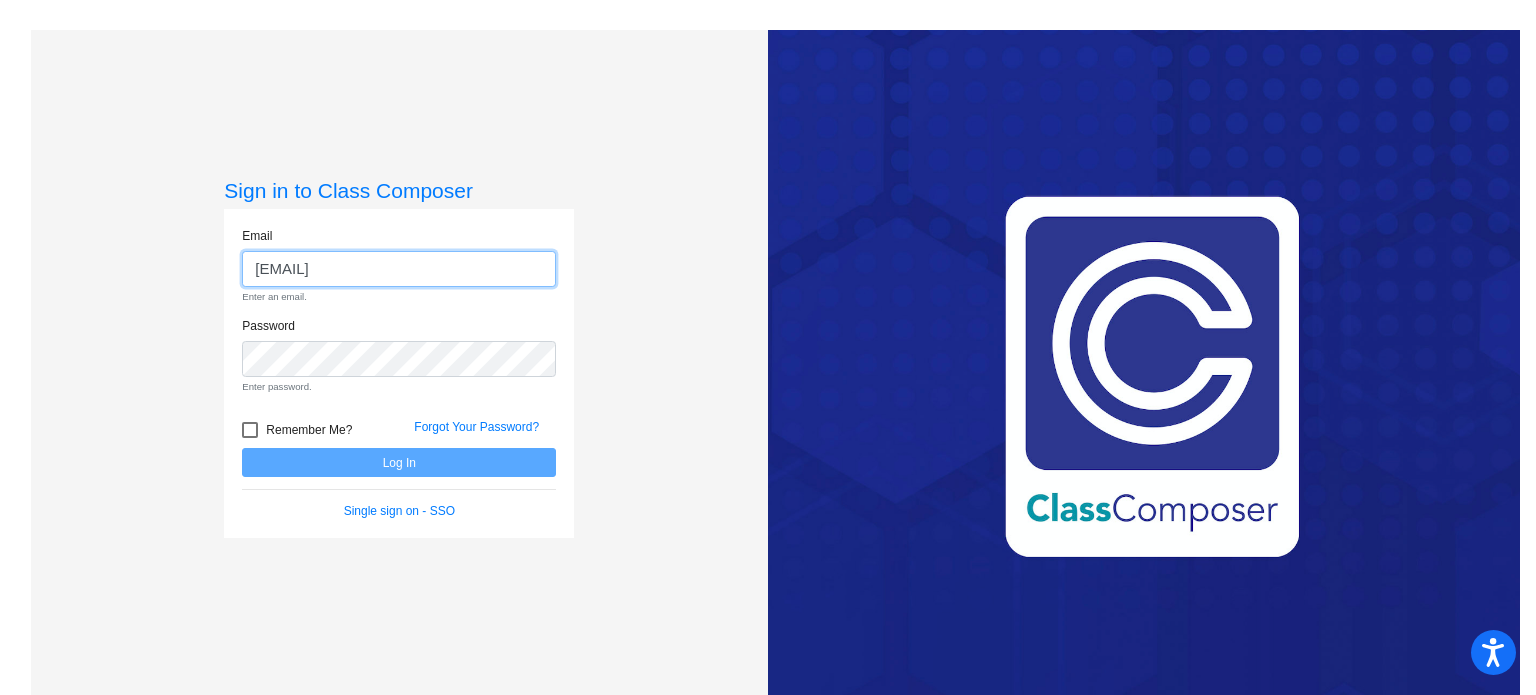 type on "[EMAIL]" 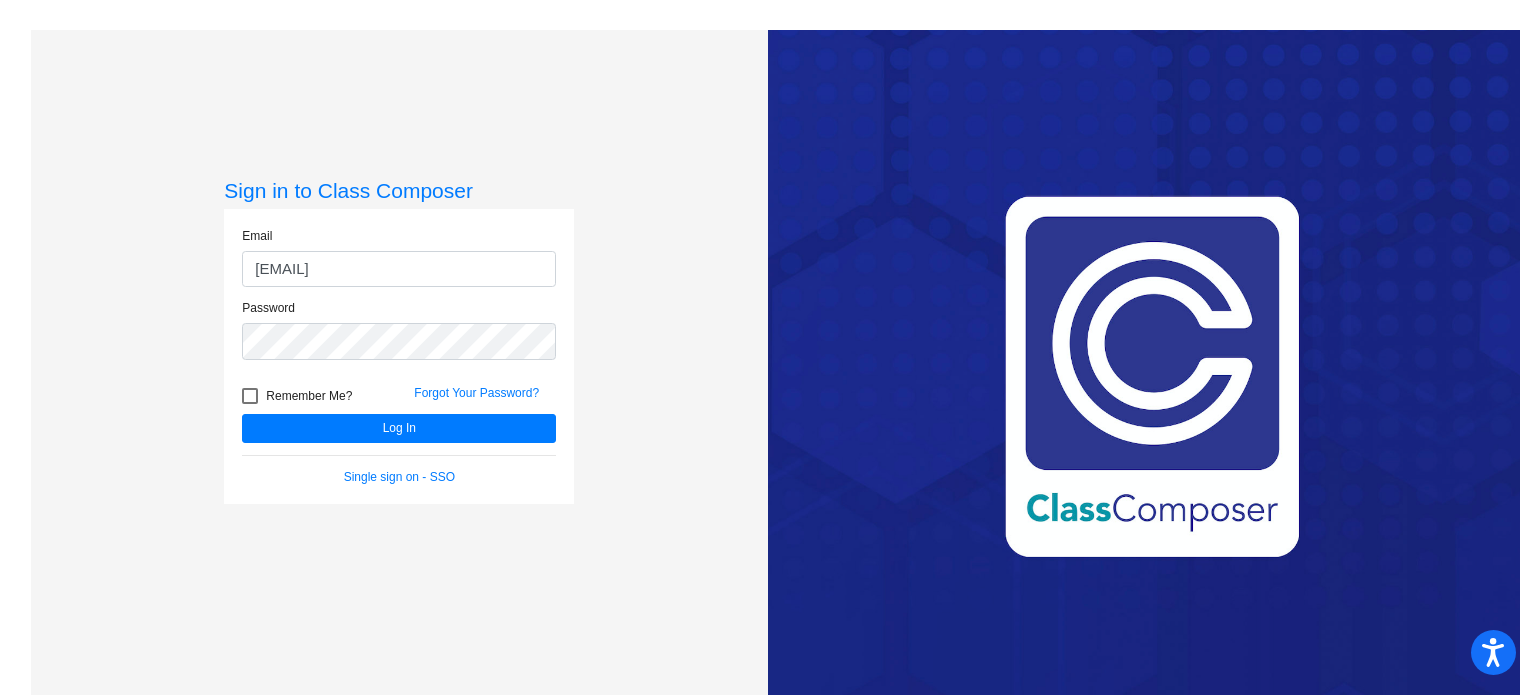 click at bounding box center (250, 396) 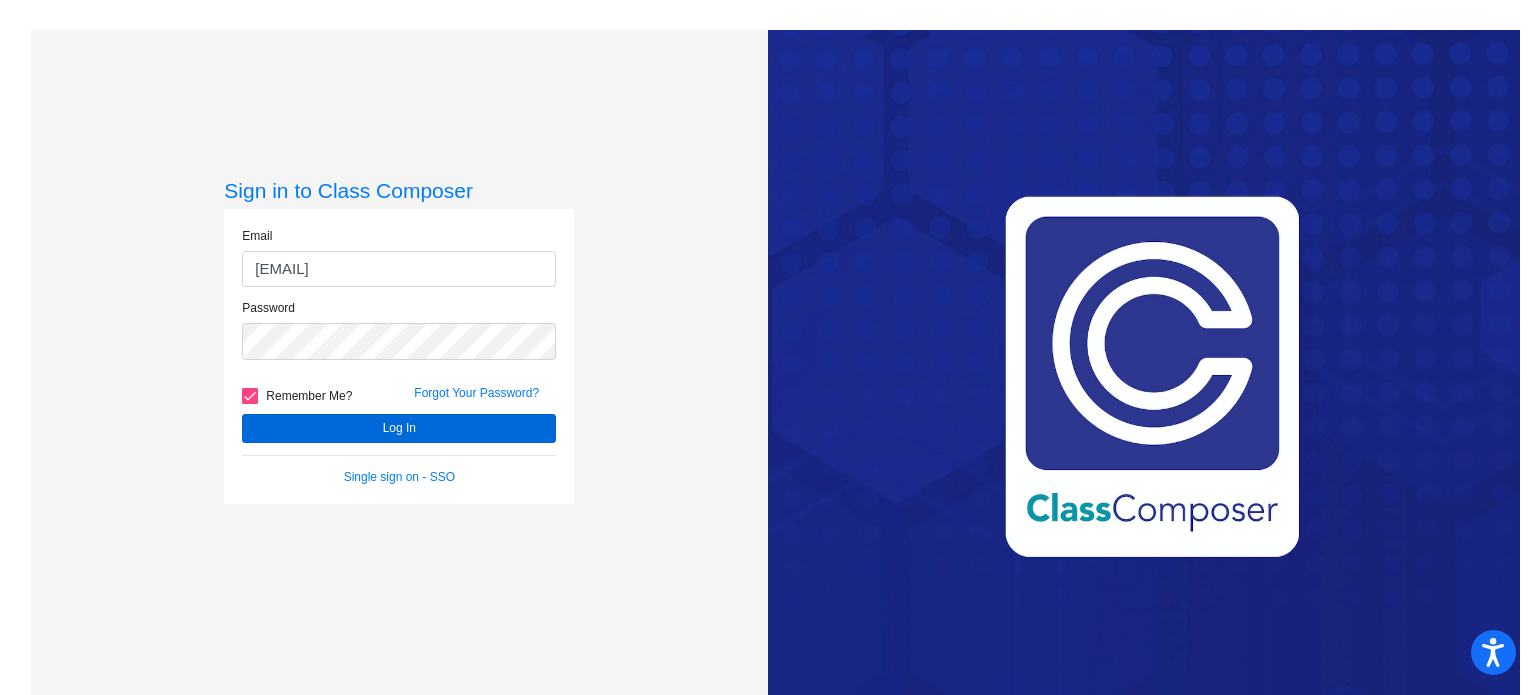click on "Log In" 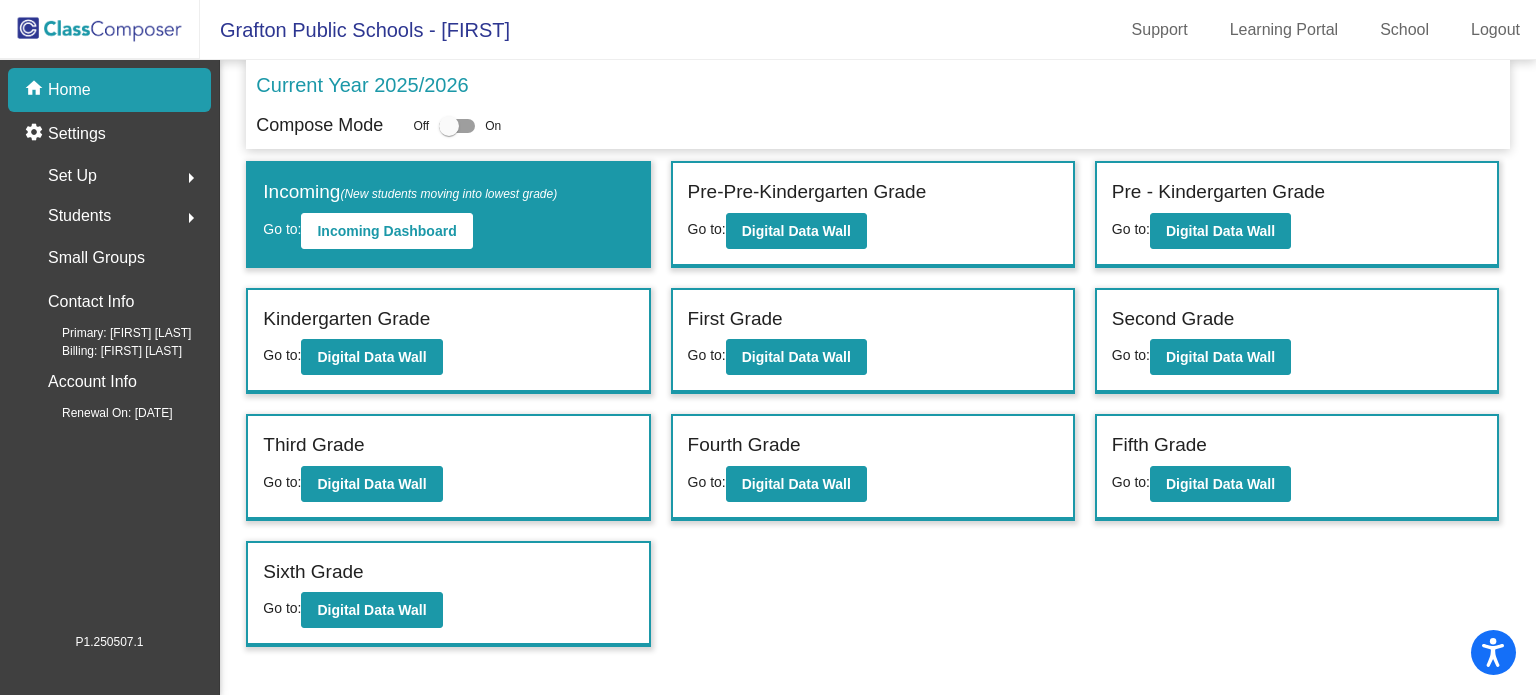 click at bounding box center [449, 126] 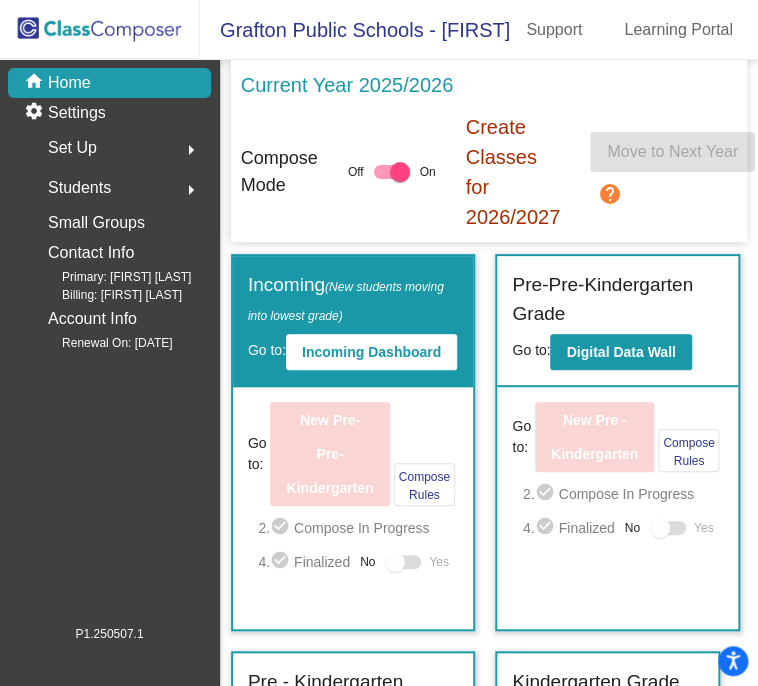 scroll, scrollTop: 9, scrollLeft: 0, axis: vertical 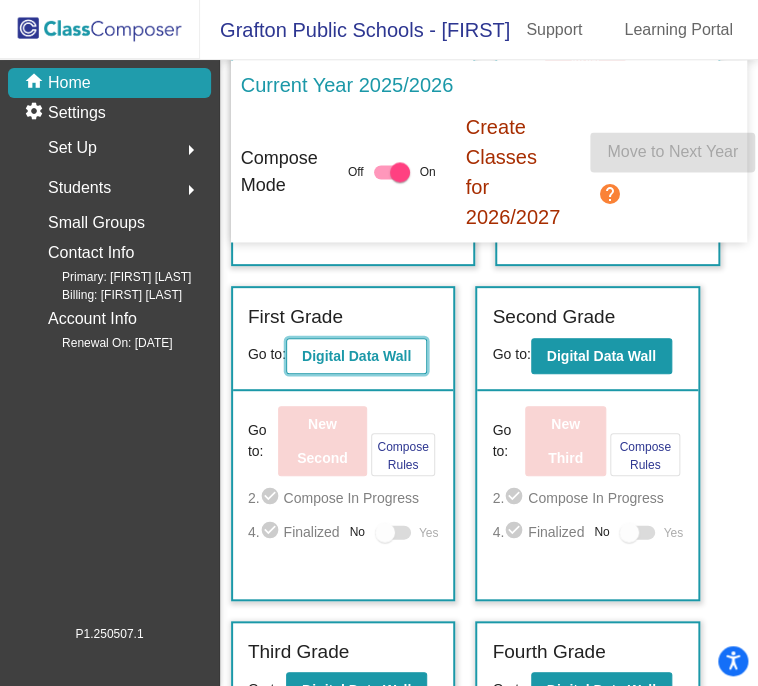 click on "Digital Data Wall" 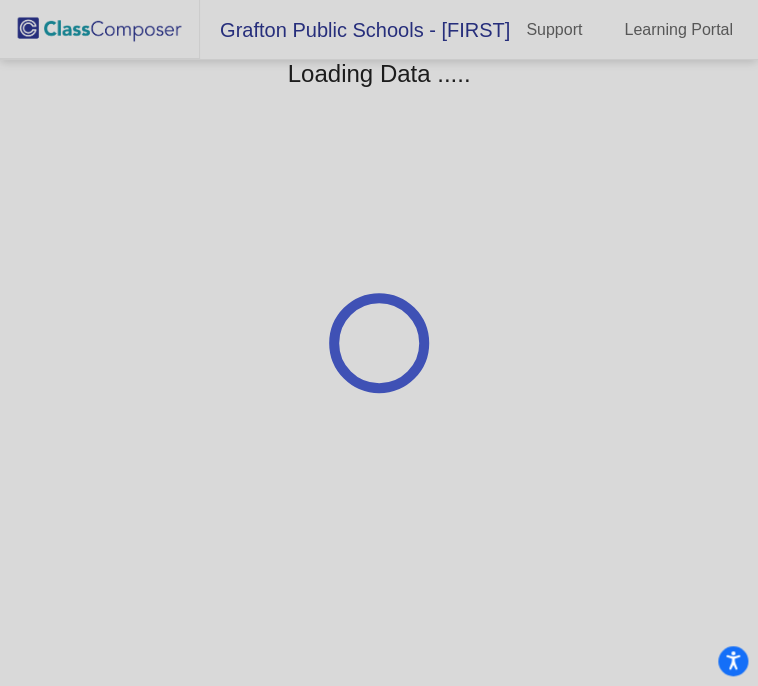 scroll, scrollTop: 0, scrollLeft: 0, axis: both 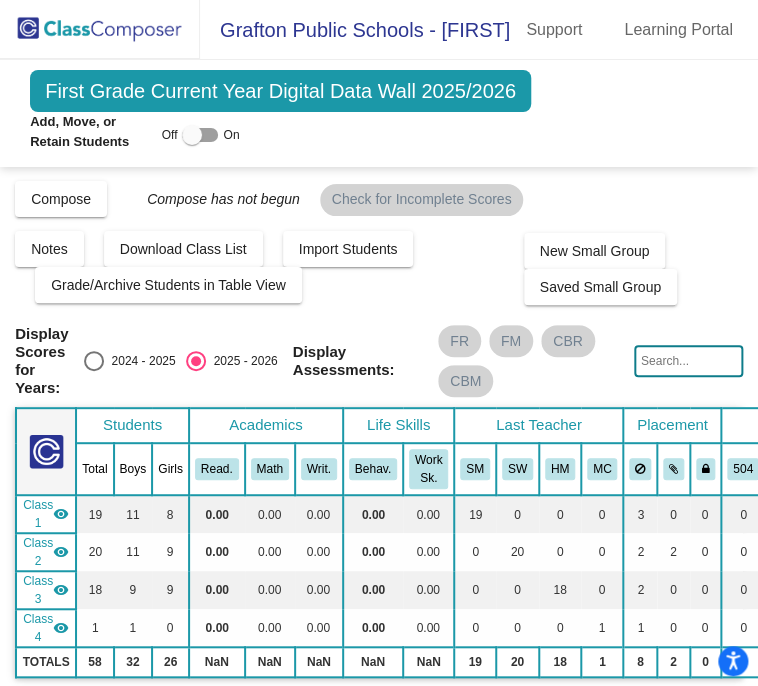 click at bounding box center [200, 135] 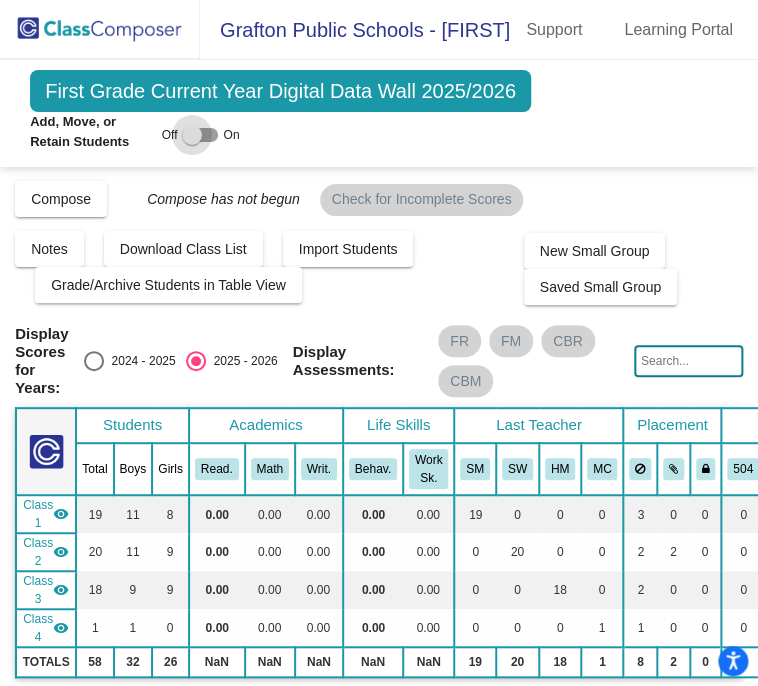 checkbox on "true" 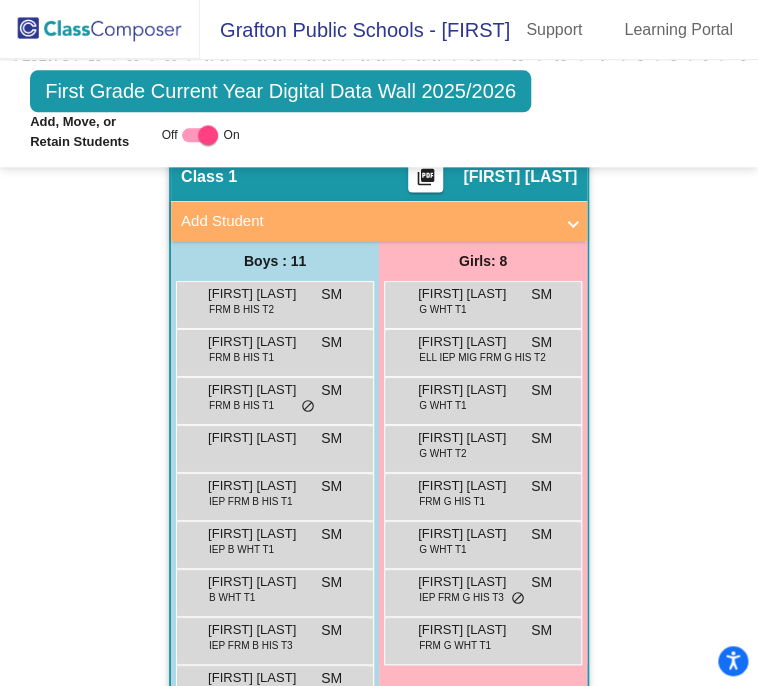 scroll, scrollTop: 585, scrollLeft: 0, axis: vertical 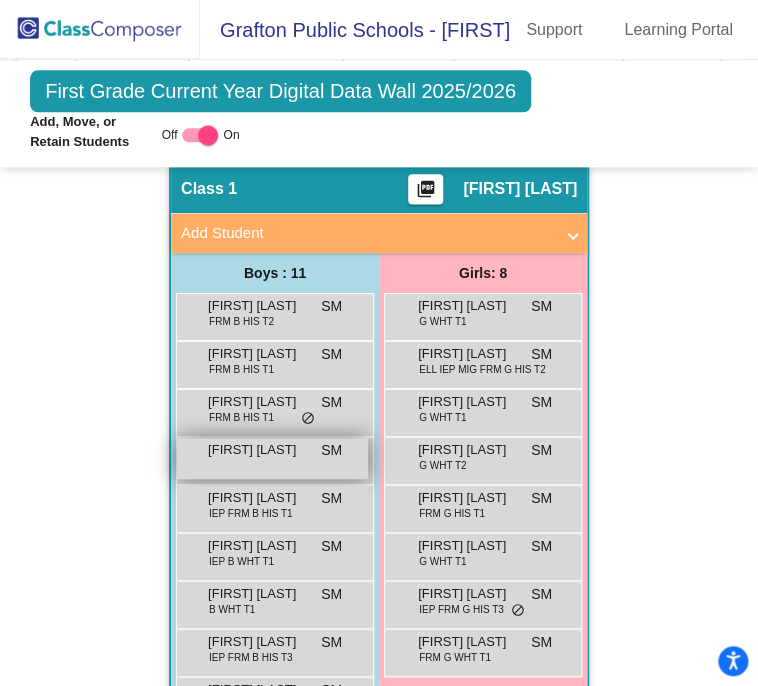 click on "[FIRST] [LAST] SM lock do_not_disturb_alt" at bounding box center [272, 458] 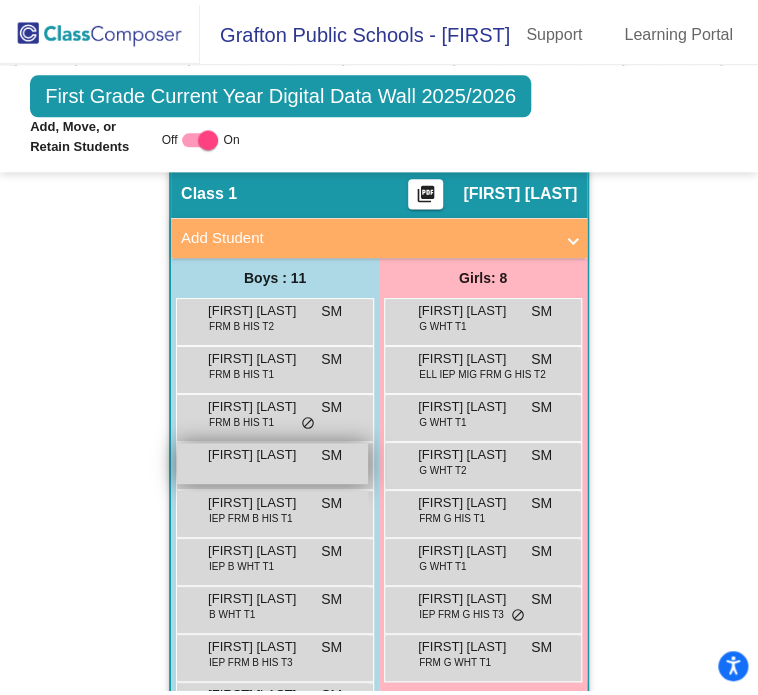 scroll, scrollTop: 0, scrollLeft: 0, axis: both 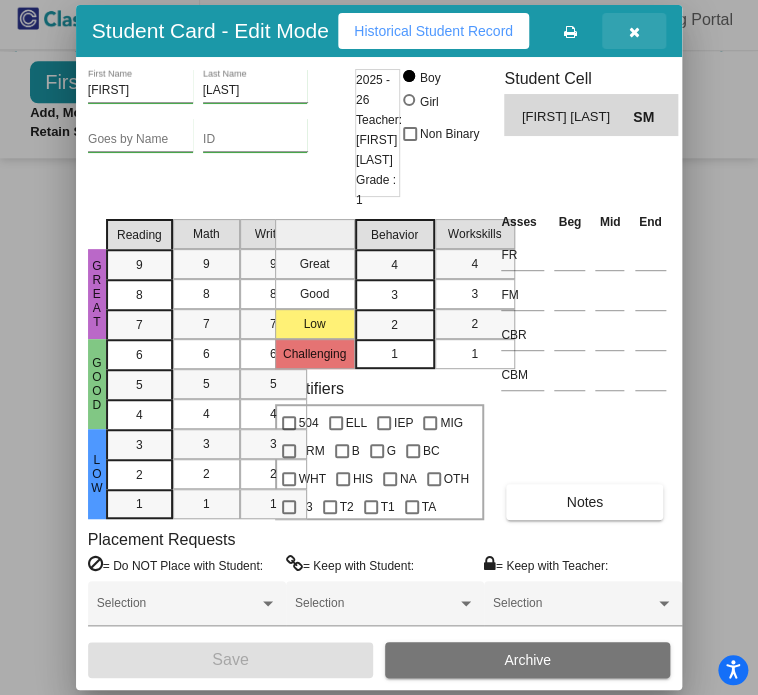 click at bounding box center [634, 31] 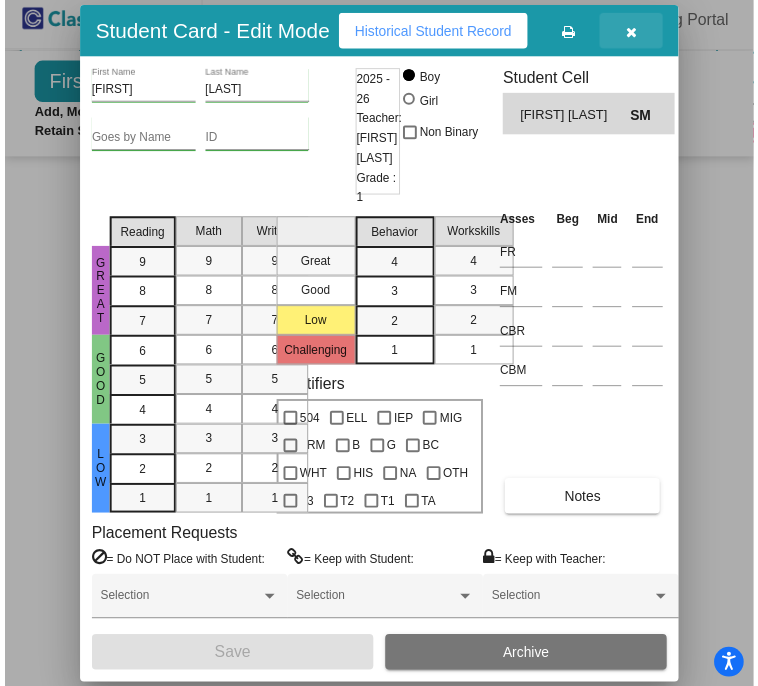scroll, scrollTop: 9, scrollLeft: 0, axis: vertical 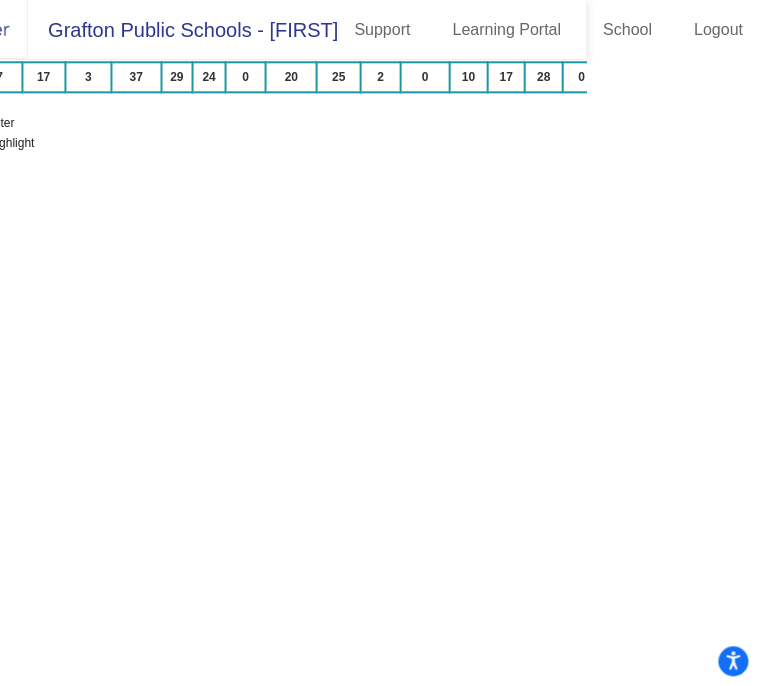 drag, startPoint x: 747, startPoint y: 259, endPoint x: 765, endPoint y: 349, distance: 91.78235 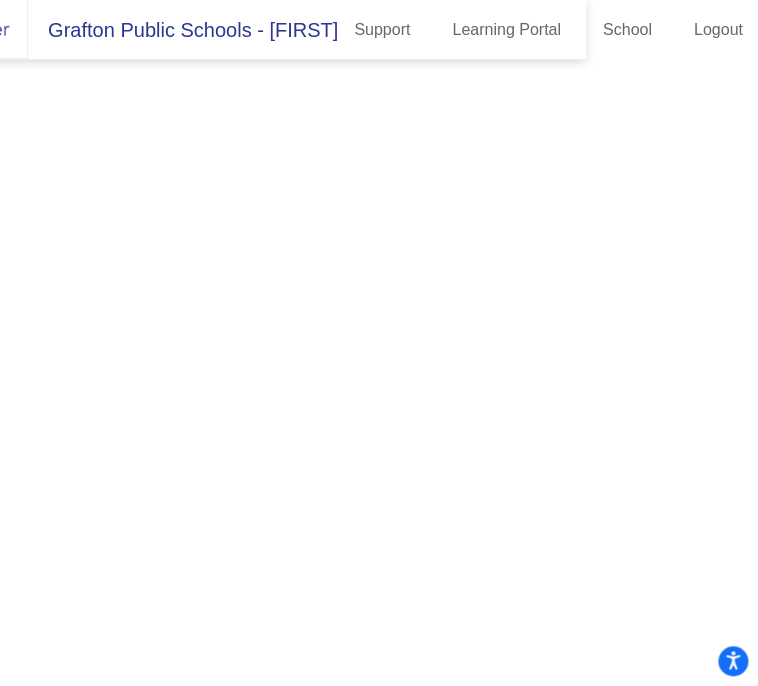 scroll, scrollTop: 1703, scrollLeft: 616, axis: both 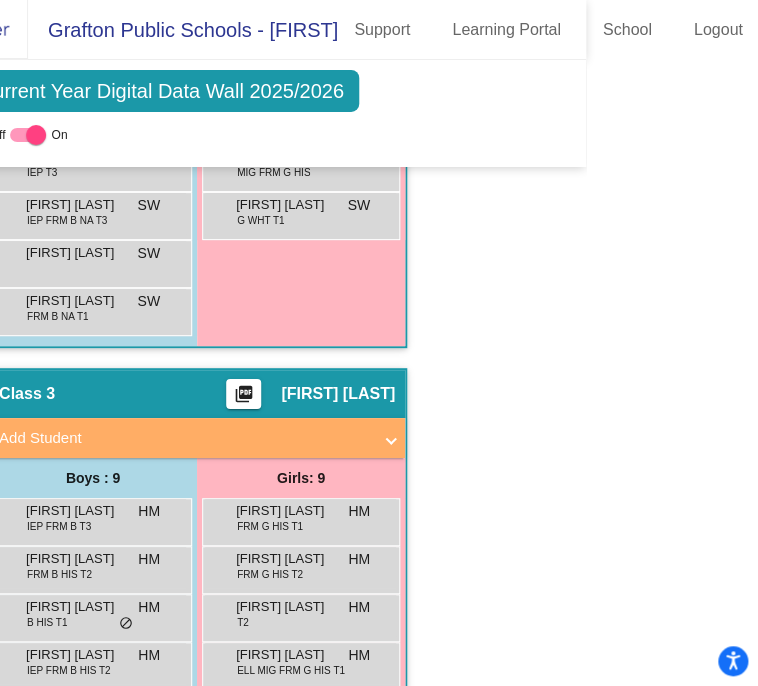 click on "Add Student" at bounding box center [185, 438] 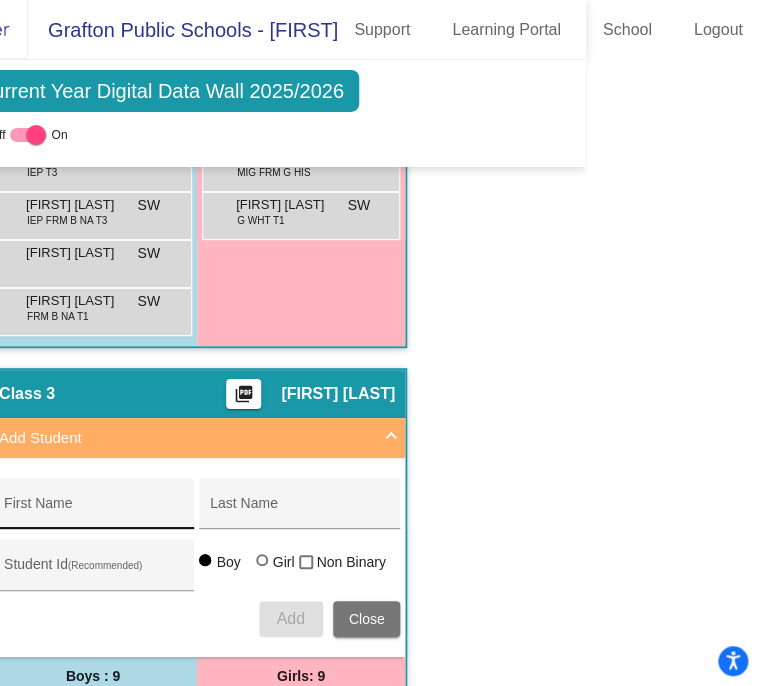 click on "First Name" at bounding box center (94, 509) 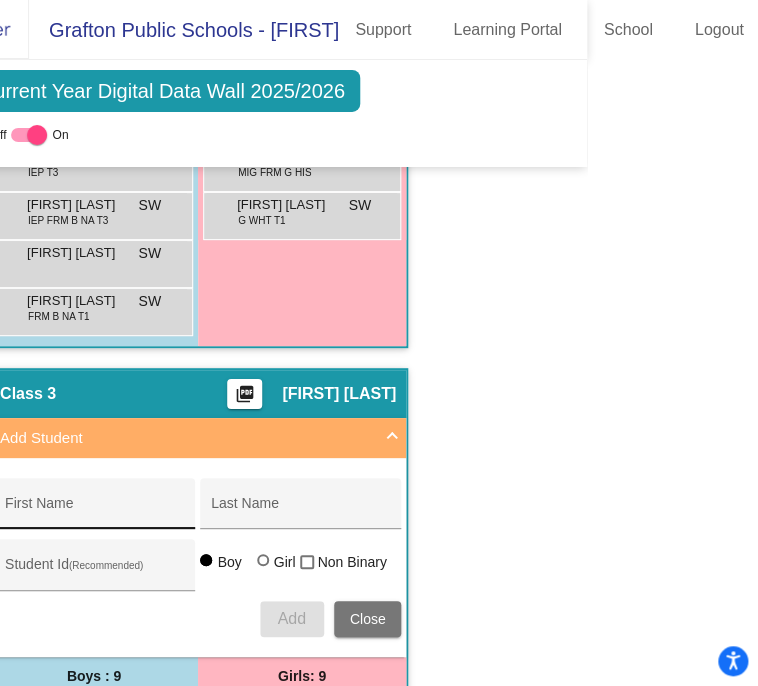 click on "First Name" at bounding box center [95, 509] 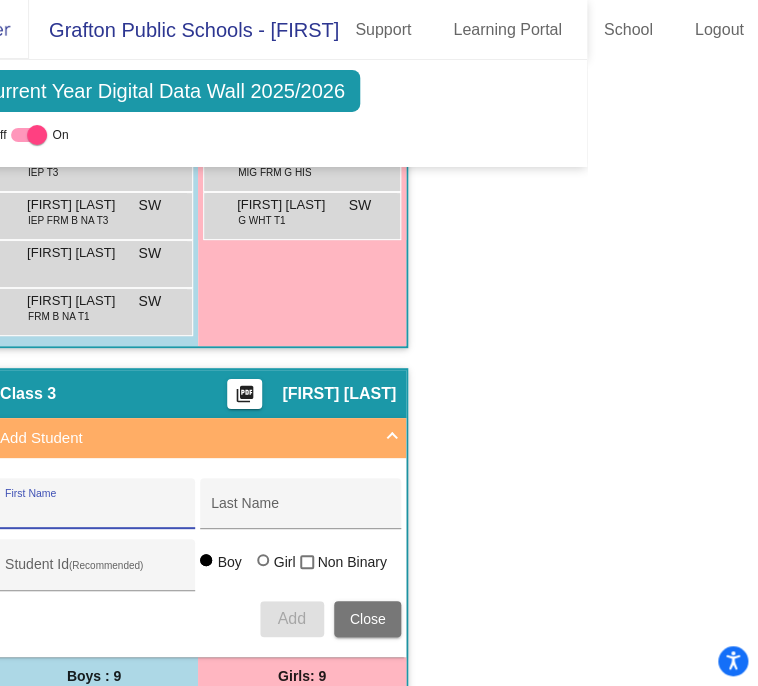 click on "First Name" at bounding box center [95, 511] 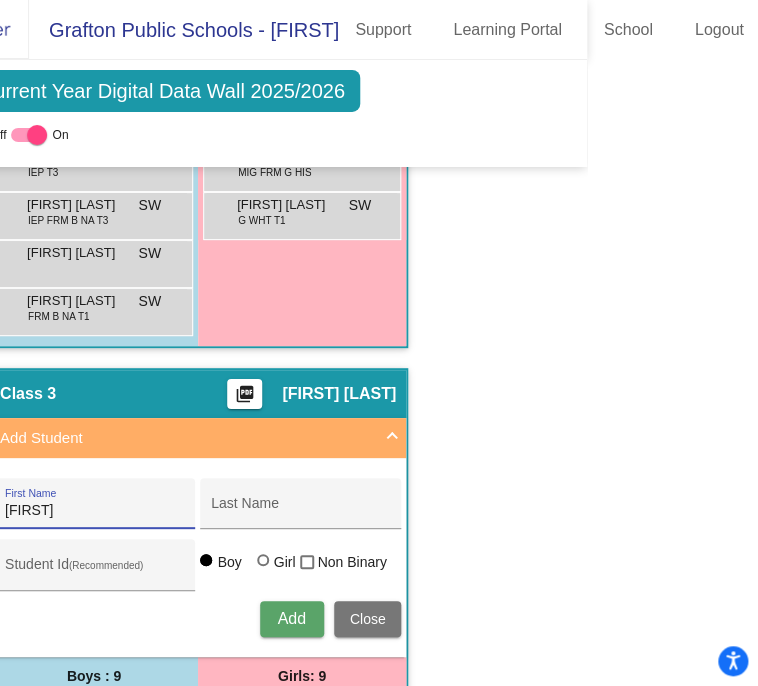 type on "[FIRST]" 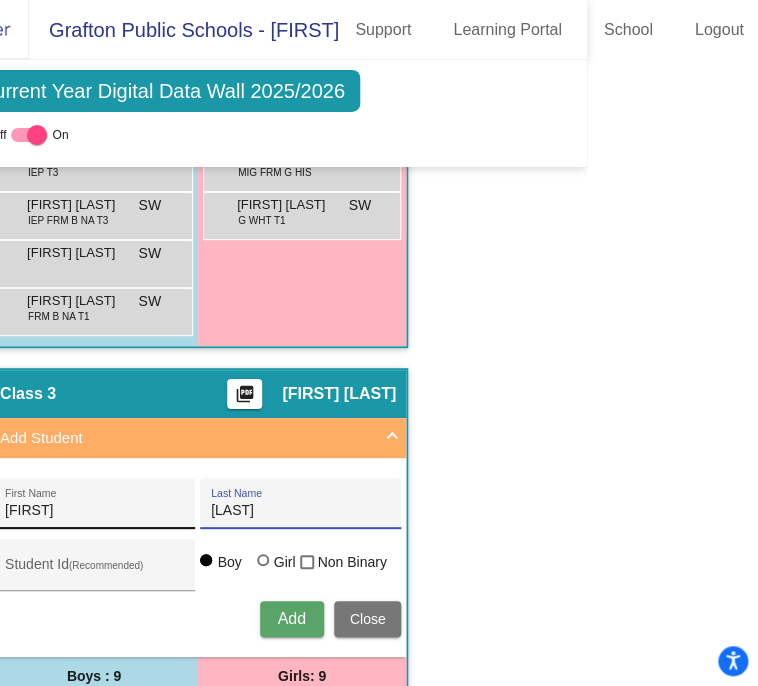 type on "[LAST]" 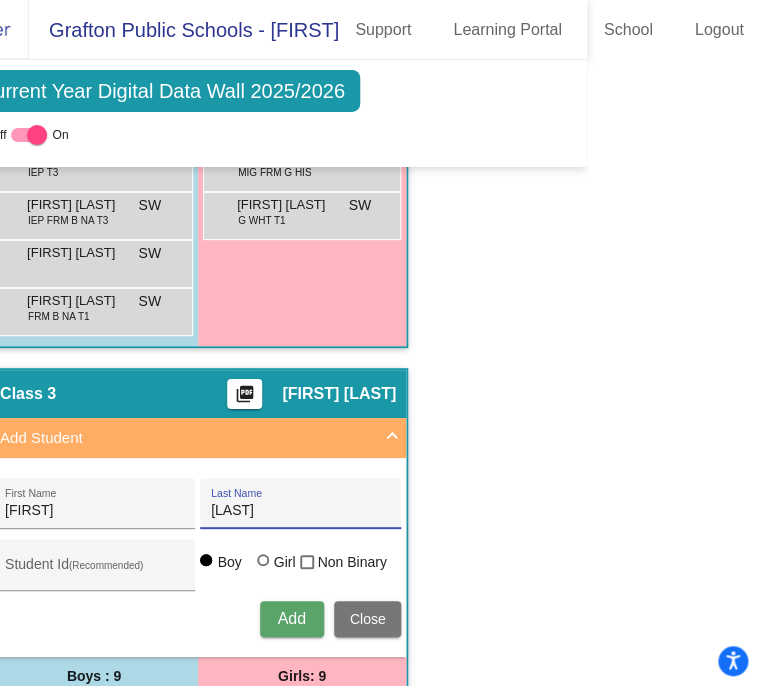 click at bounding box center (263, 560) 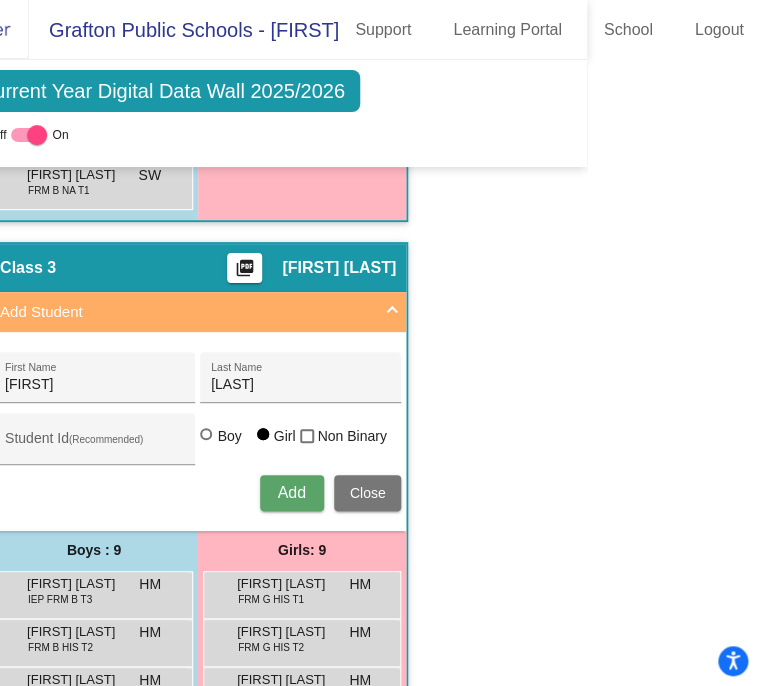scroll, scrollTop: 1911, scrollLeft: 0, axis: vertical 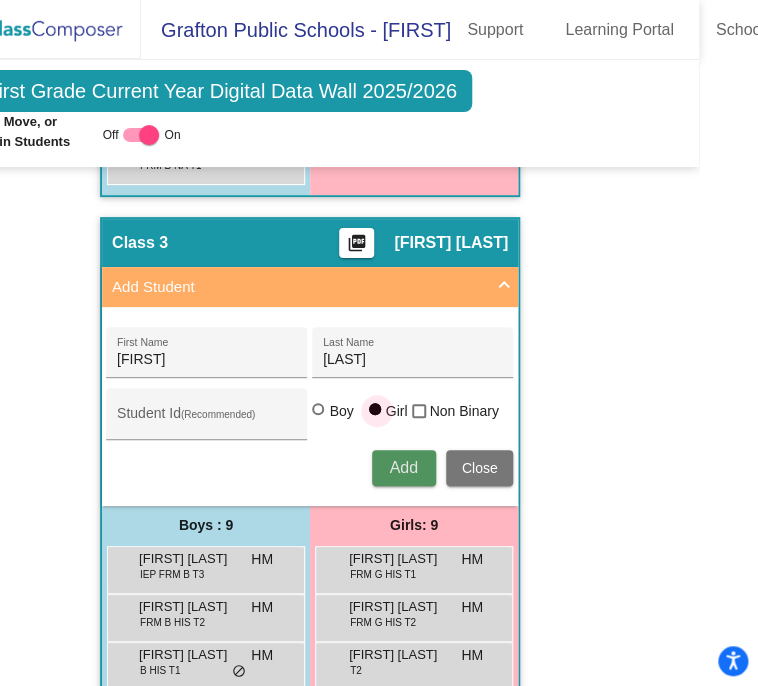 click on "Add" at bounding box center [403, 467] 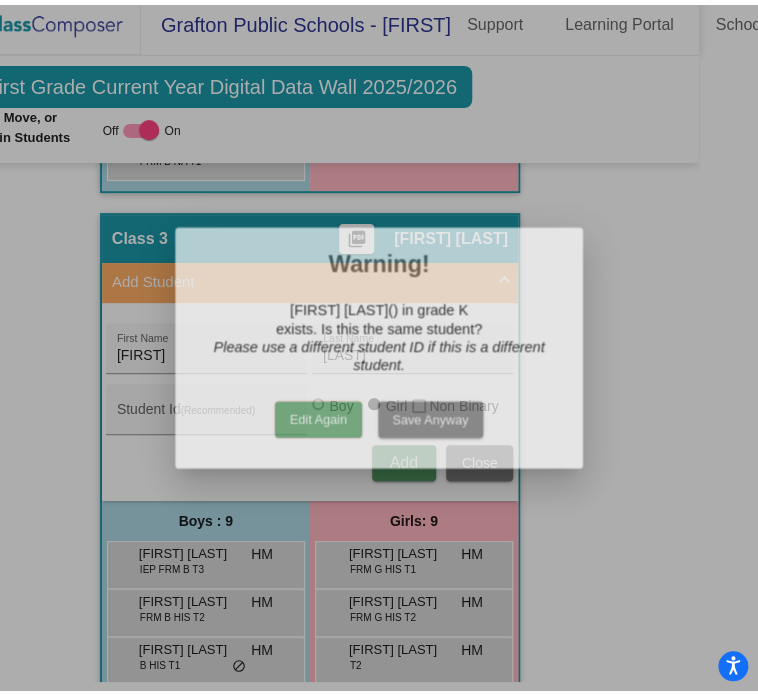 scroll, scrollTop: 0, scrollLeft: 0, axis: both 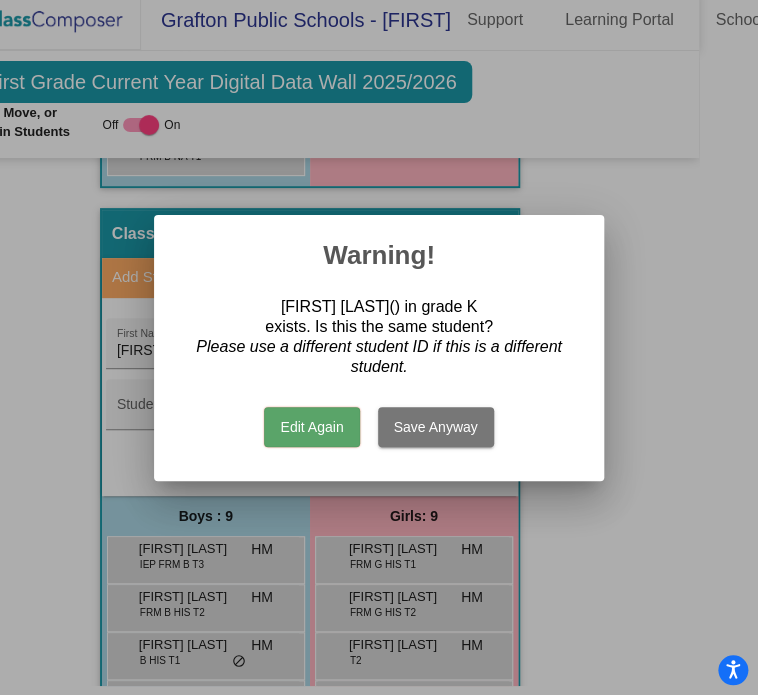 click on "Edit Again" at bounding box center [311, 427] 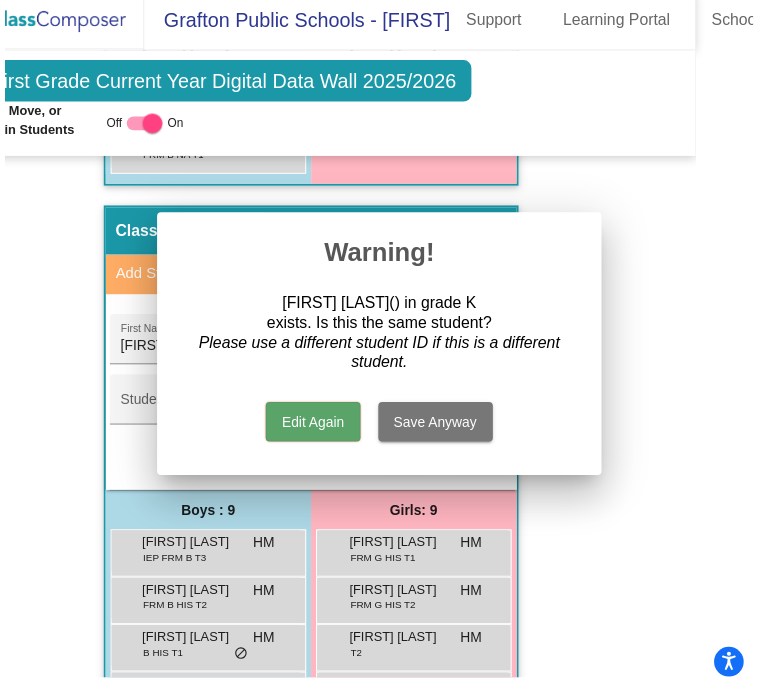 scroll, scrollTop: 9, scrollLeft: 59, axis: both 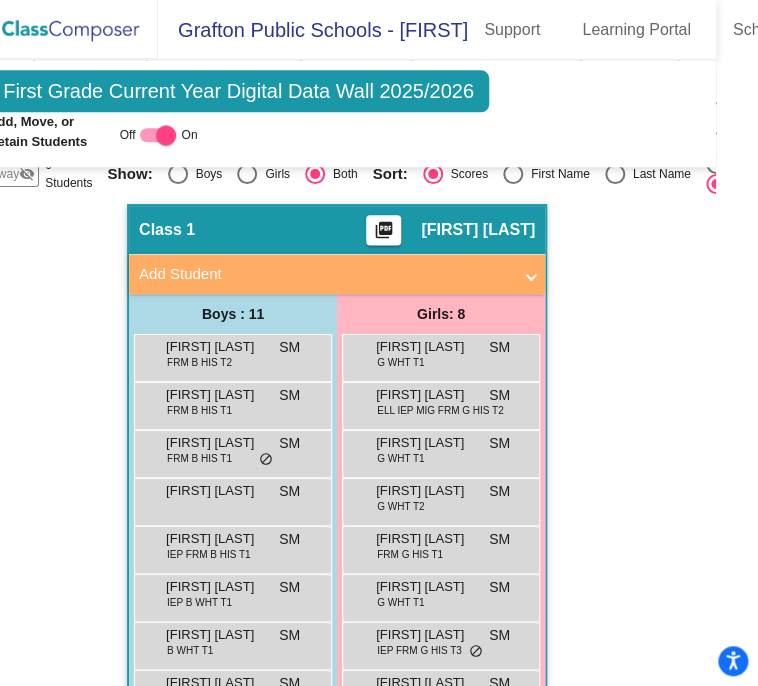 click 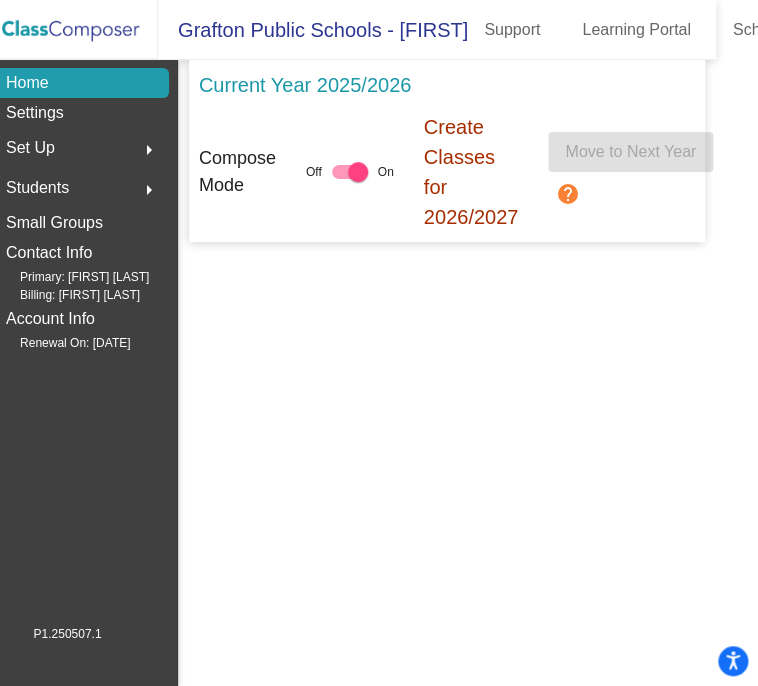 scroll, scrollTop: 0, scrollLeft: 0, axis: both 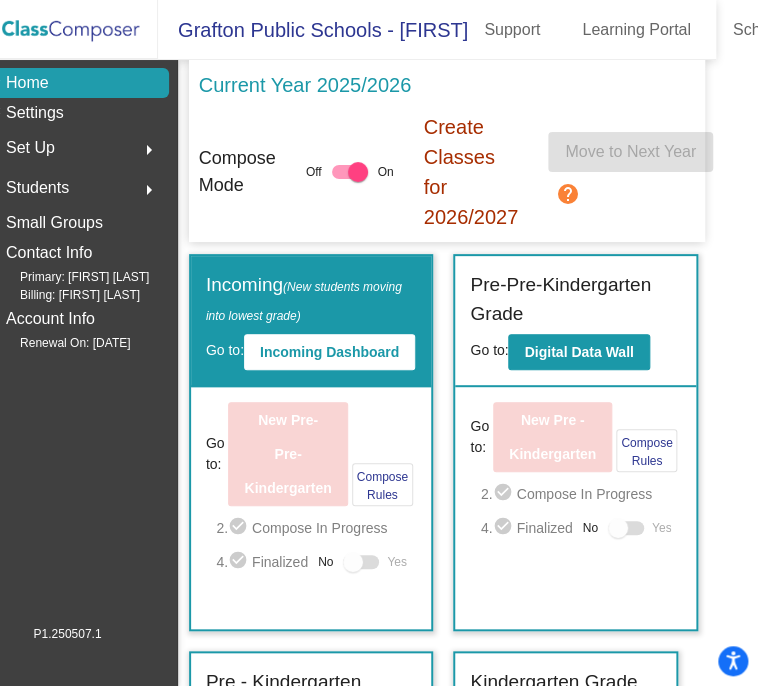 click on "arrow_right" 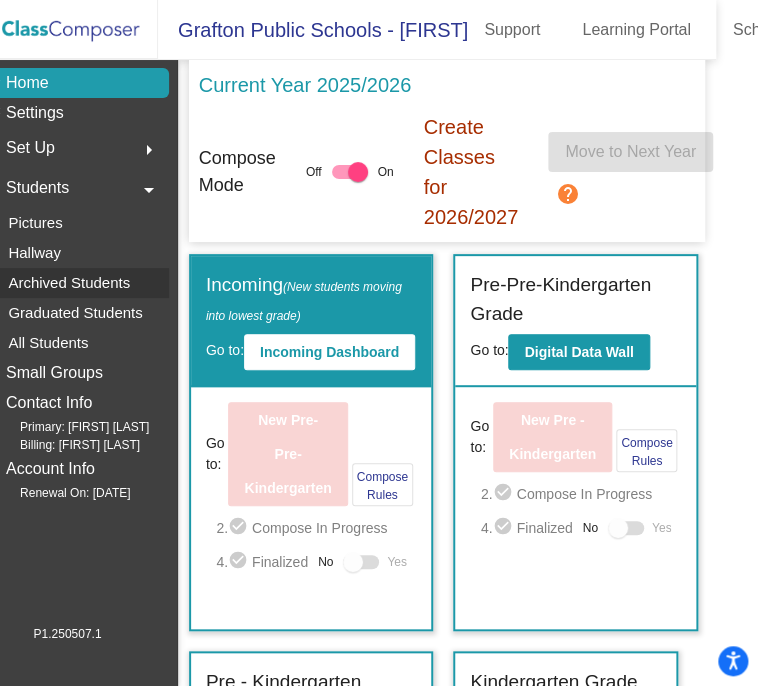 click on "Archived Students" 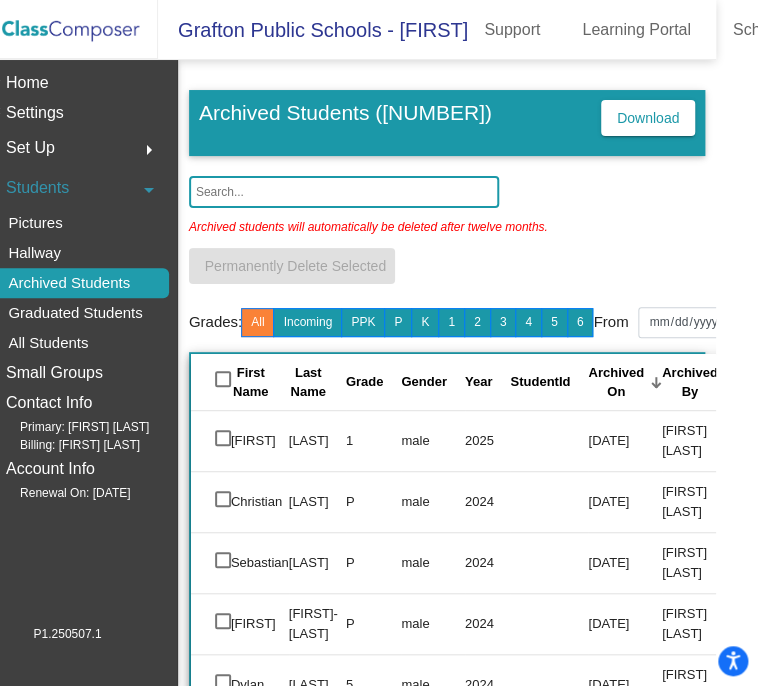 click 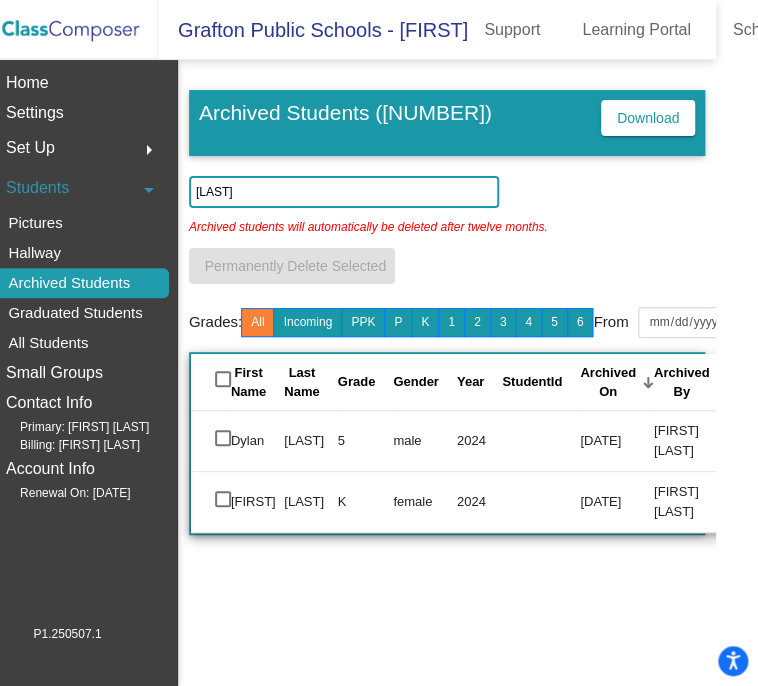 type on "[LAST]" 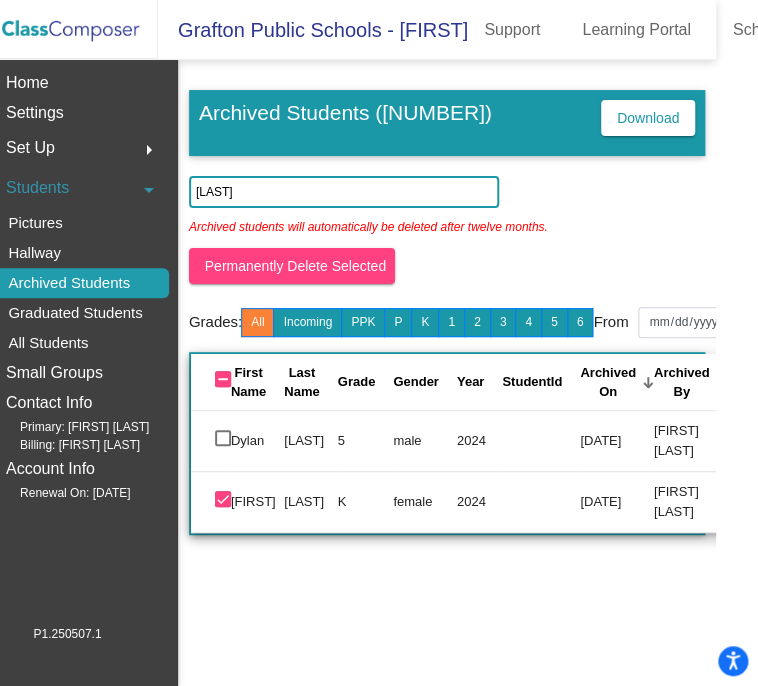 click on "female" 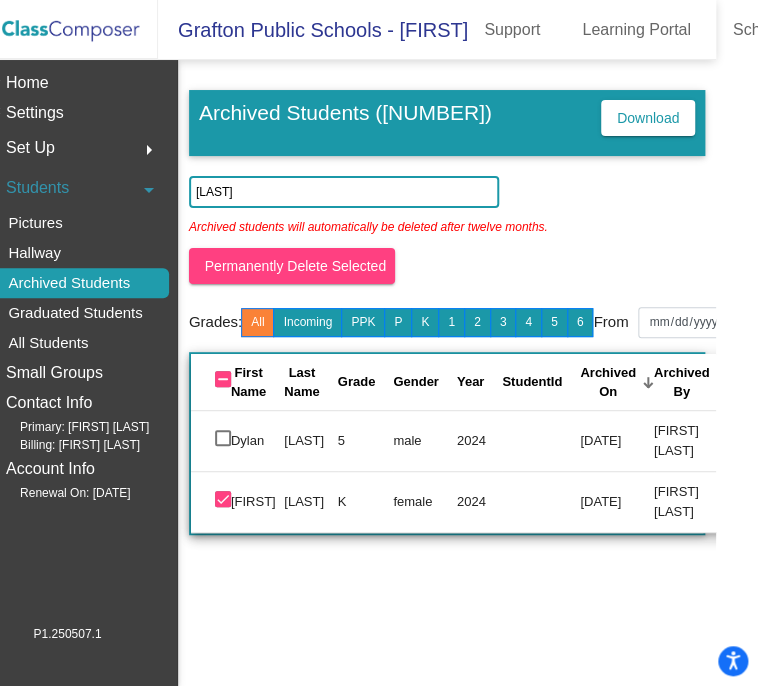 drag, startPoint x: 440, startPoint y: 673, endPoint x: 616, endPoint y: 682, distance: 176.22997 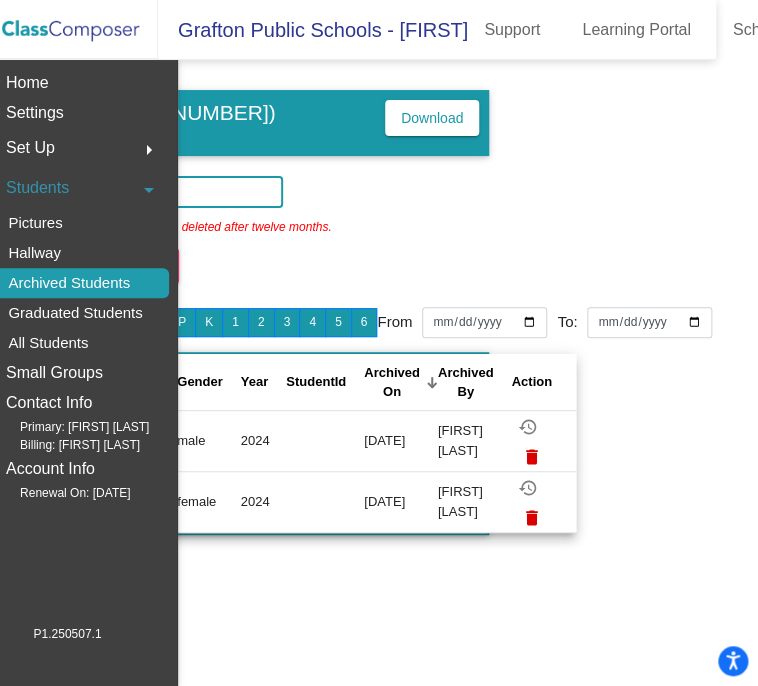 scroll, scrollTop: 0, scrollLeft: 211, axis: horizontal 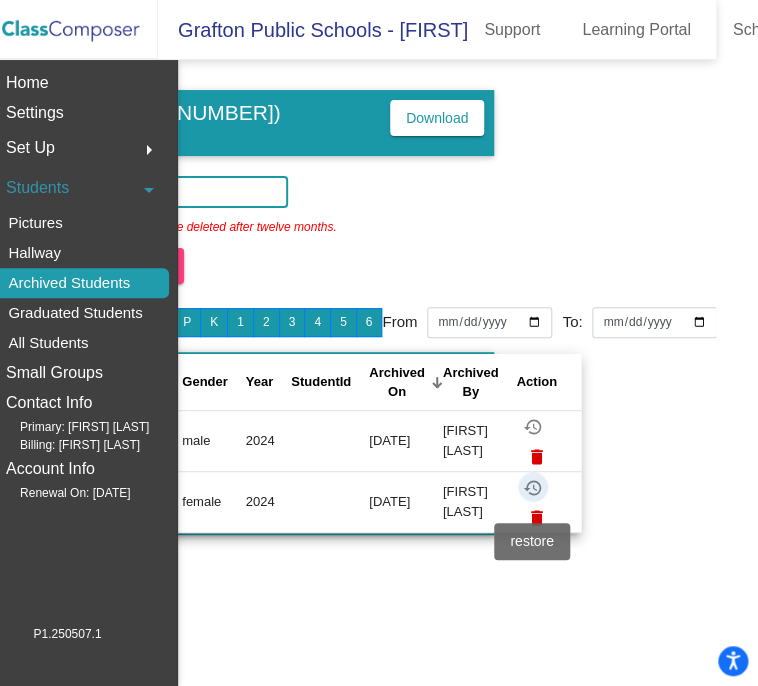 click on "restore" 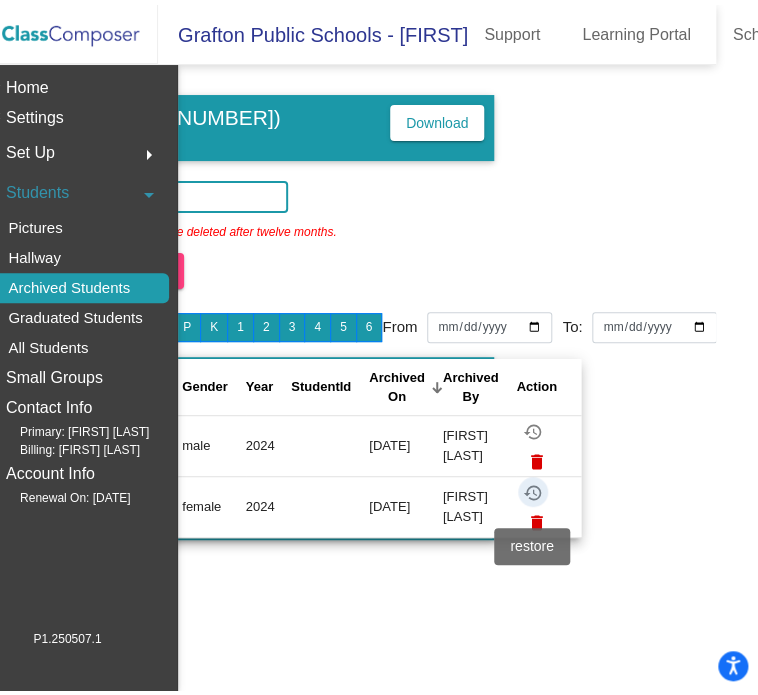 scroll, scrollTop: 0, scrollLeft: 0, axis: both 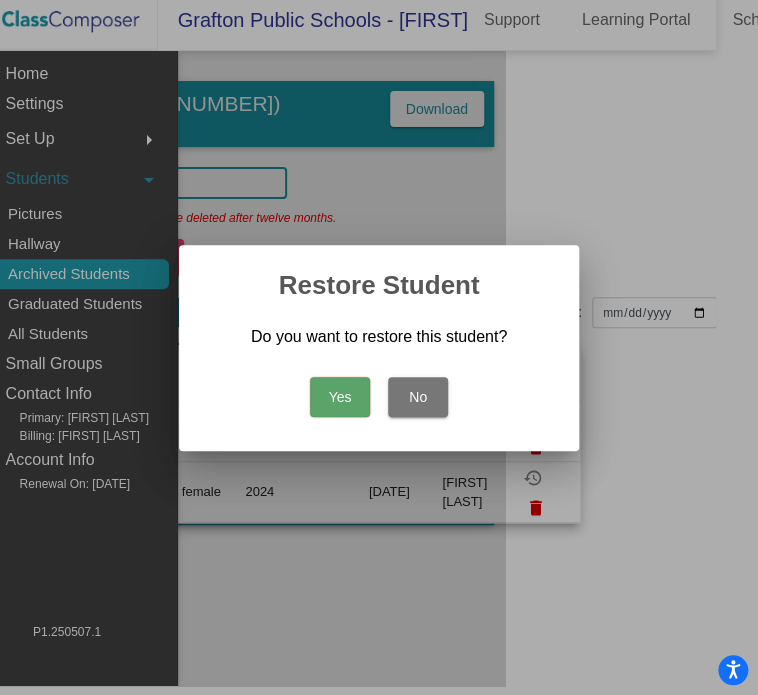 click on "Yes" at bounding box center (340, 397) 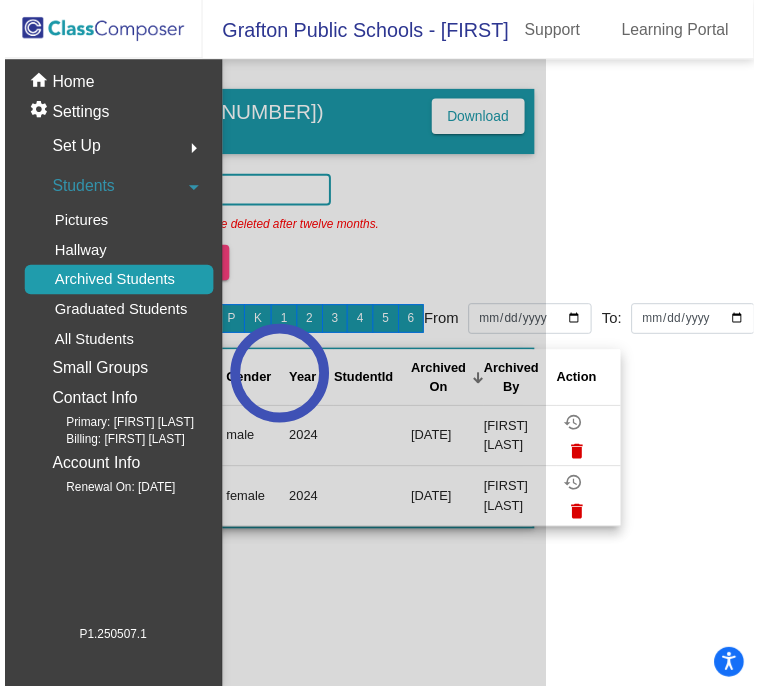 scroll, scrollTop: 9, scrollLeft: 42, axis: both 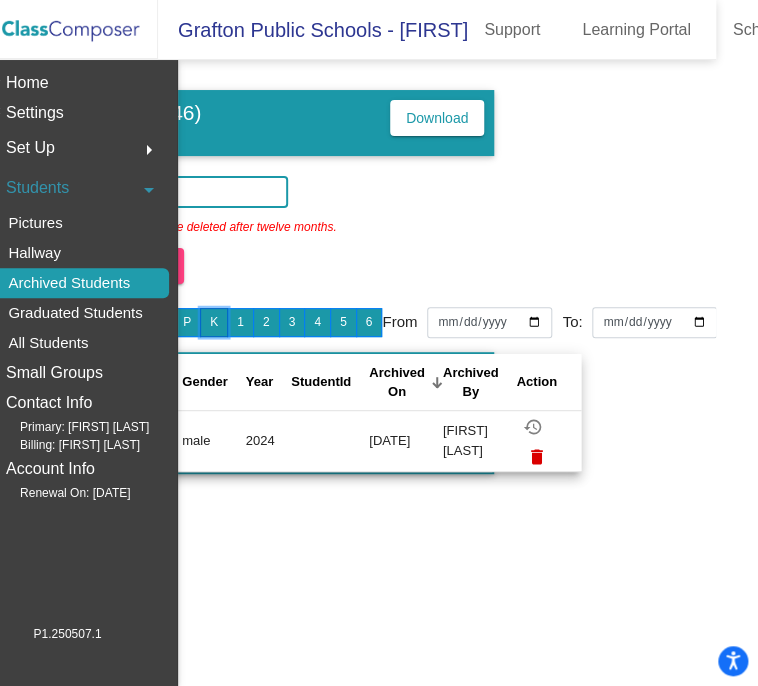 click on "K" at bounding box center (214, 322) 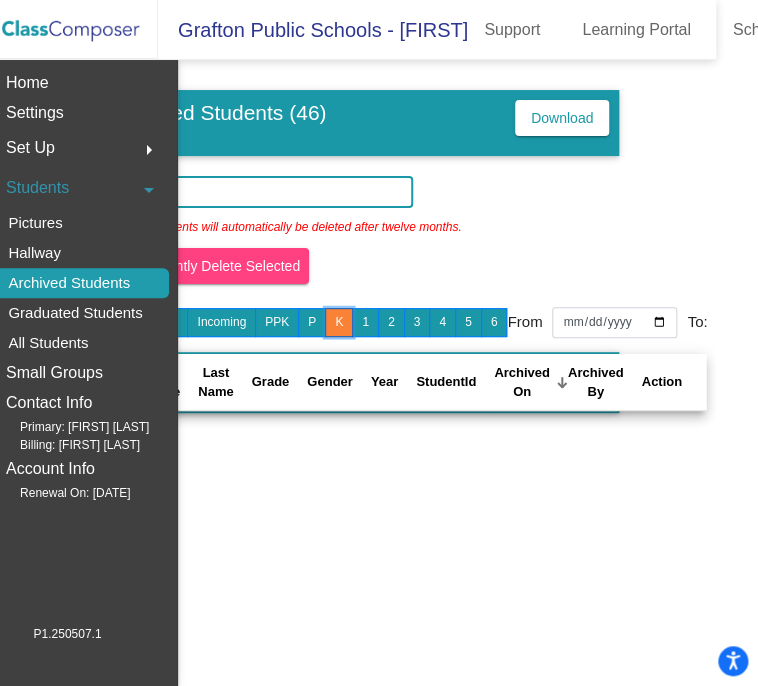 scroll, scrollTop: 0, scrollLeft: 0, axis: both 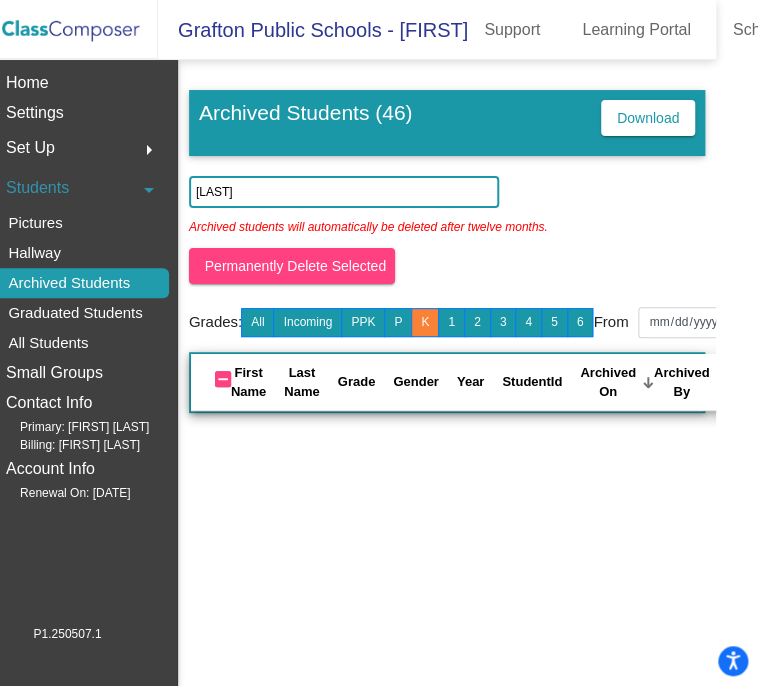 click on "[LAST]" 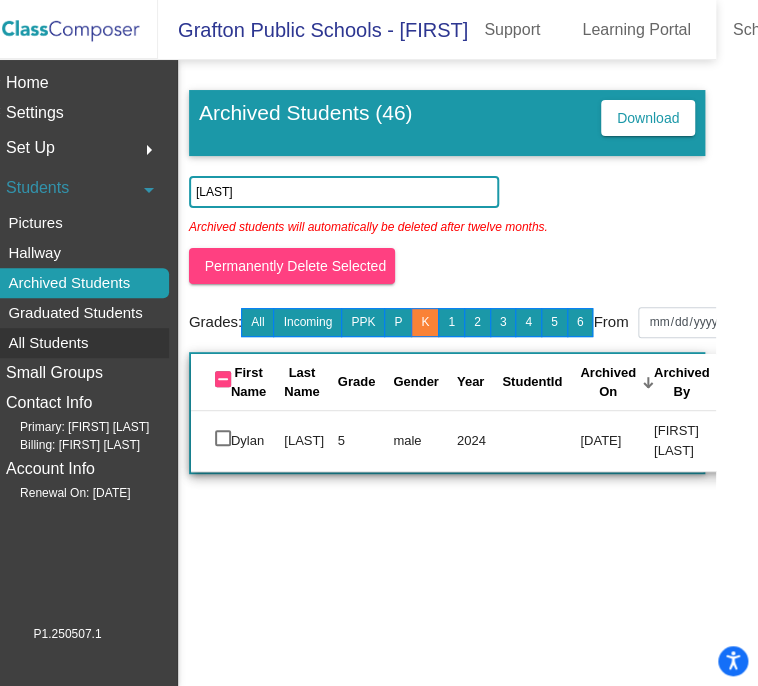 click on "All Students" 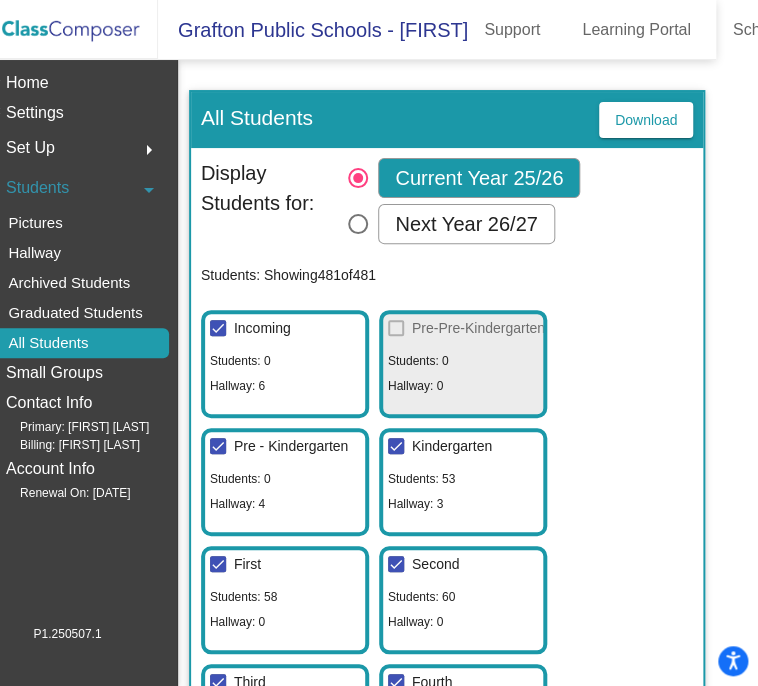 click on "Students" 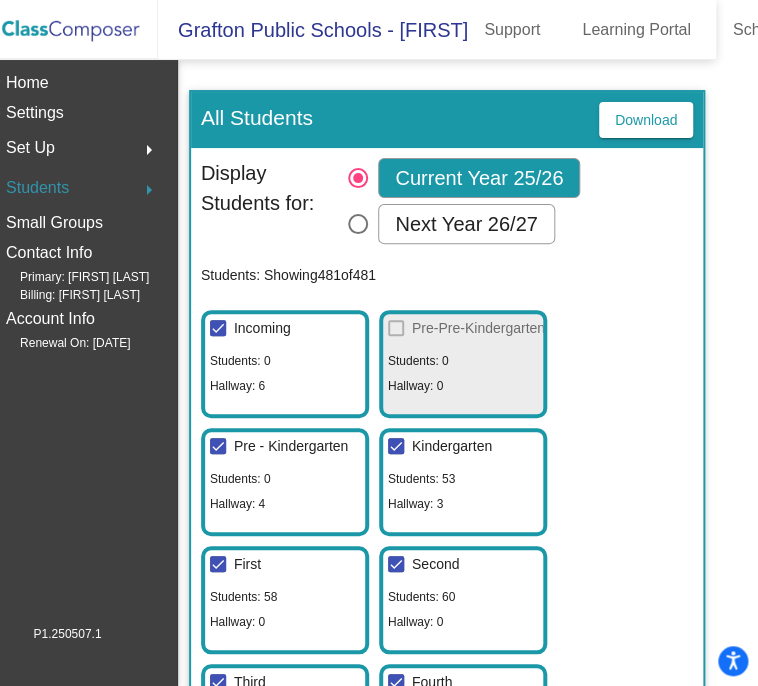 click on "Students" 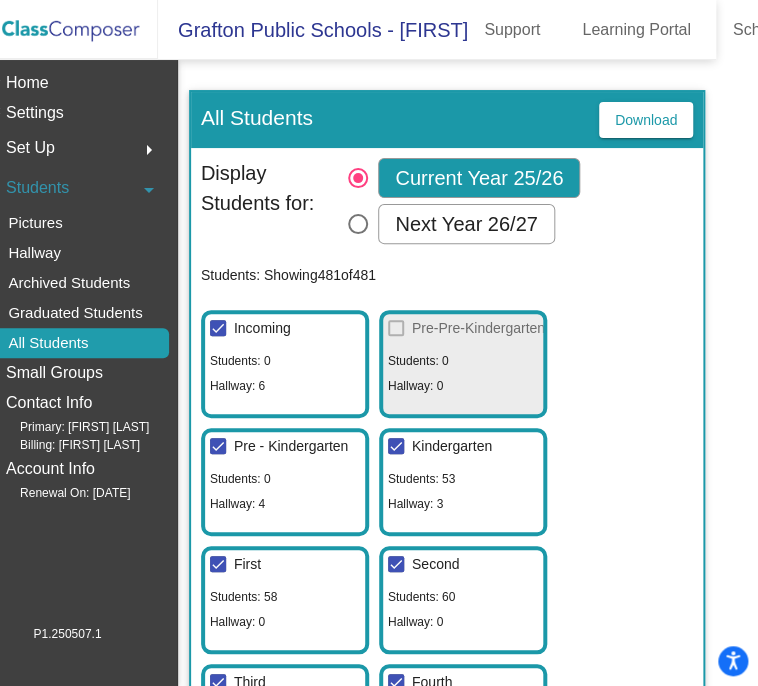 click on "Students" 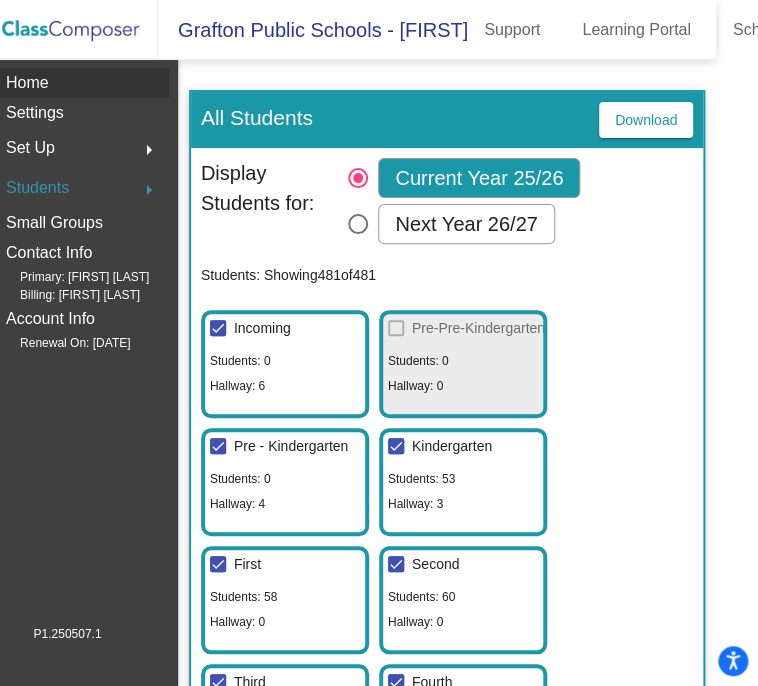 click on "Home" 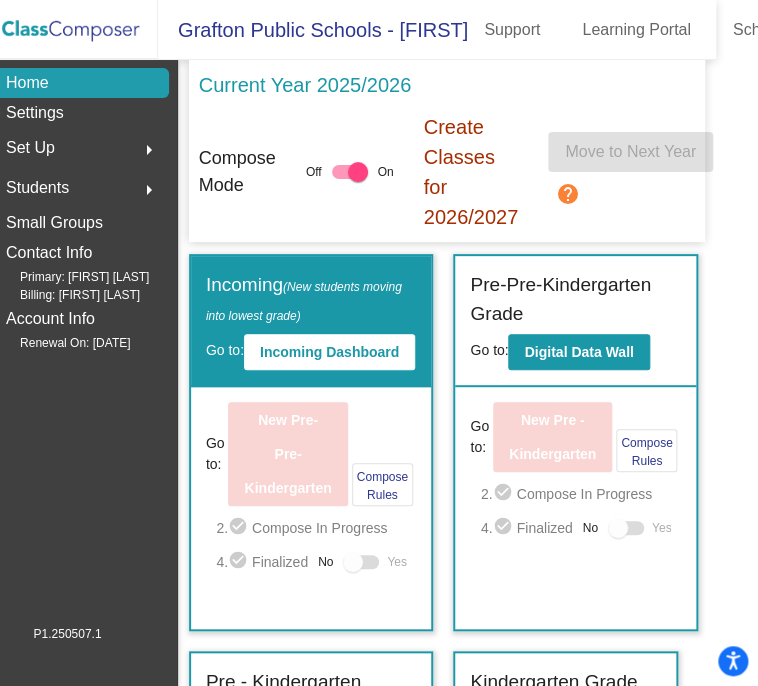 drag, startPoint x: 717, startPoint y: 180, endPoint x: 734, endPoint y: 315, distance: 136.06616 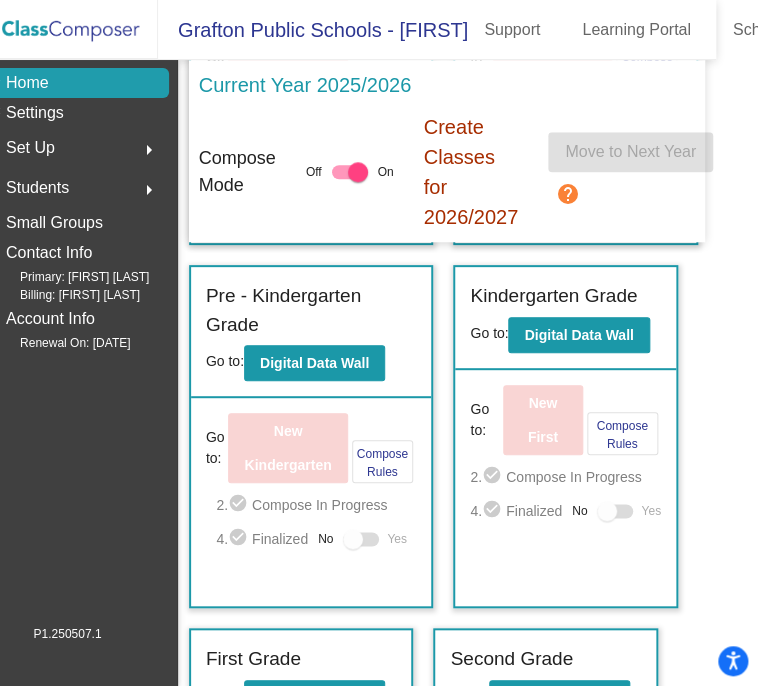 scroll, scrollTop: 388, scrollLeft: 0, axis: vertical 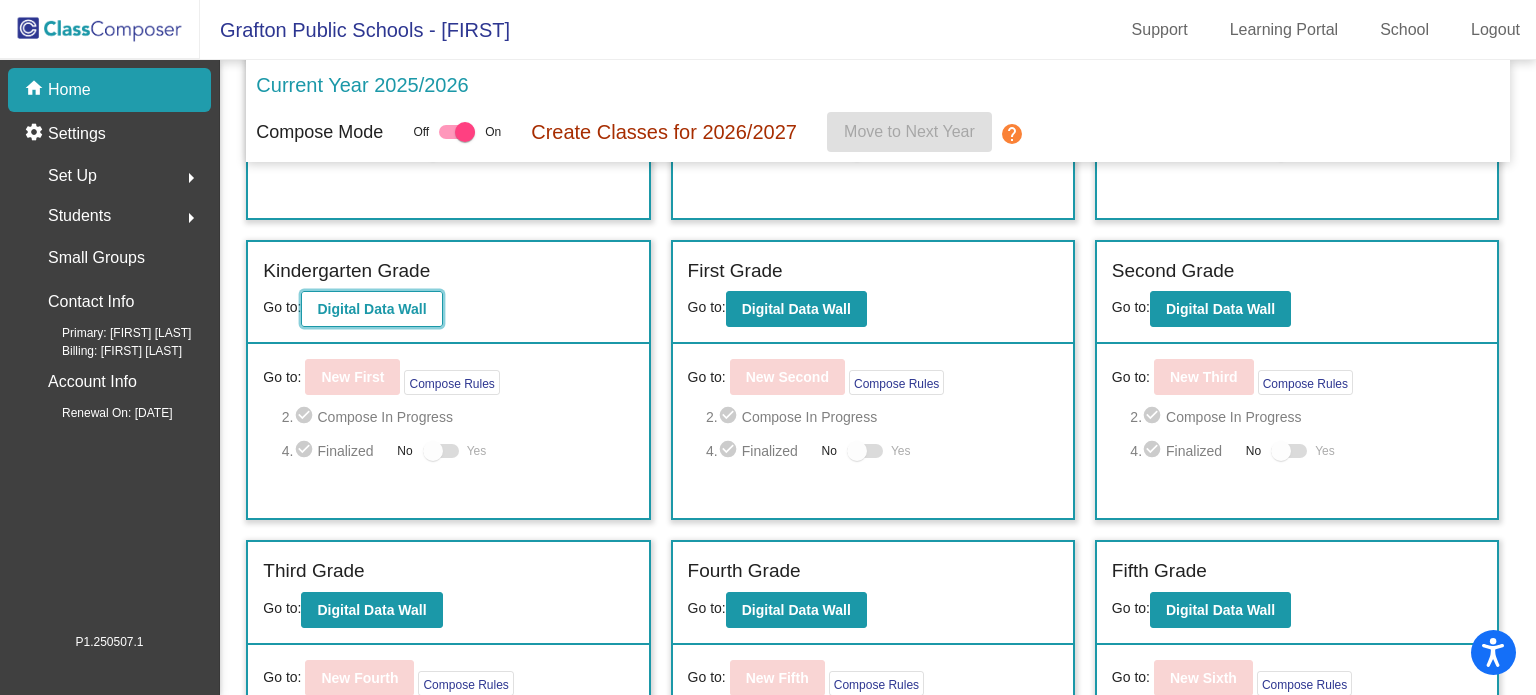 click on "Digital Data Wall" 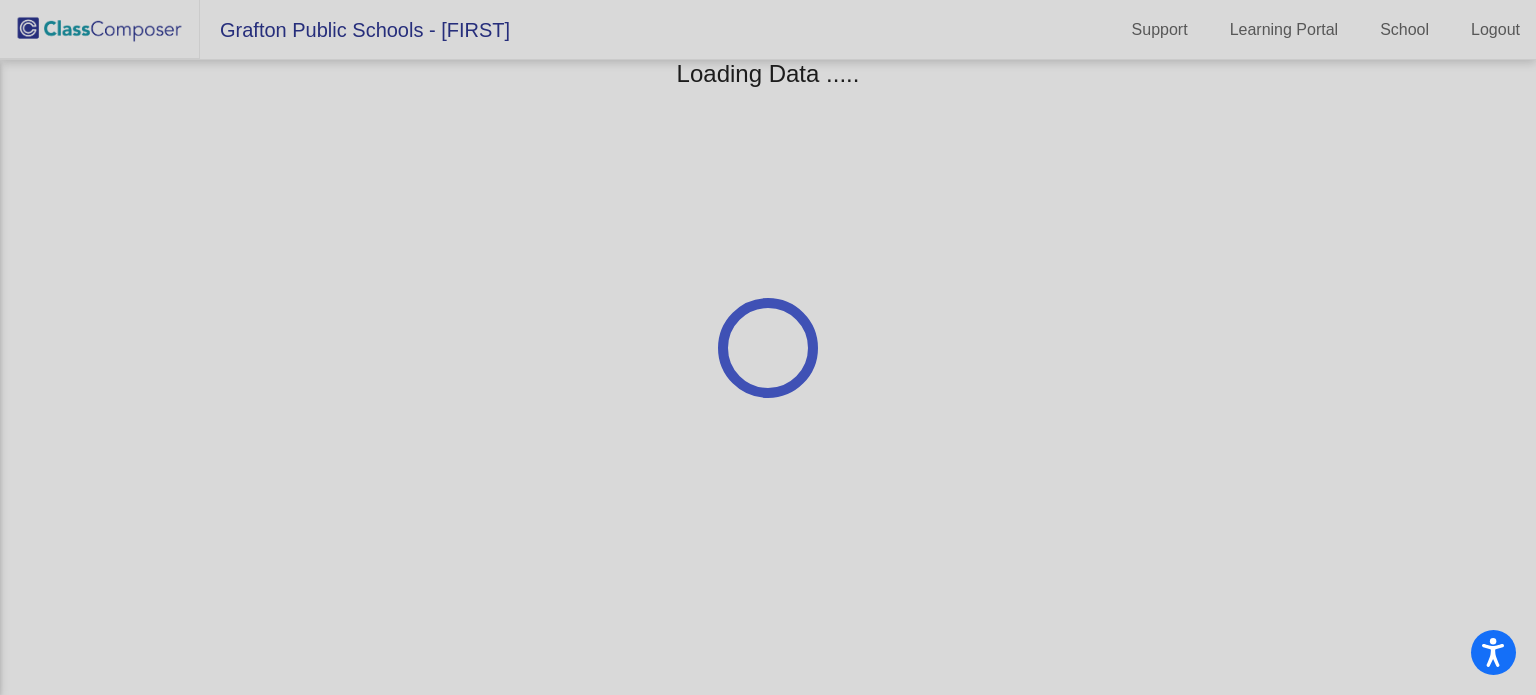 scroll, scrollTop: 0, scrollLeft: 0, axis: both 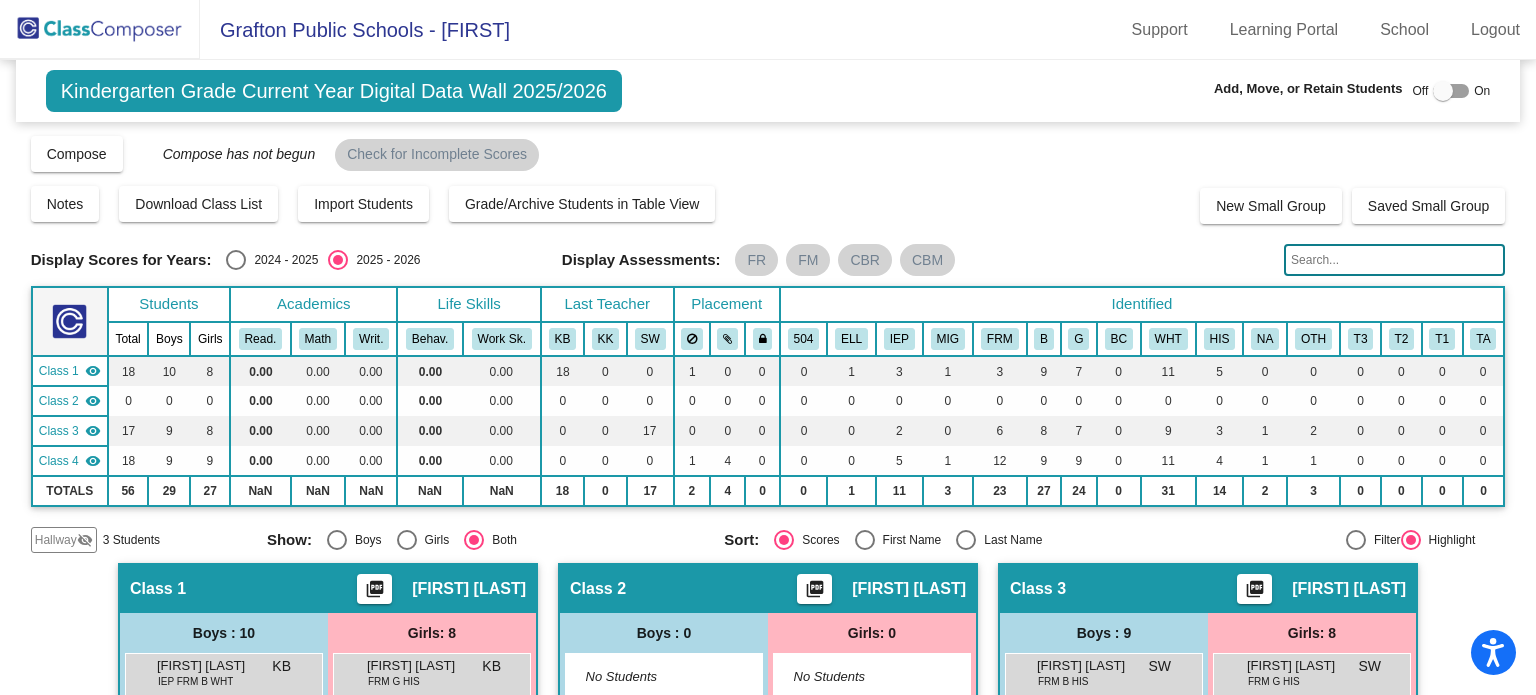 click 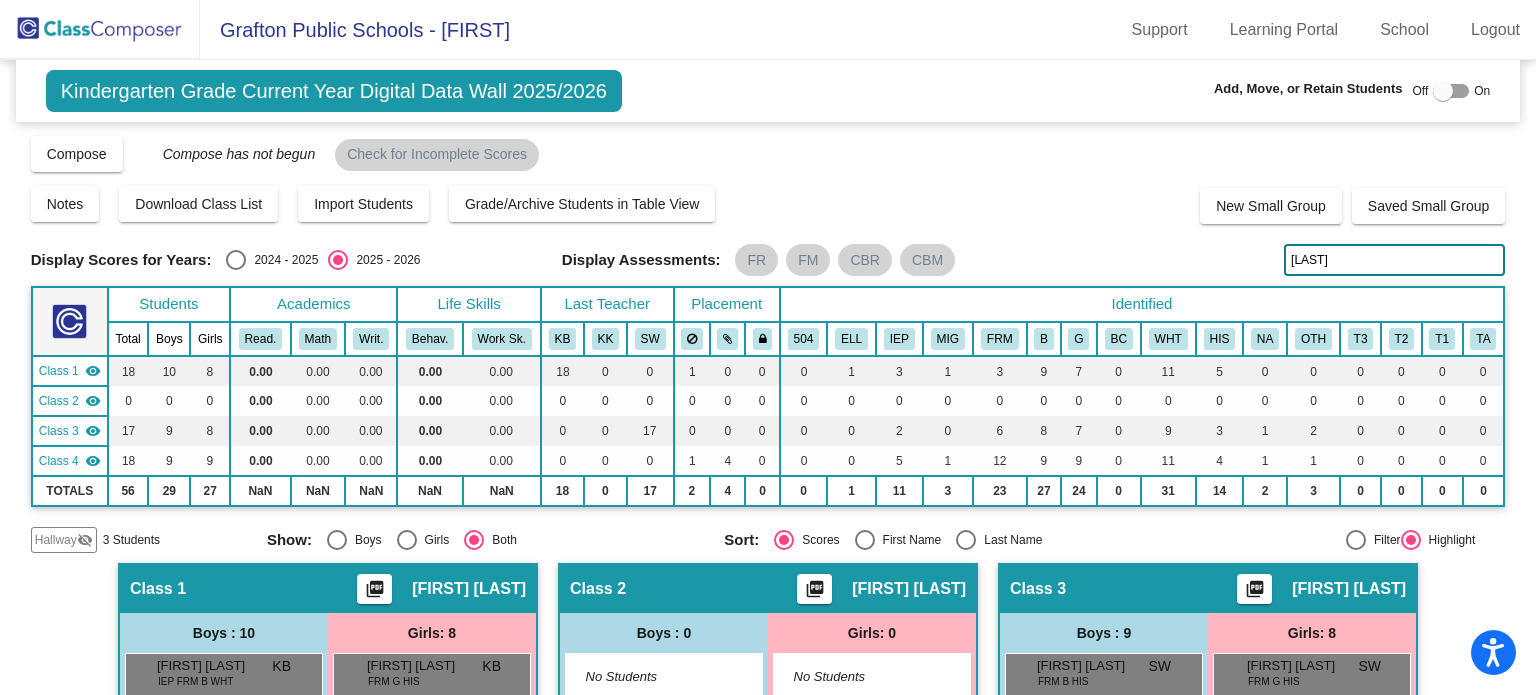 type on "[LAST]" 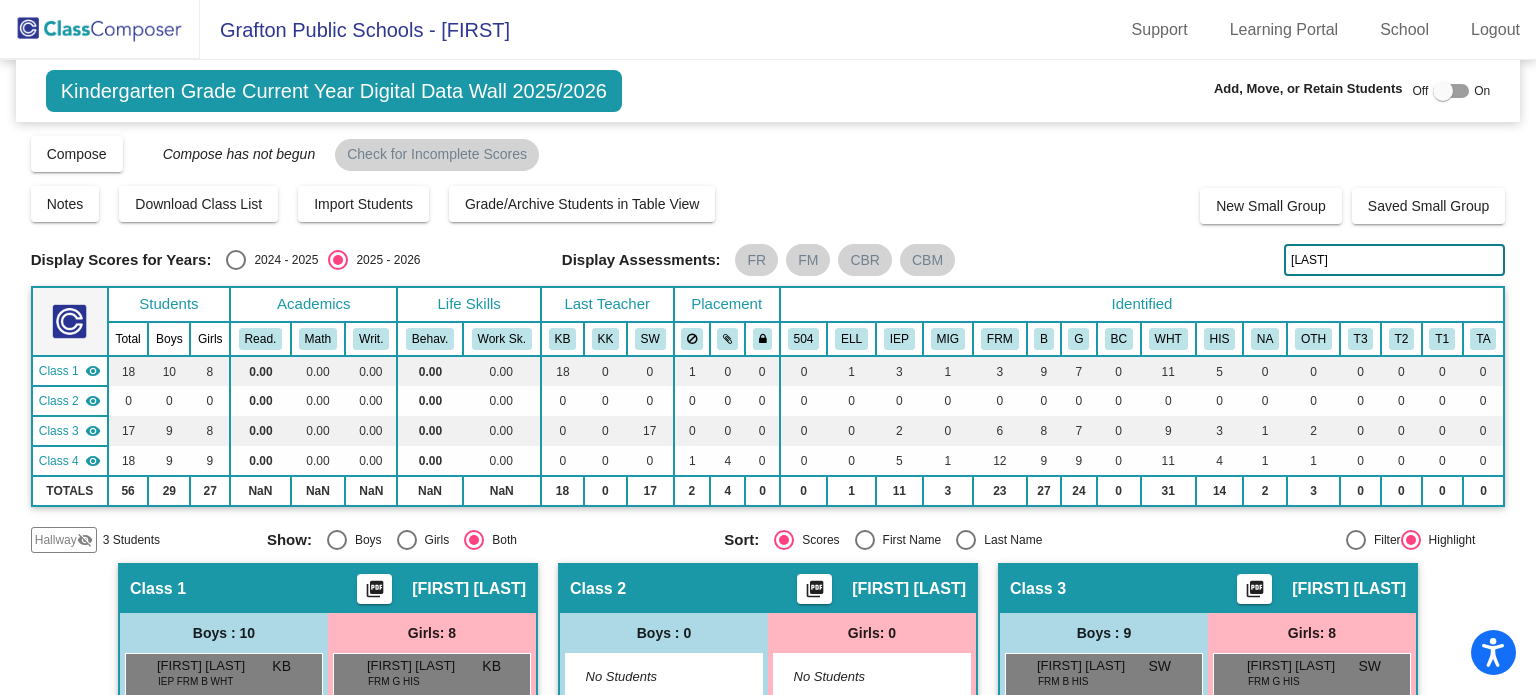 click on "[LAST]" 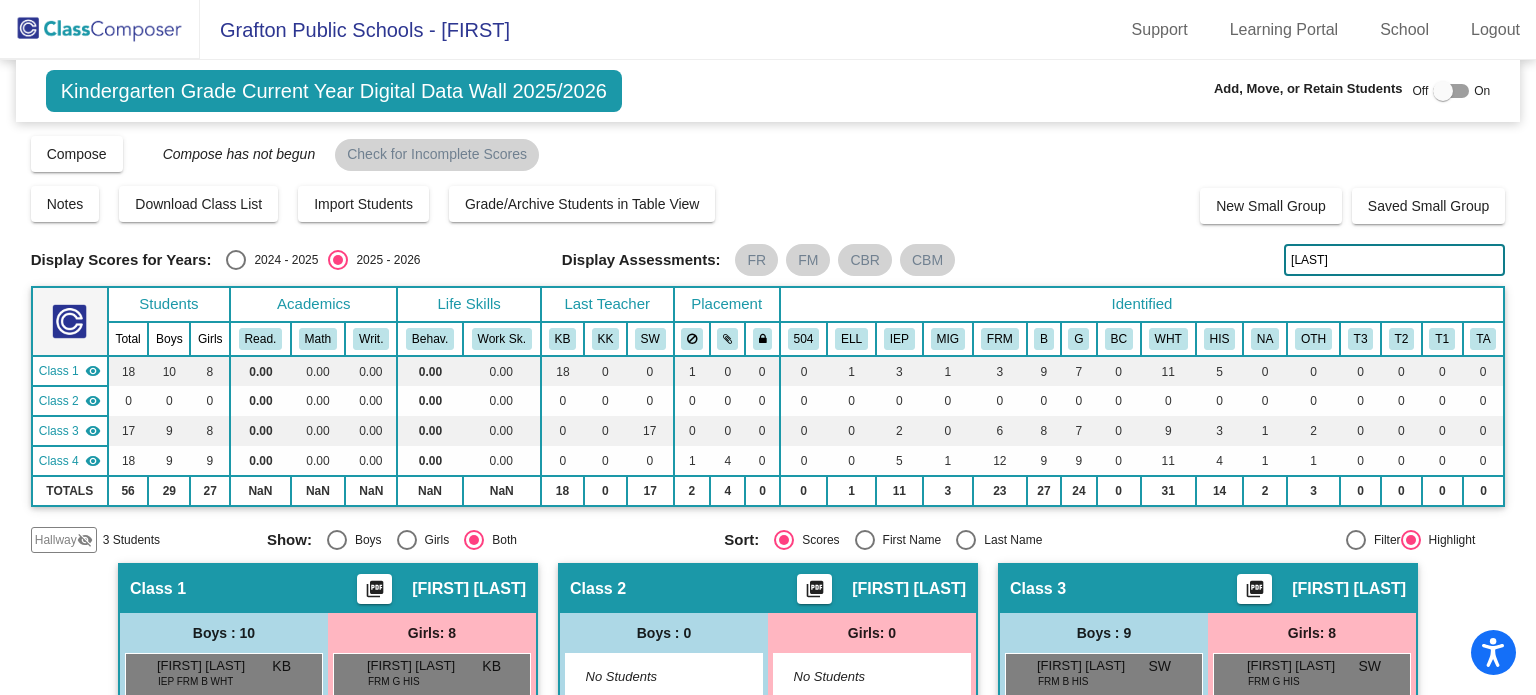 click at bounding box center [1443, 91] 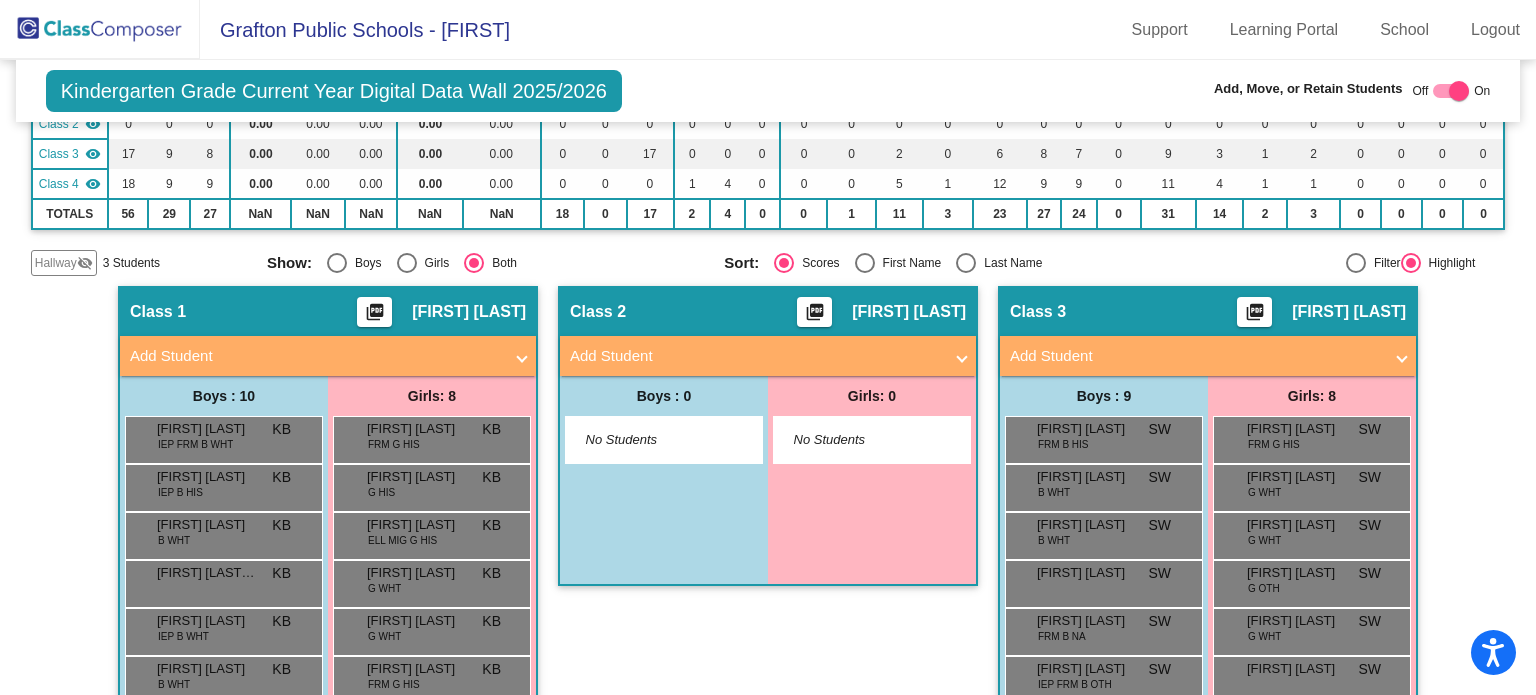 scroll, scrollTop: 262, scrollLeft: 0, axis: vertical 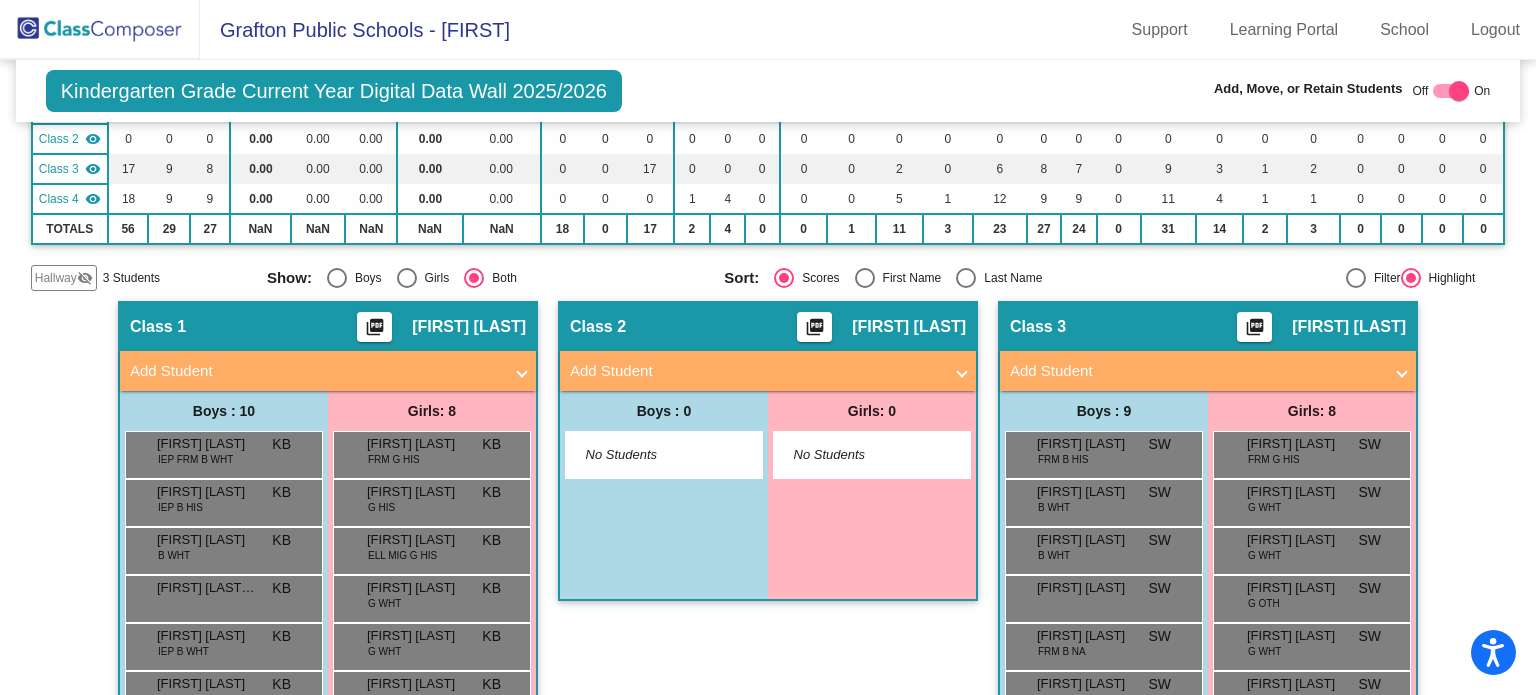 click 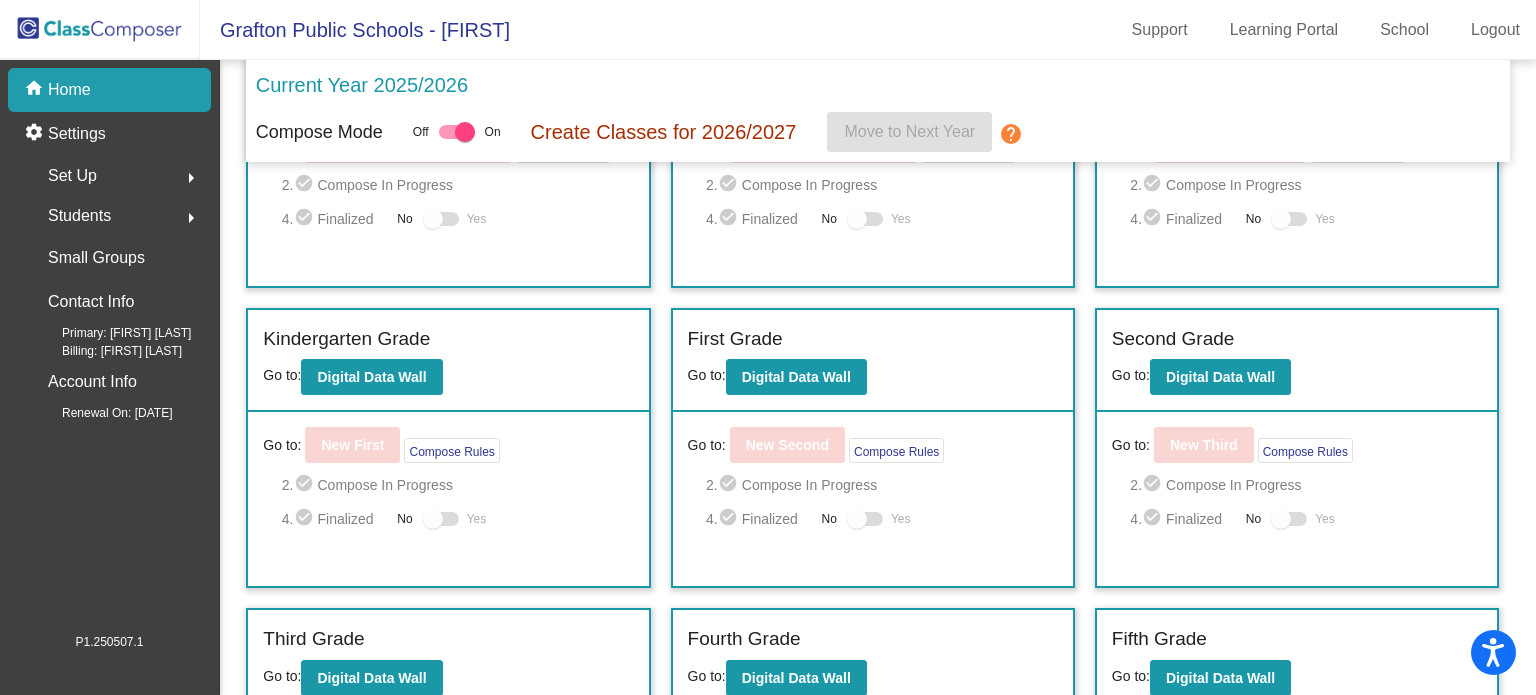 scroll, scrollTop: 180, scrollLeft: 0, axis: vertical 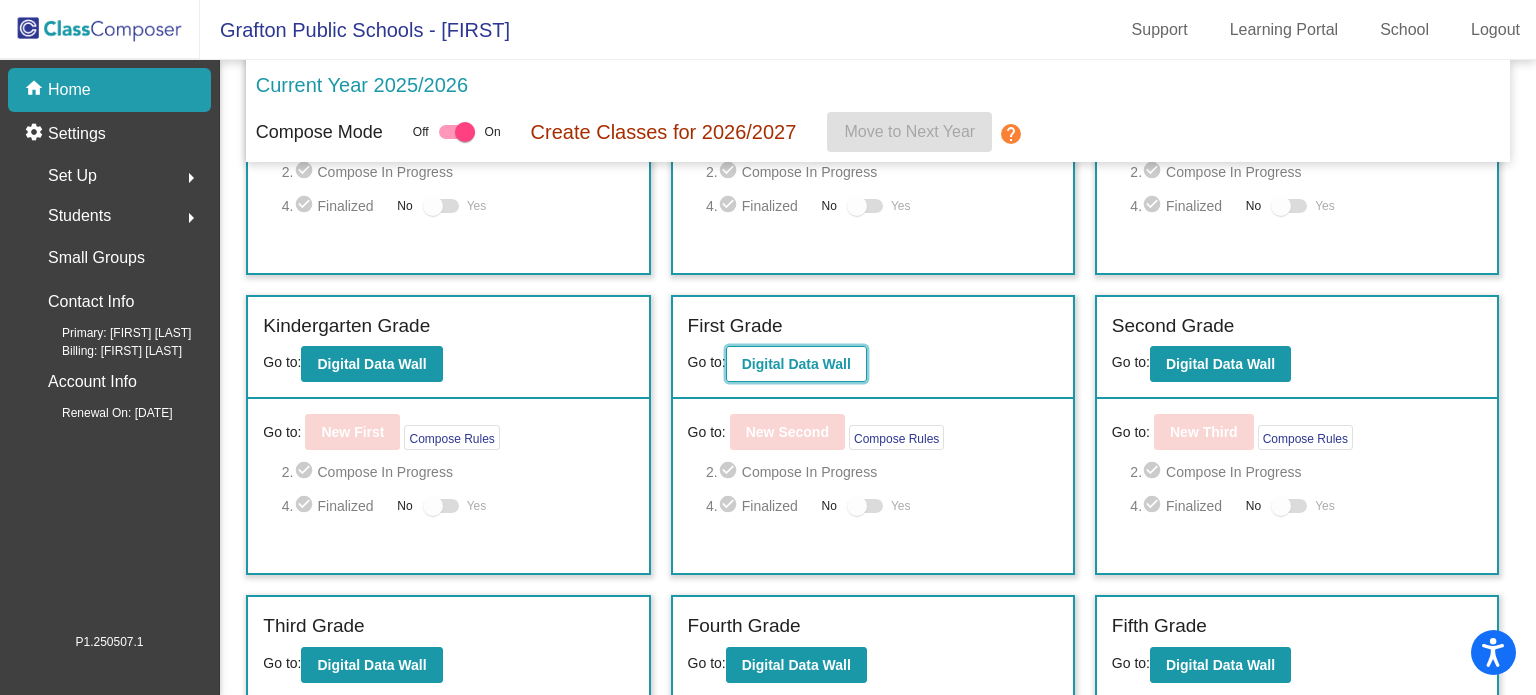 click on "Digital Data Wall" 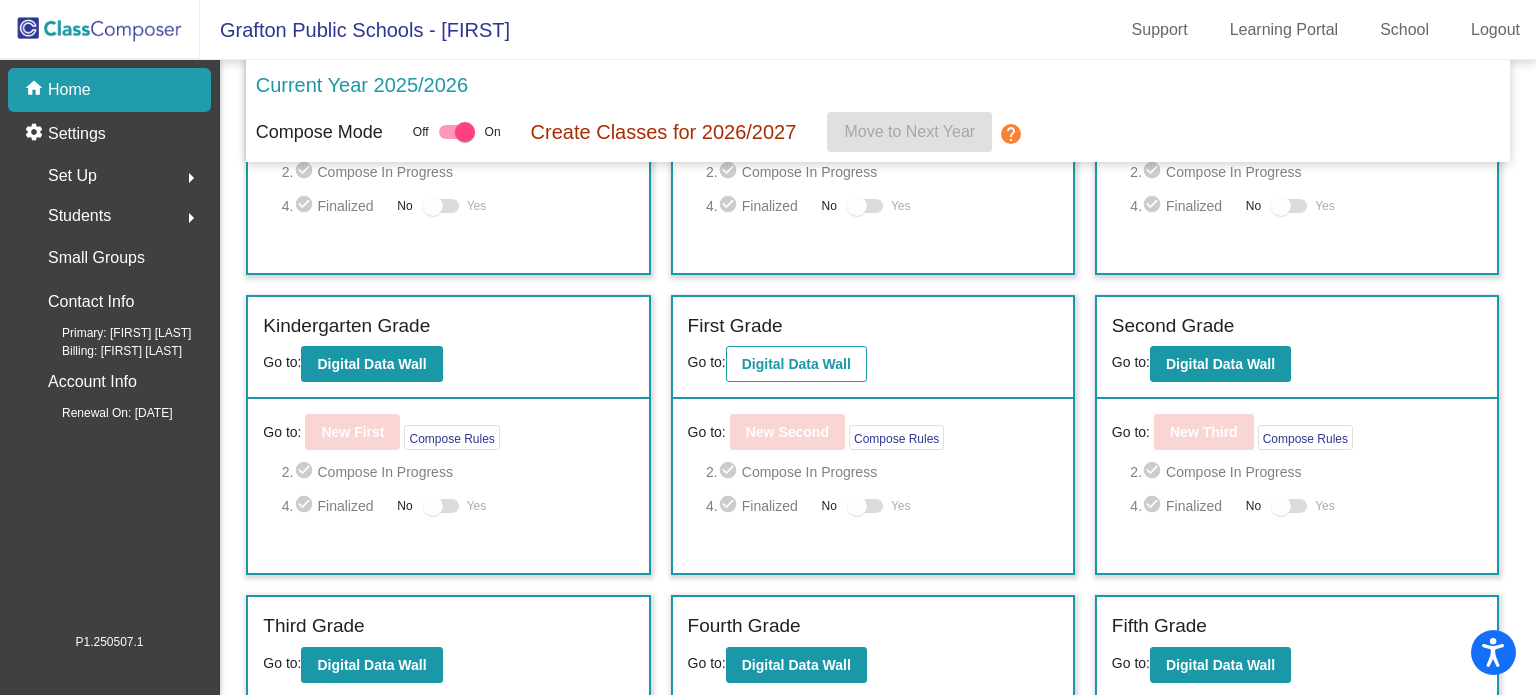 scroll, scrollTop: 0, scrollLeft: 0, axis: both 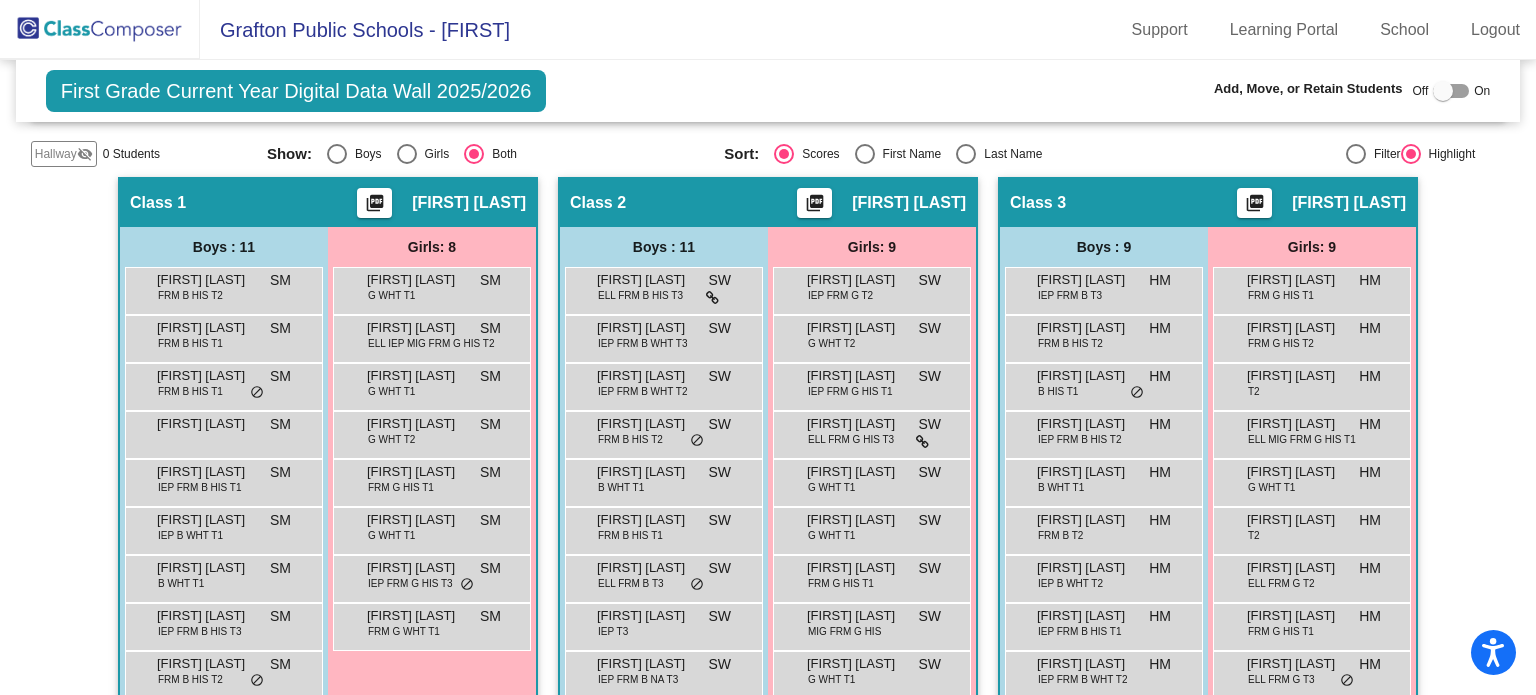 click on "Girls: 9" at bounding box center [0, 0] 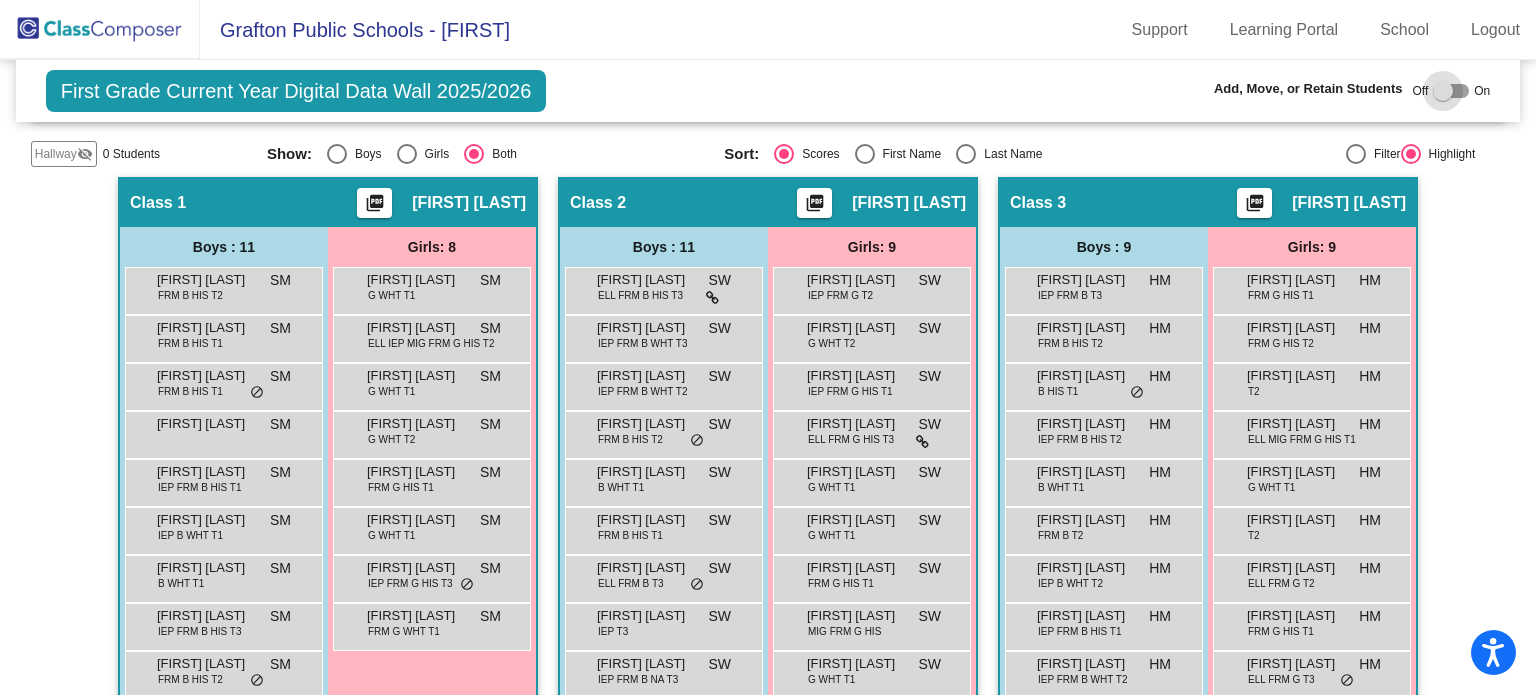 click at bounding box center (1443, 91) 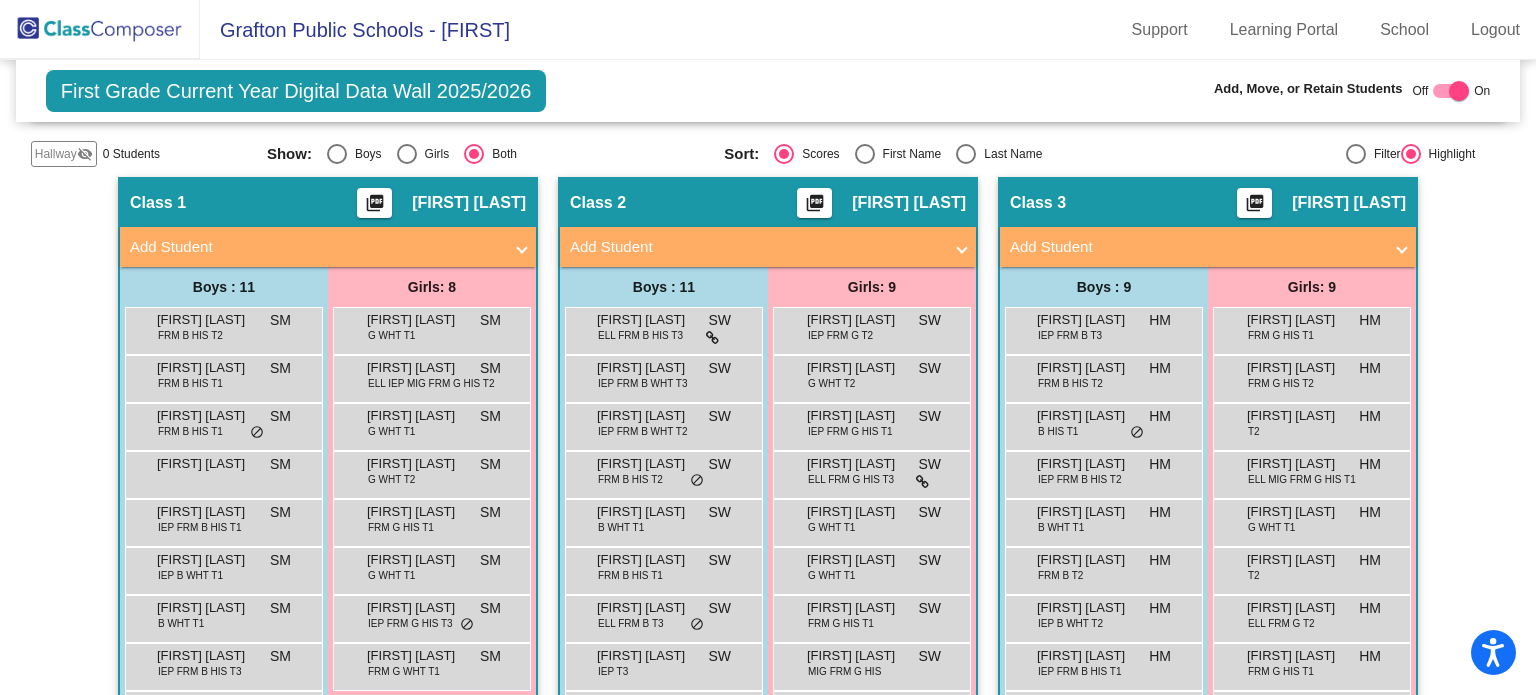 click on "Add Student" at bounding box center (1196, 247) 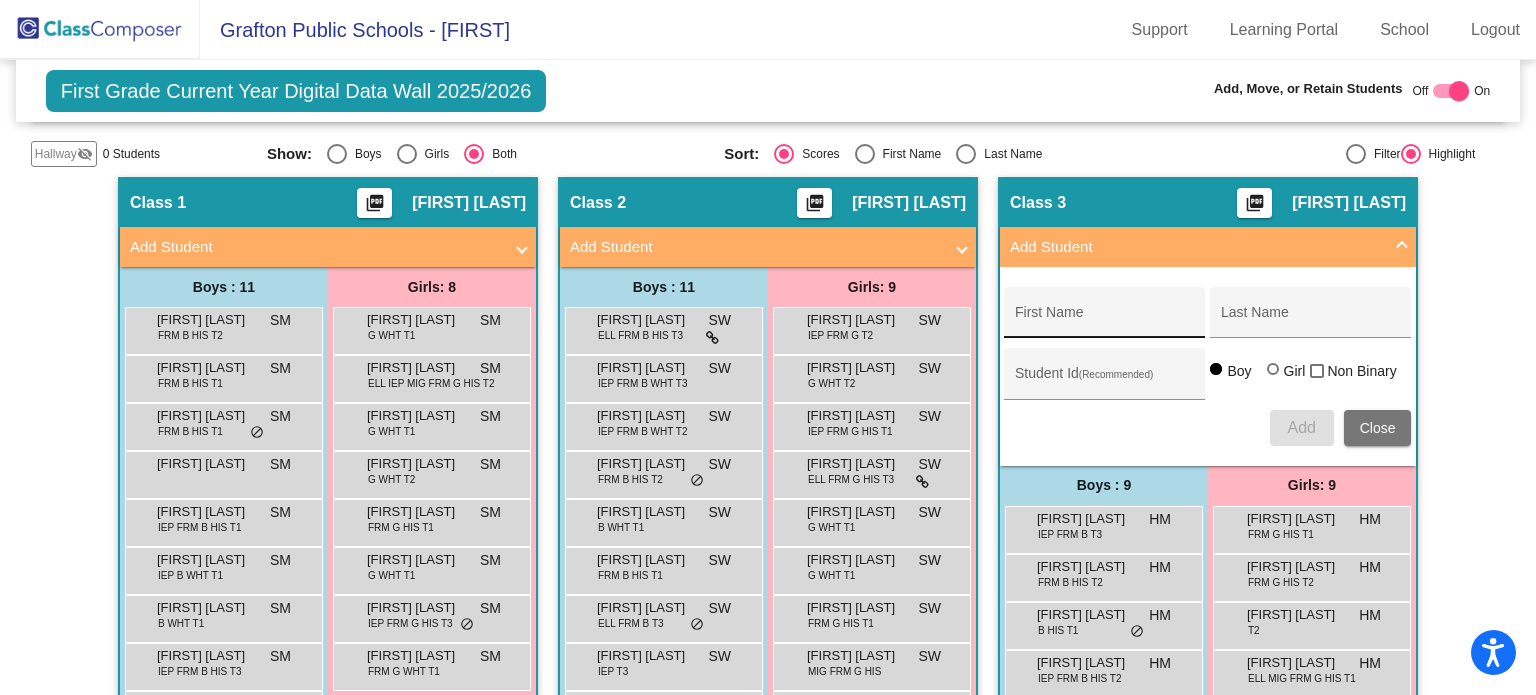click on "First Name" at bounding box center [1105, 318] 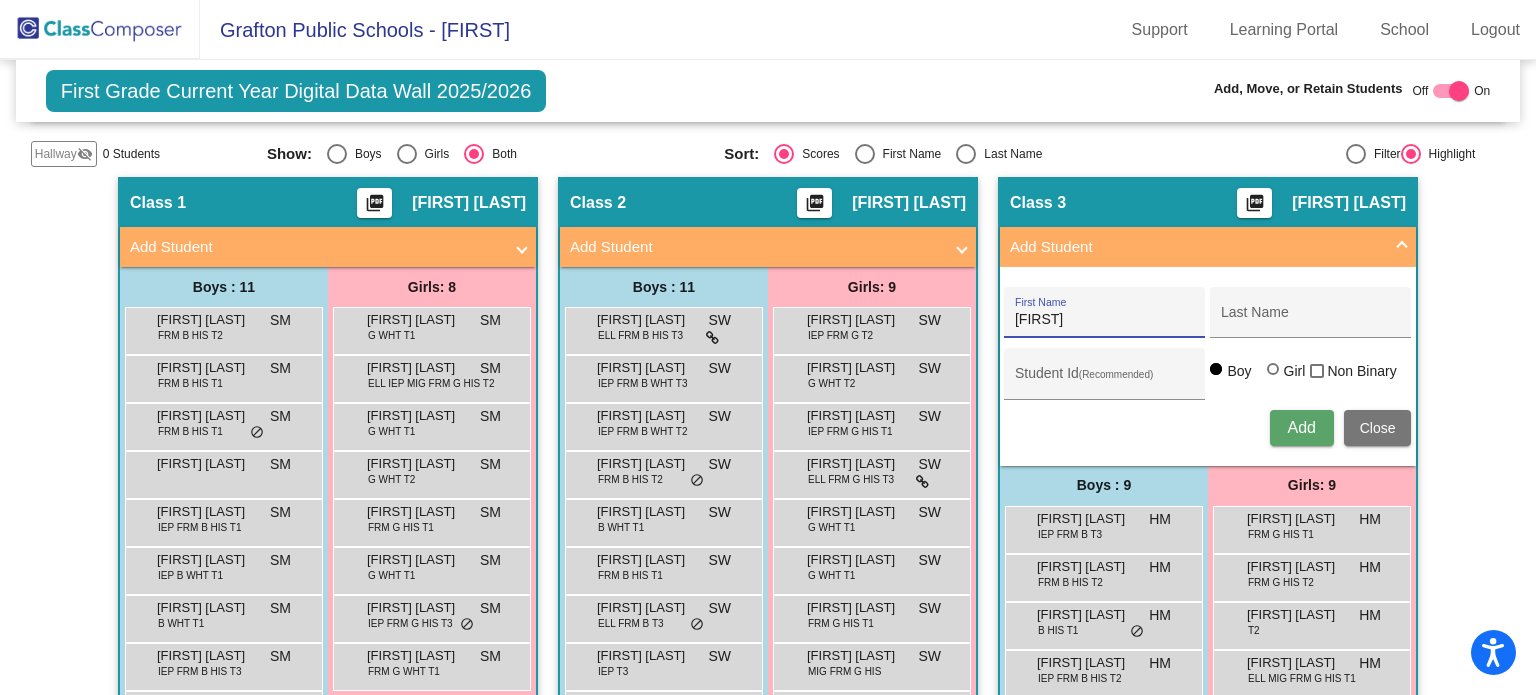 type on "[FIRST]" 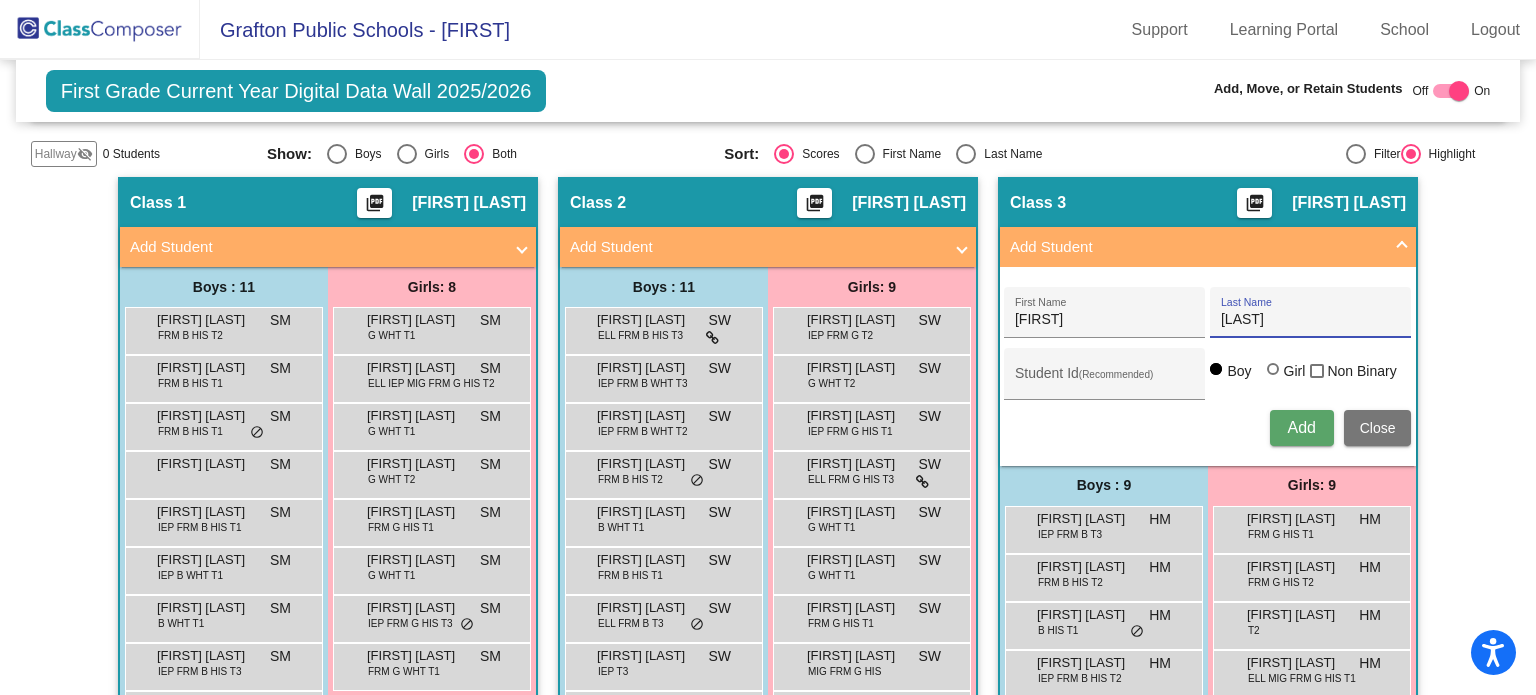 type on "[LAST]" 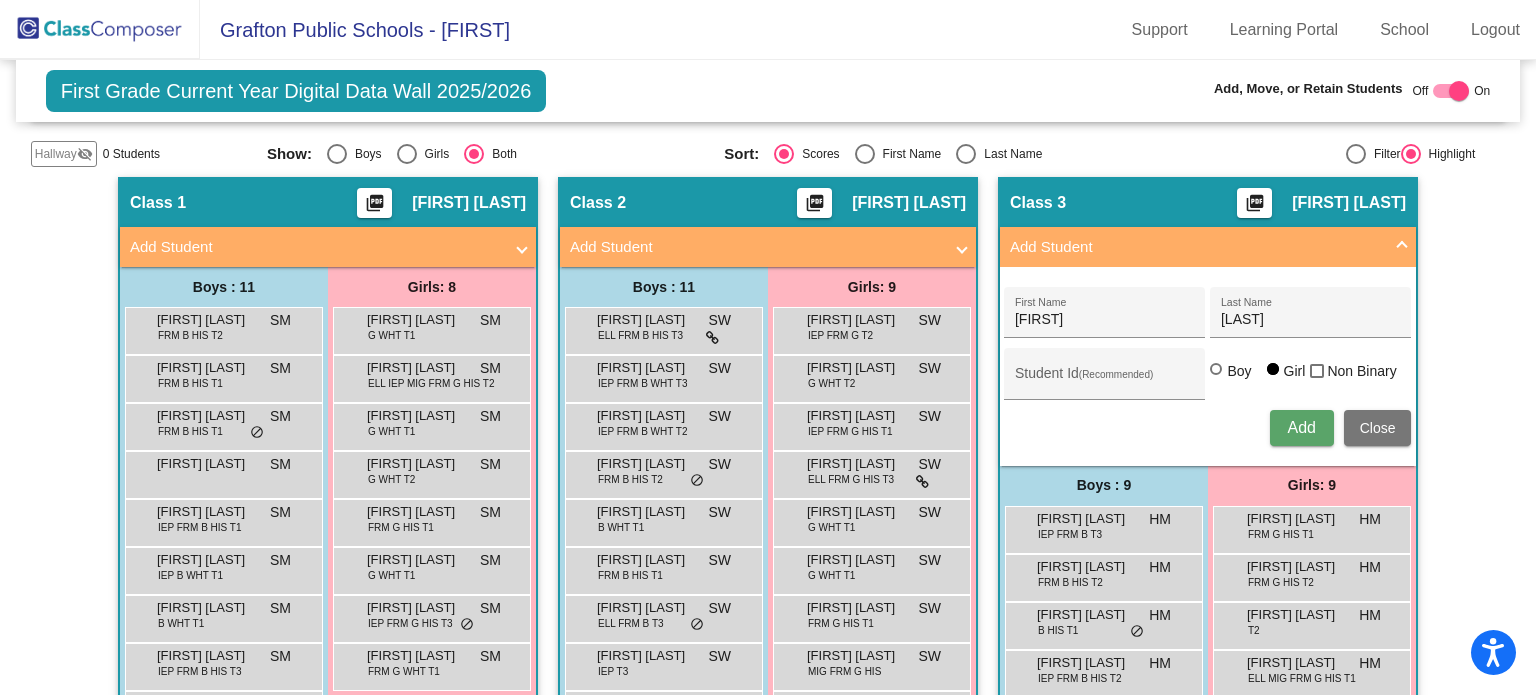 click on "Add" at bounding box center (1301, 427) 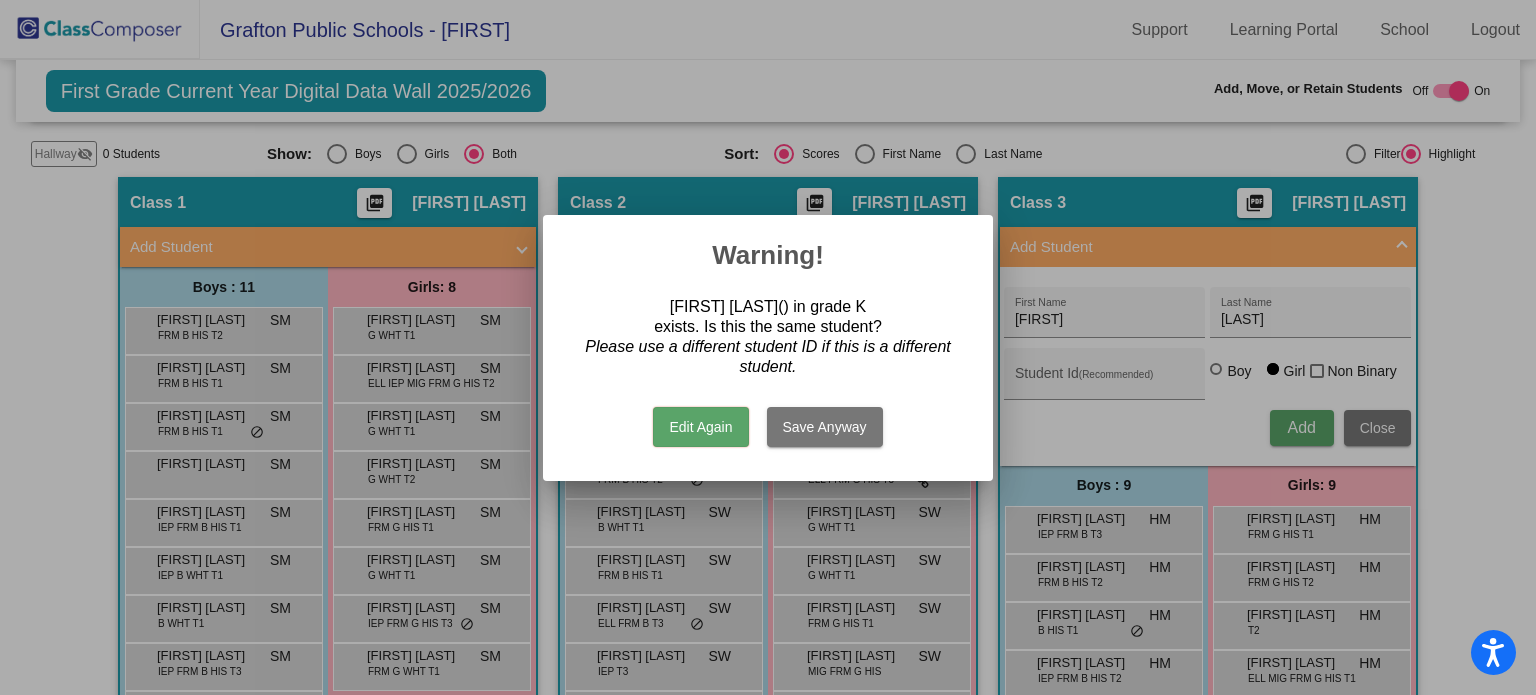 click on "Edit Again" at bounding box center [700, 427] 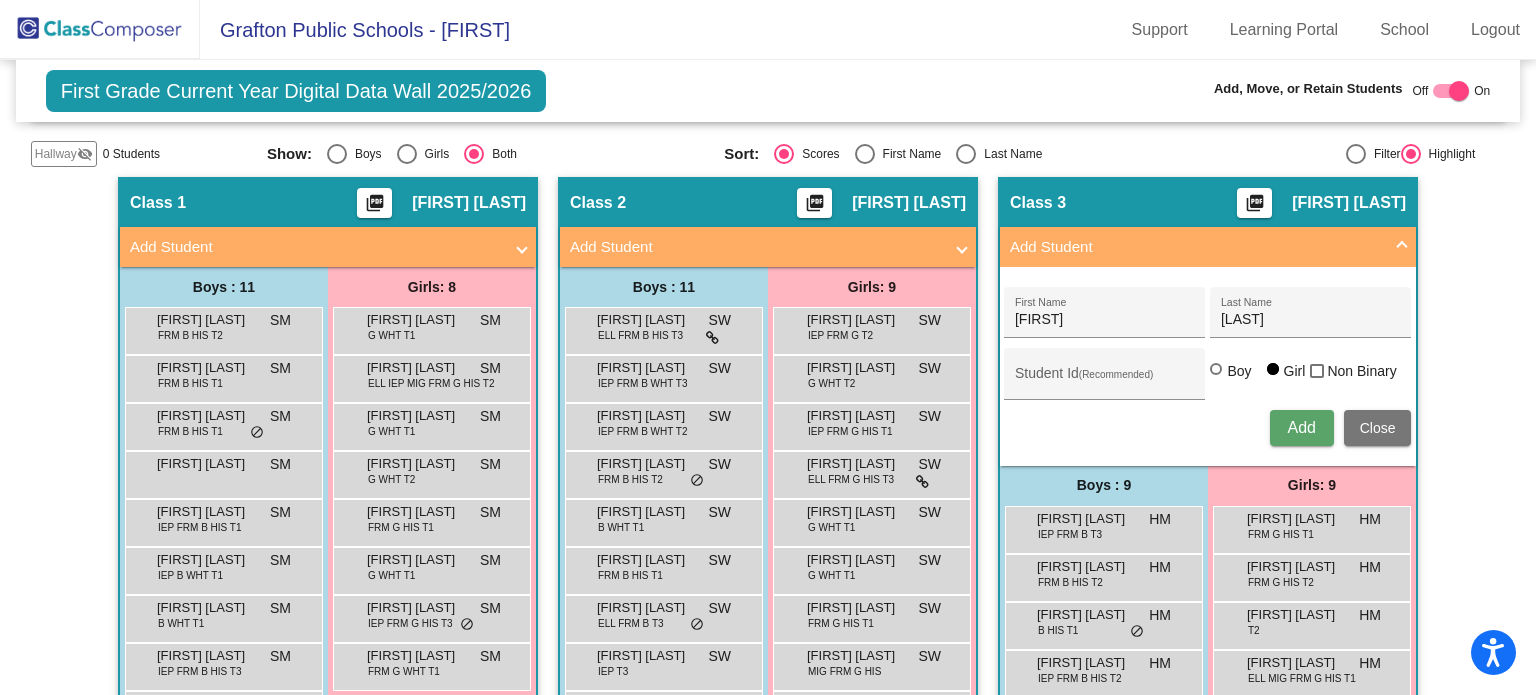 click on "Hallway   - Hallway Class  picture_as_pdf  Add Student  First Name Last Name Student Id  (Recommended)   Boy   Girl   Non Binary Add Close  Boys : 0    No Students   Girls: 0   No Students   Class 1    picture_as_pdf [FIRST] [LAST]  Add Student  First Name Last Name Student Id  (Recommended)   Boy   Girl   Non Binary Add Close  Boys : 11  [FIRST] [LAST] FRM B HIS T2 SM lock do_not_disturb_alt [FIRST] [LAST] FRM B HIS T1 SM lock do_not_disturb_alt [FIRST] [LAST] FRM B HIS T1 SM lock do_not_disturb_alt [FIRST] SM lock do_not_disturb_alt [FIRST] [LAST] IEP FRM B HIS T1 SM lock do_not_disturb_alt [FIRST] [LAST] IEP B WHT T1 SM lock do_not_disturb_alt [FIRST] [LAST] B WHT T1 SM lock do_not_disturb_alt [FIRST] [LAST] IEP FRM B HIS T3 SM lock do_not_disturb_alt [FIRST] [LAST] FRM B HIS T2 SM lock do_not_disturb_alt [FIRST] [LAST] IEP FRM B HIS T1 SM lock do_not_disturb_alt [FIRST] [LAST] FRM B WHT T1 SM lock do_not_disturb_alt Girls: 8 [FIRST] [LAST] G WHT T1 SM lock do_not_disturb_alt [FIRST] [LAST]" 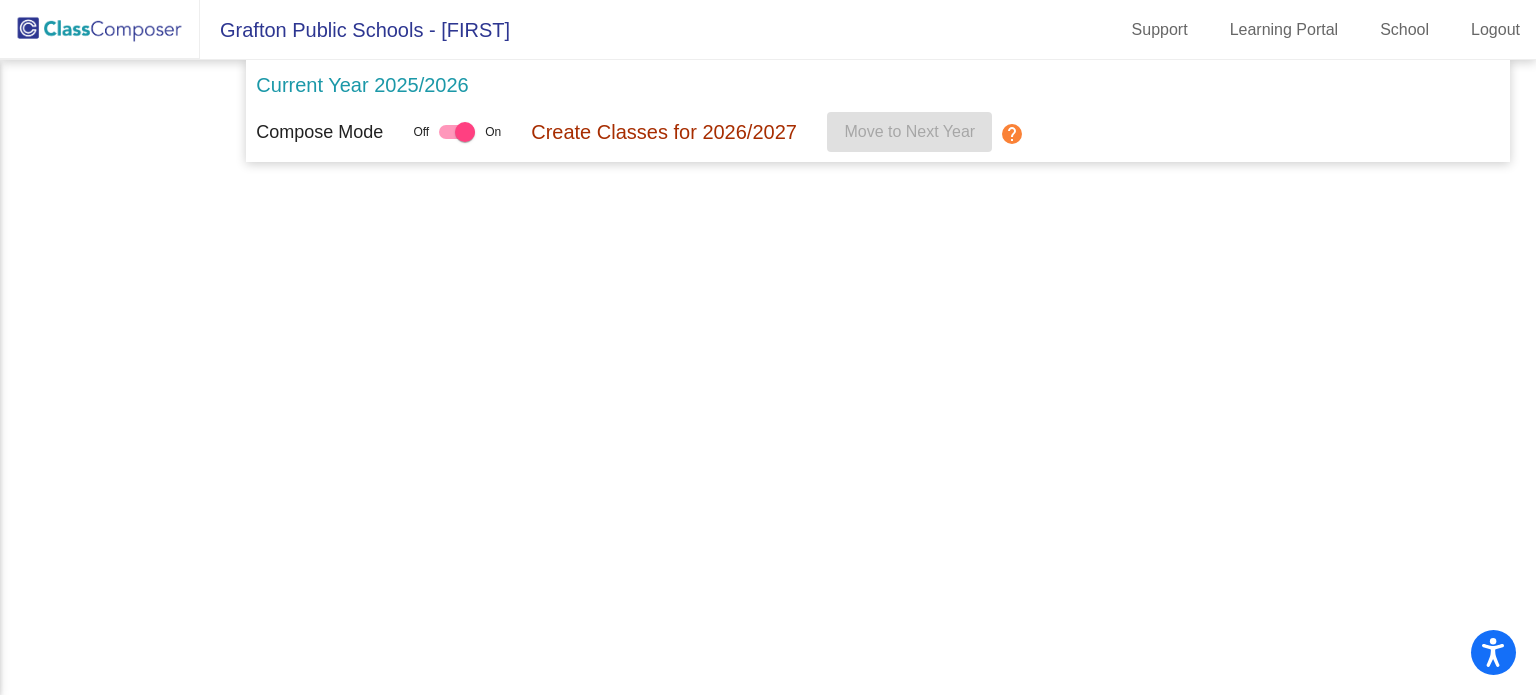 scroll, scrollTop: 0, scrollLeft: 0, axis: both 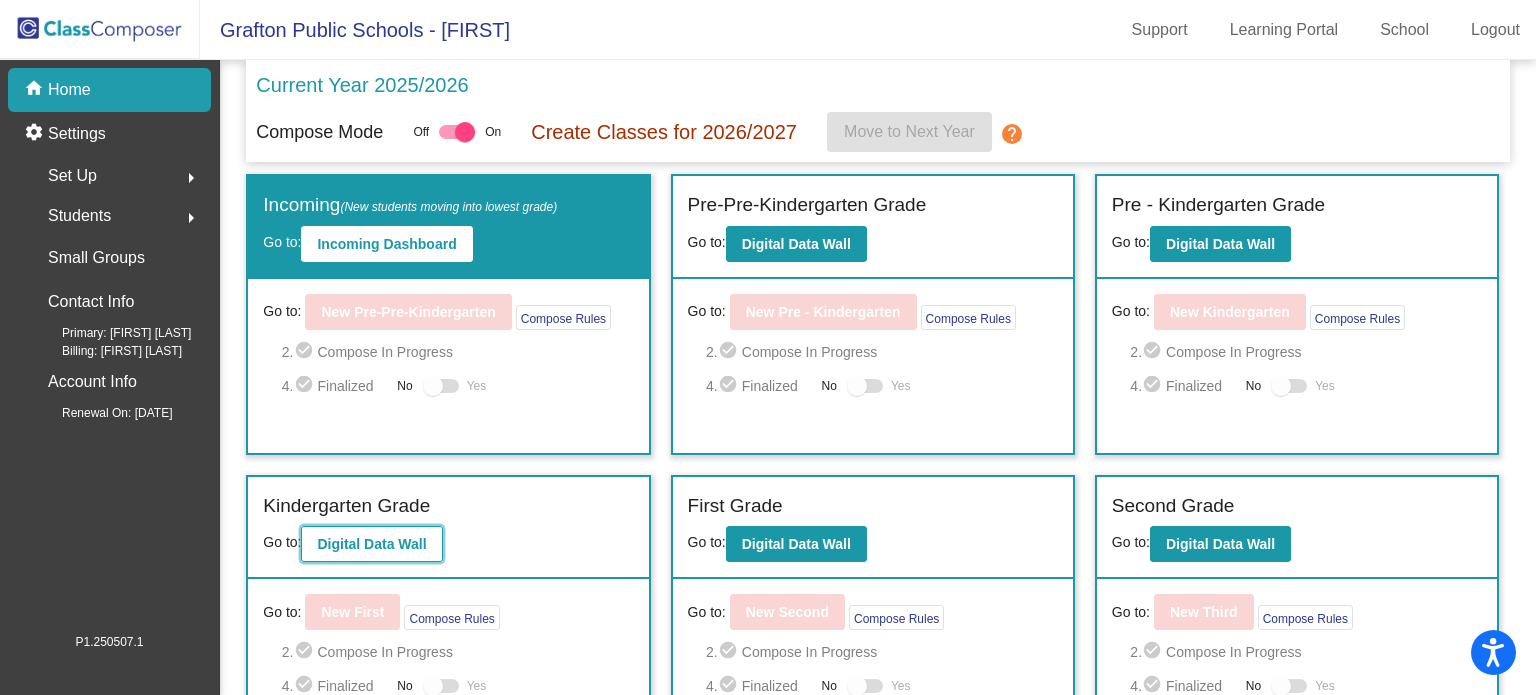 click on "Digital Data Wall" 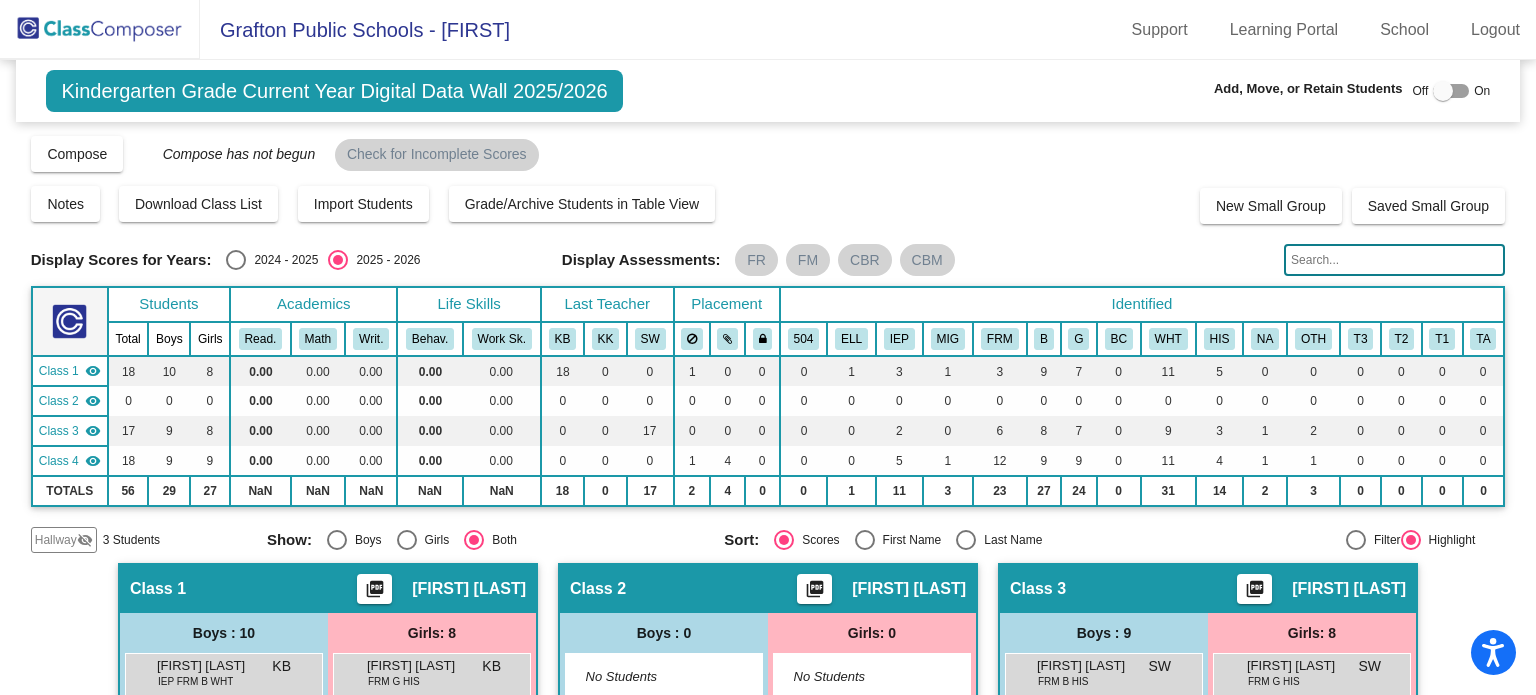 click on "Off" 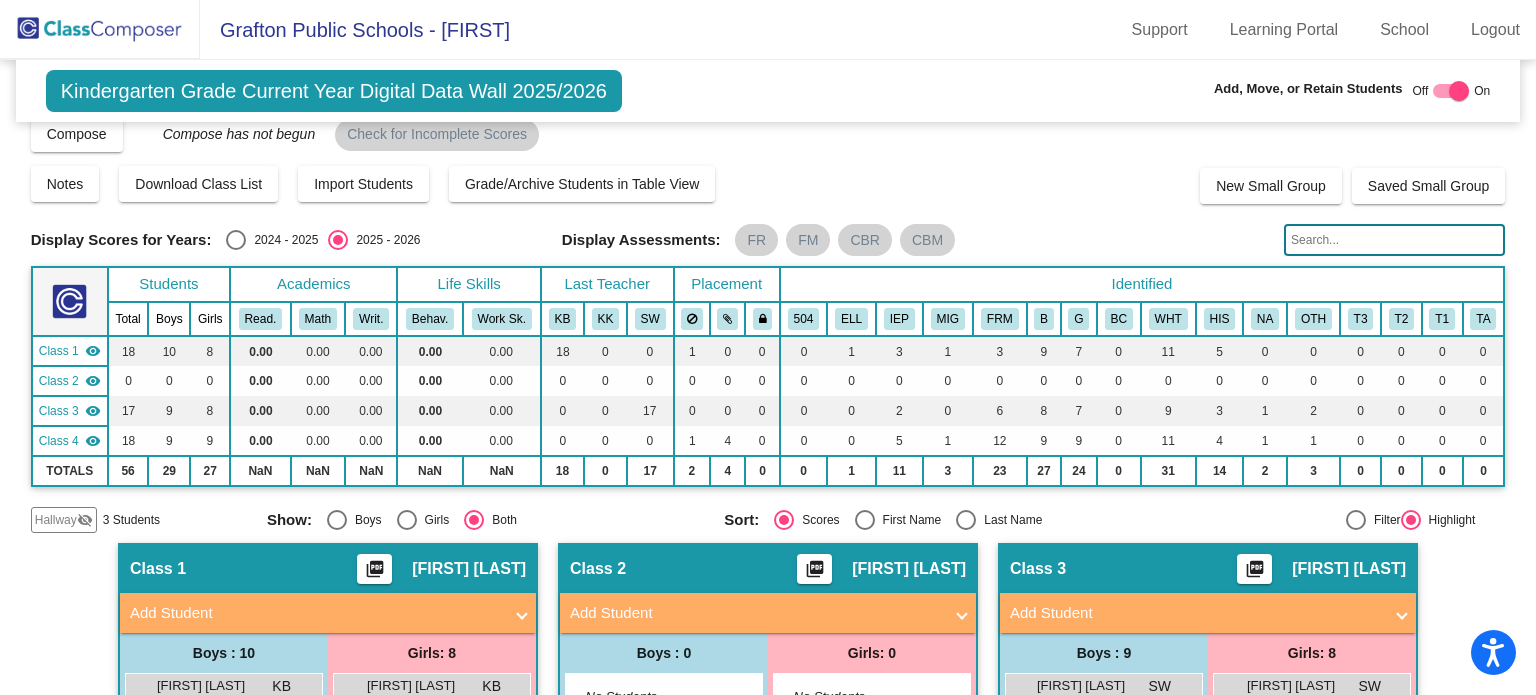 scroll, scrollTop: 12, scrollLeft: 0, axis: vertical 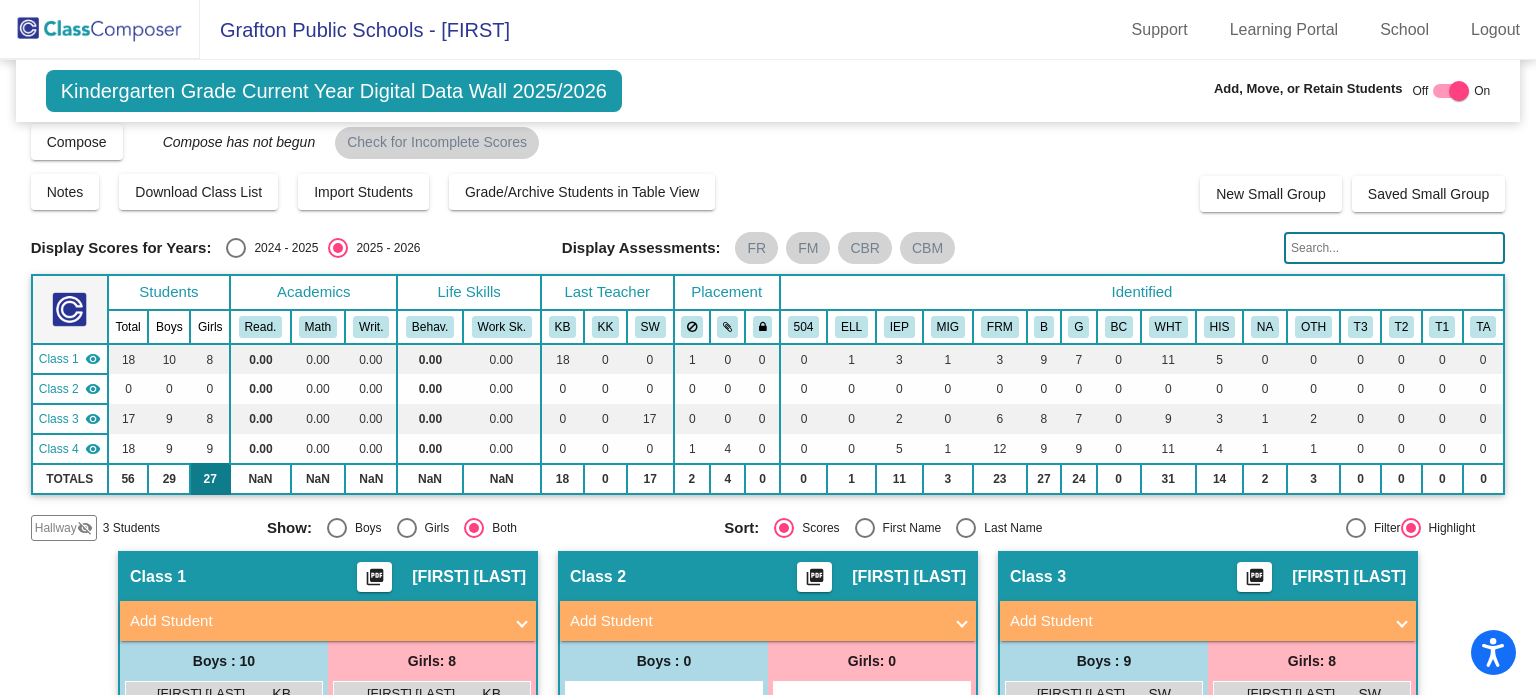 click on "27" 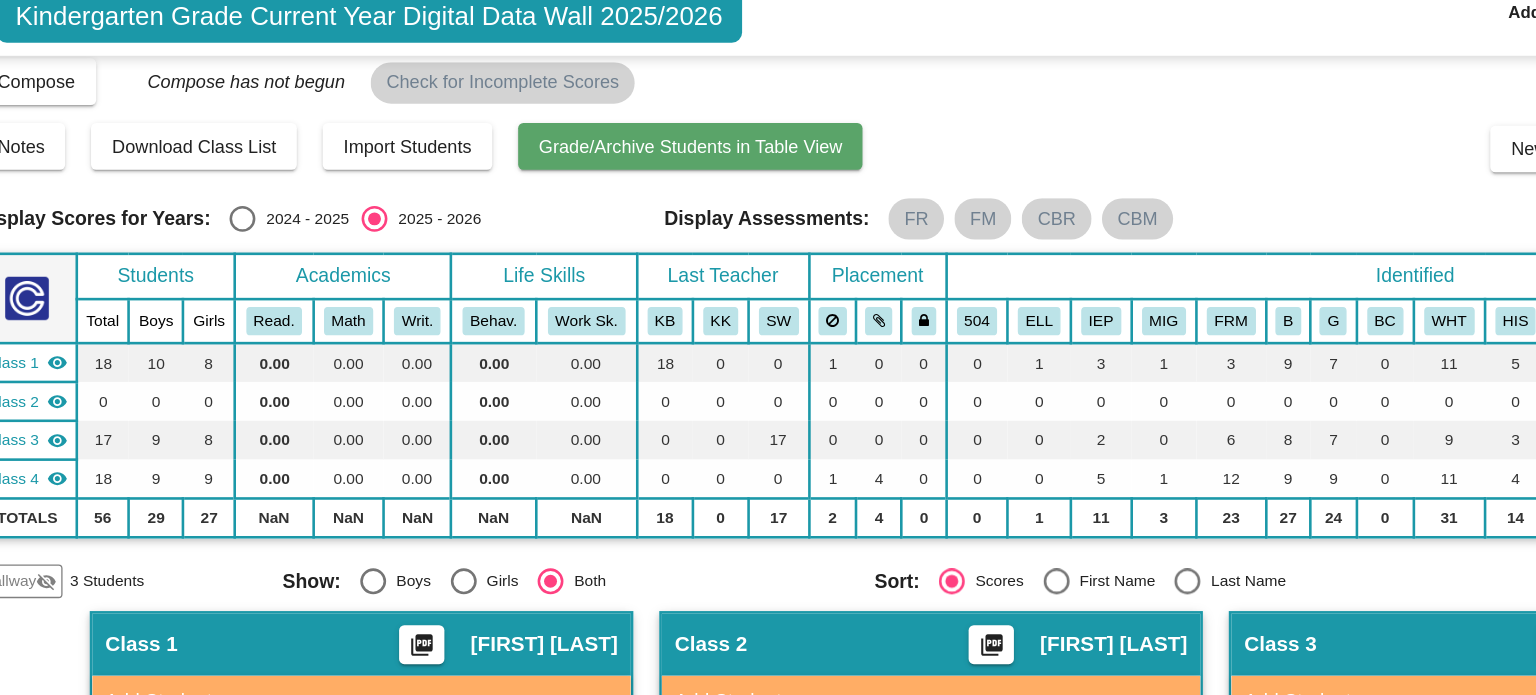 click on "Grade/Archive Students in Table View" 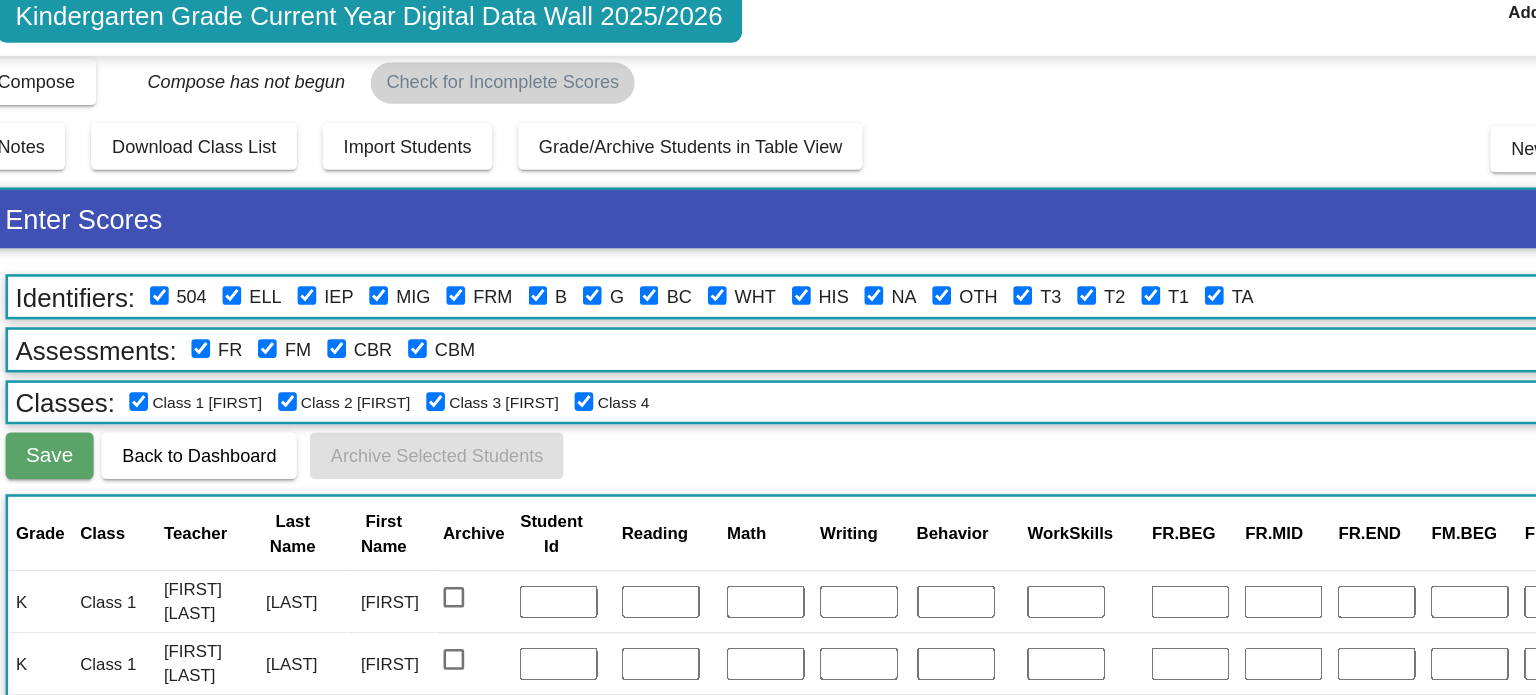 click on "Add, Move, or Retain Students Off On" 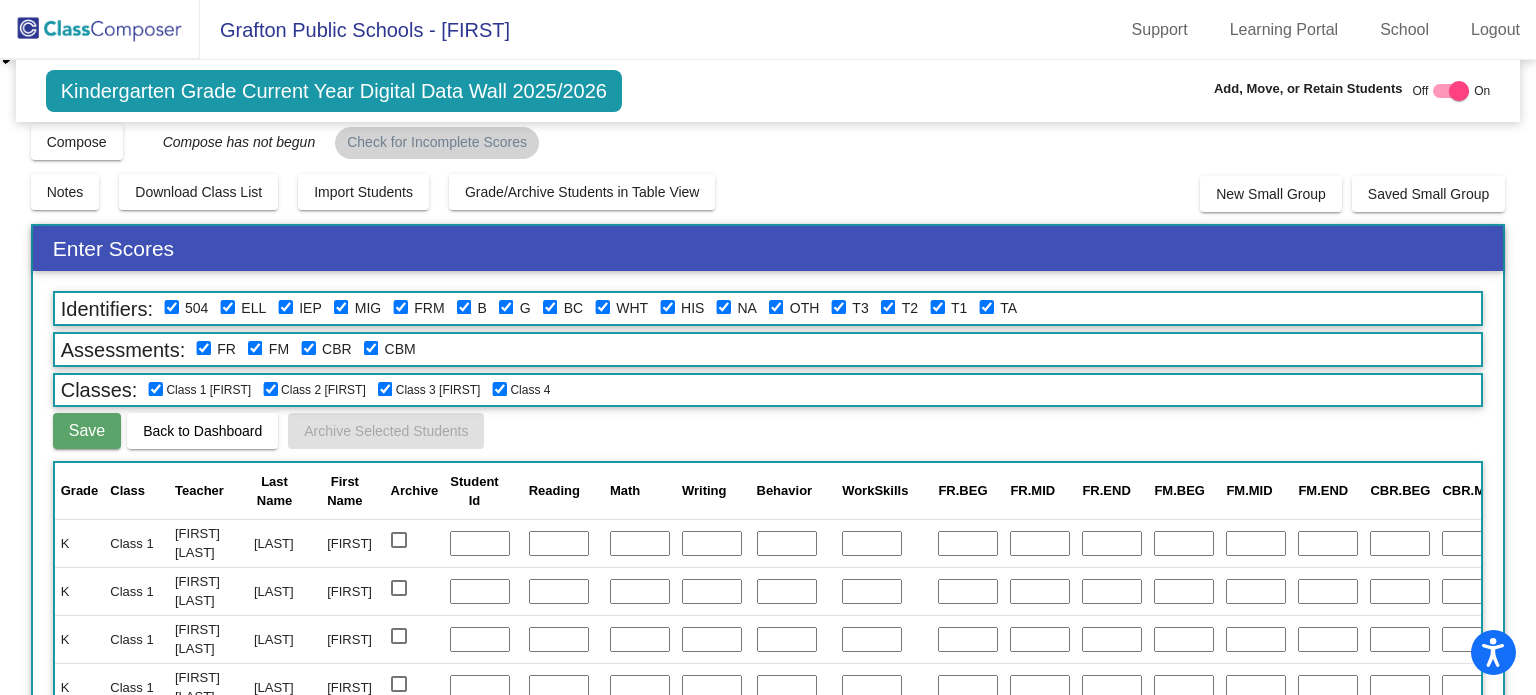 scroll, scrollTop: 0, scrollLeft: 0, axis: both 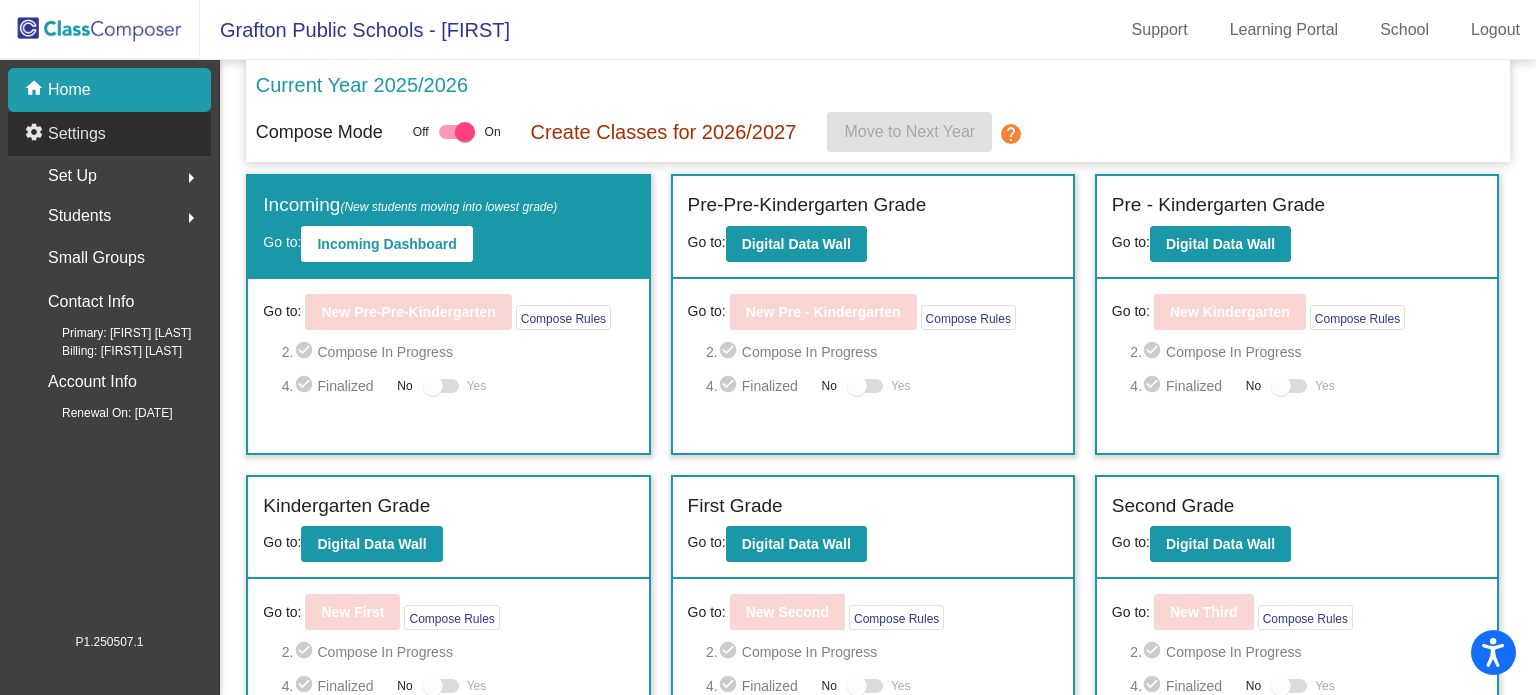 click on "Settings" 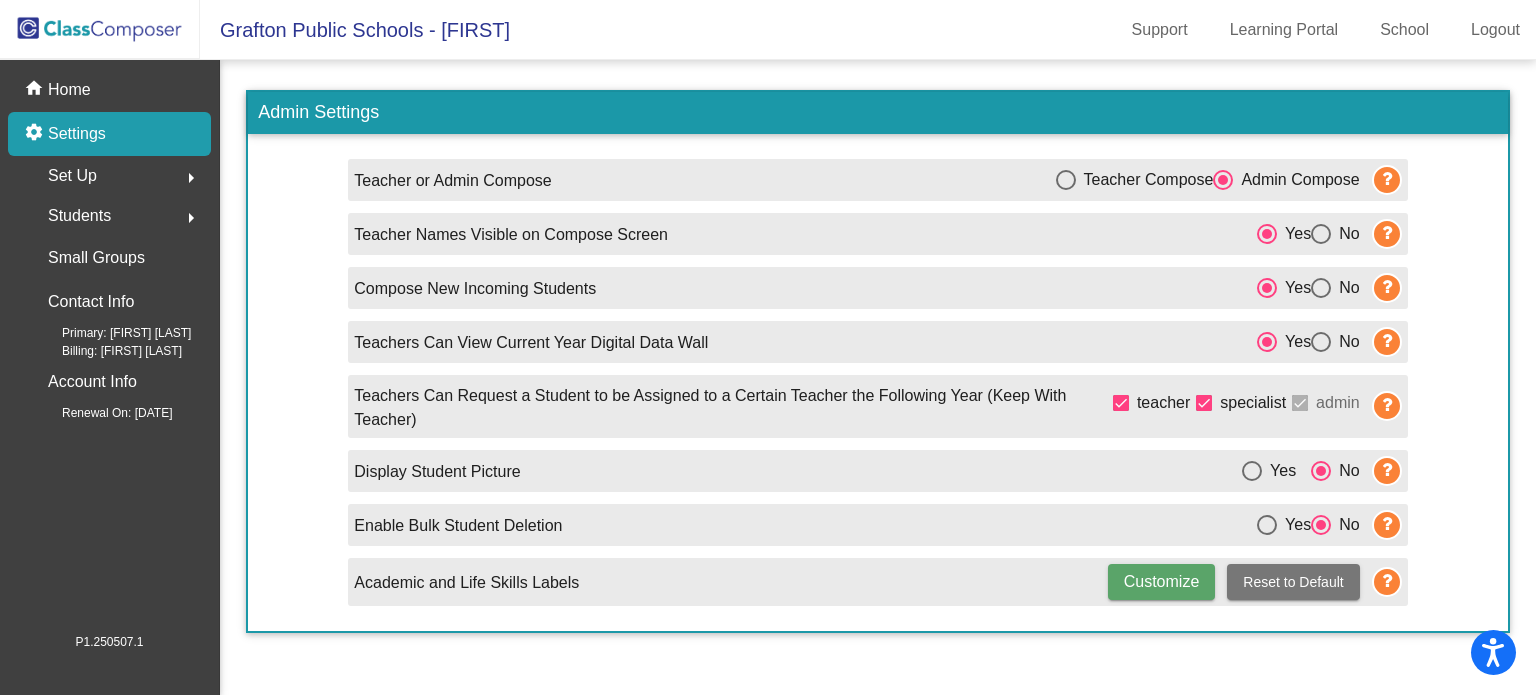click on "Set Up" 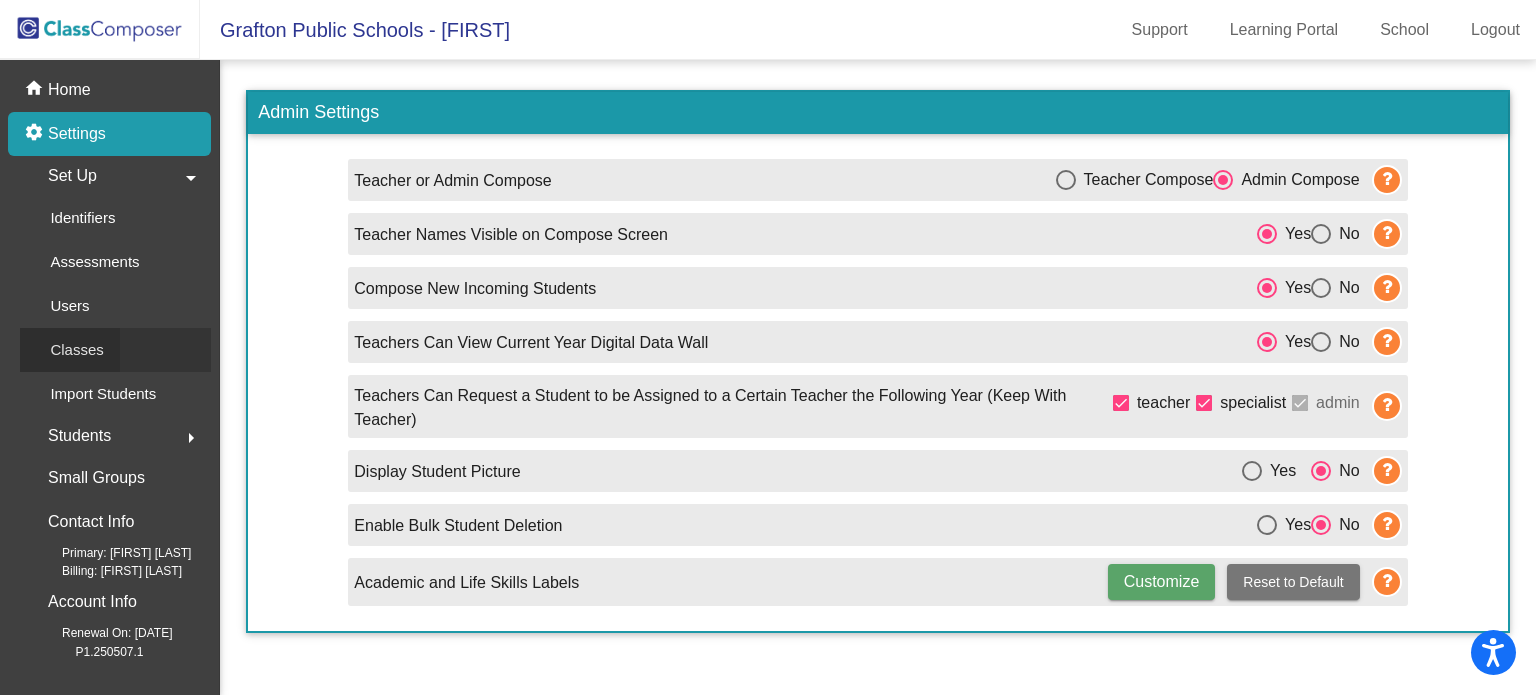 click on "Classes" 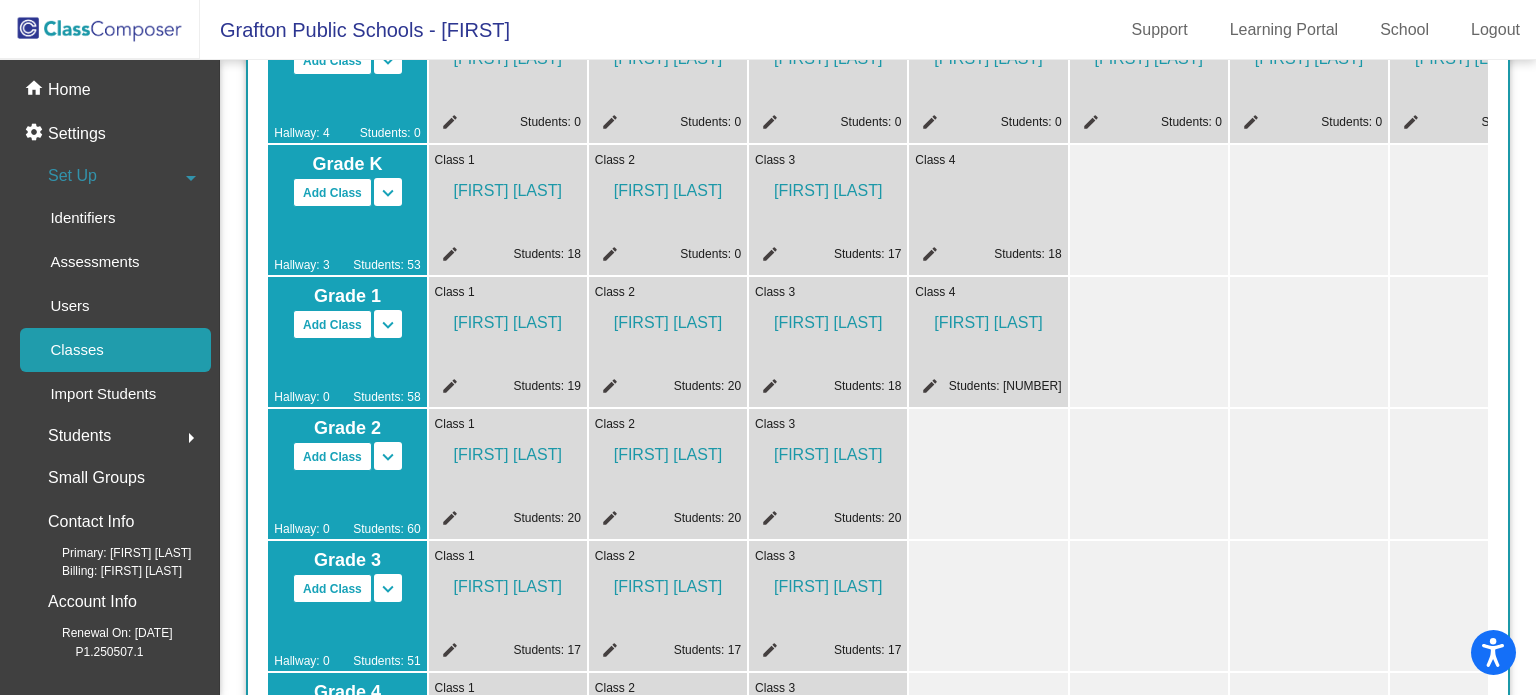 scroll, scrollTop: 368, scrollLeft: 0, axis: vertical 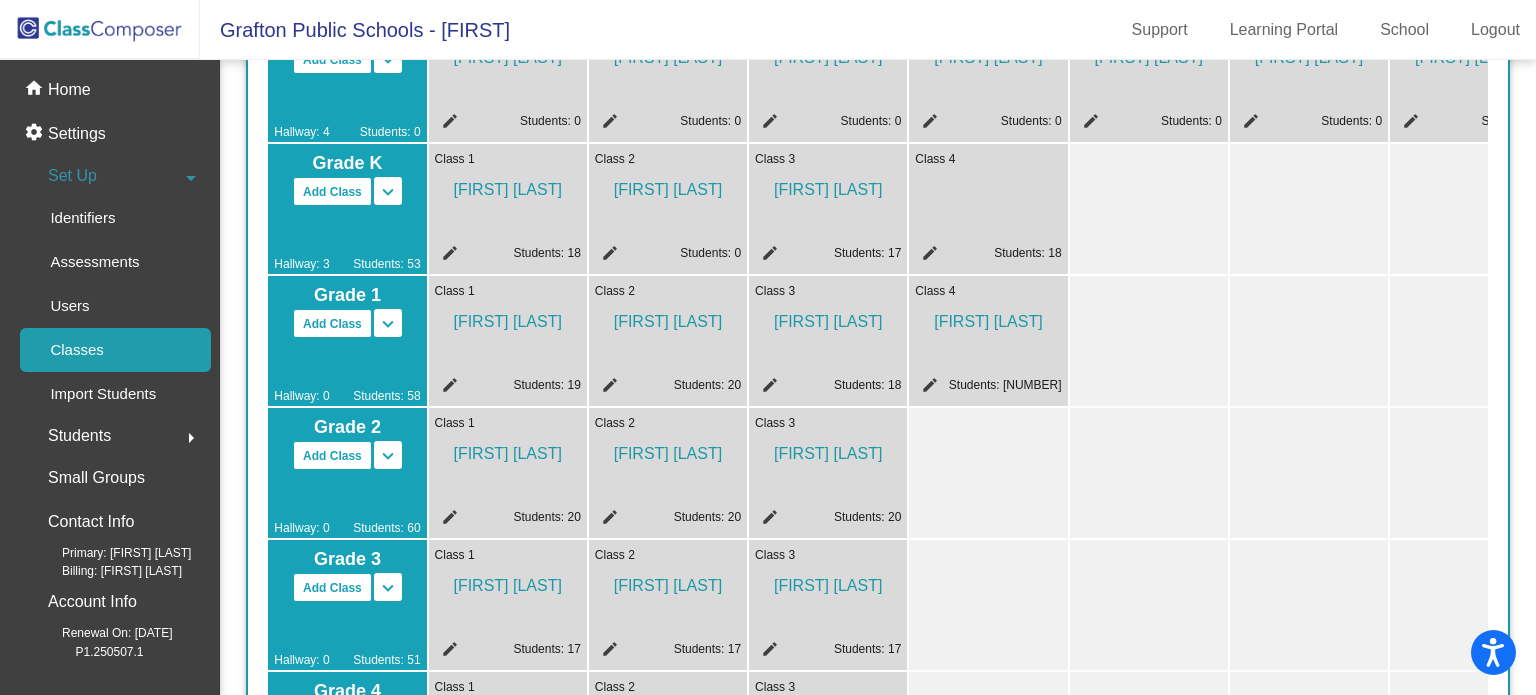 click on "edit" 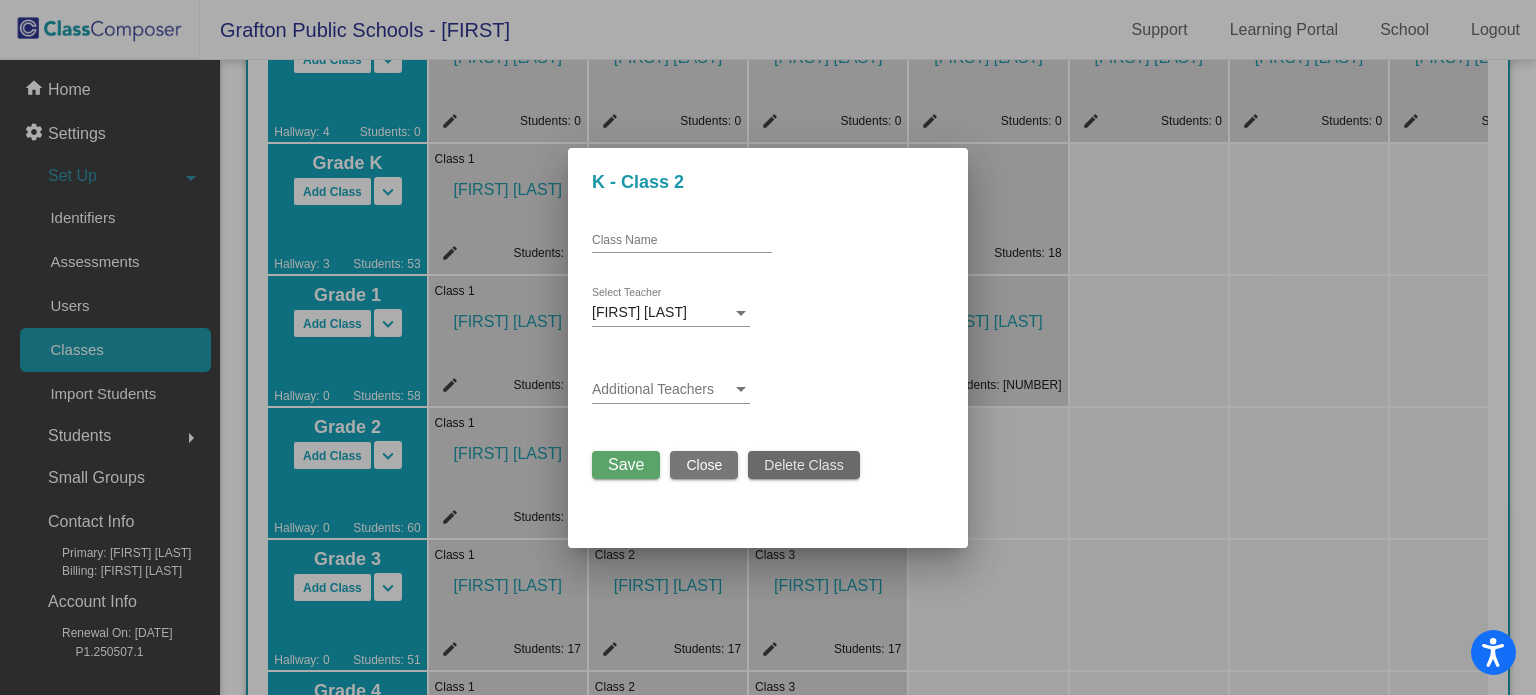 click on "Delete Class" at bounding box center [803, 465] 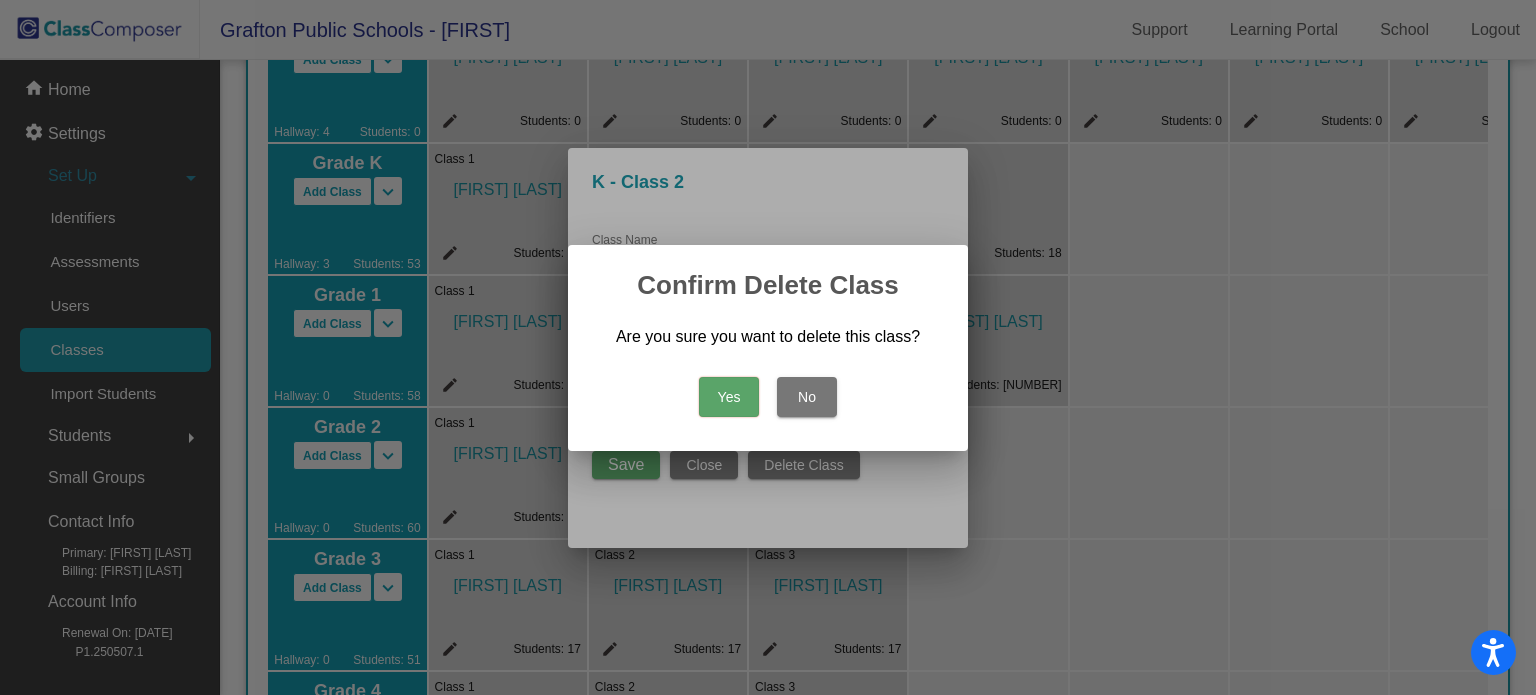 click on "Yes" at bounding box center [729, 397] 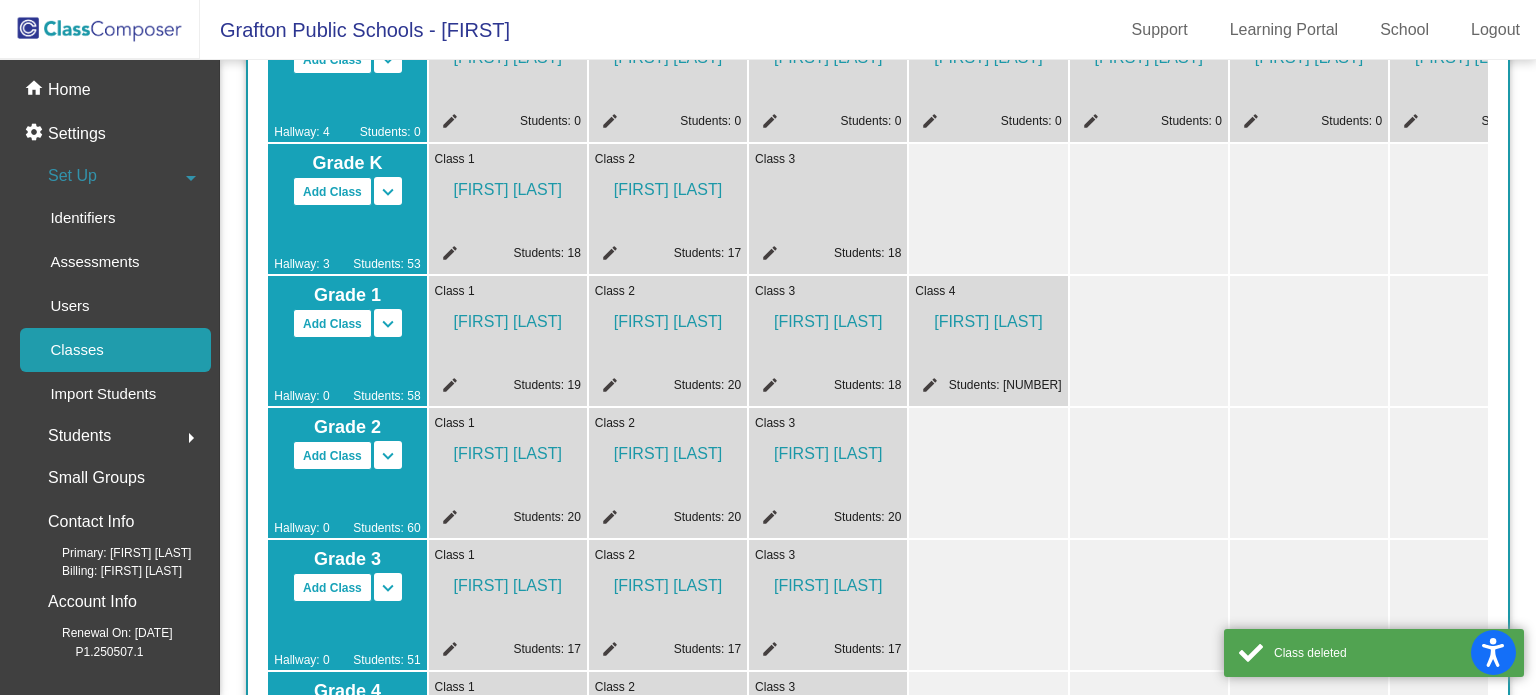 click on "Class 3 edit Students: 18" 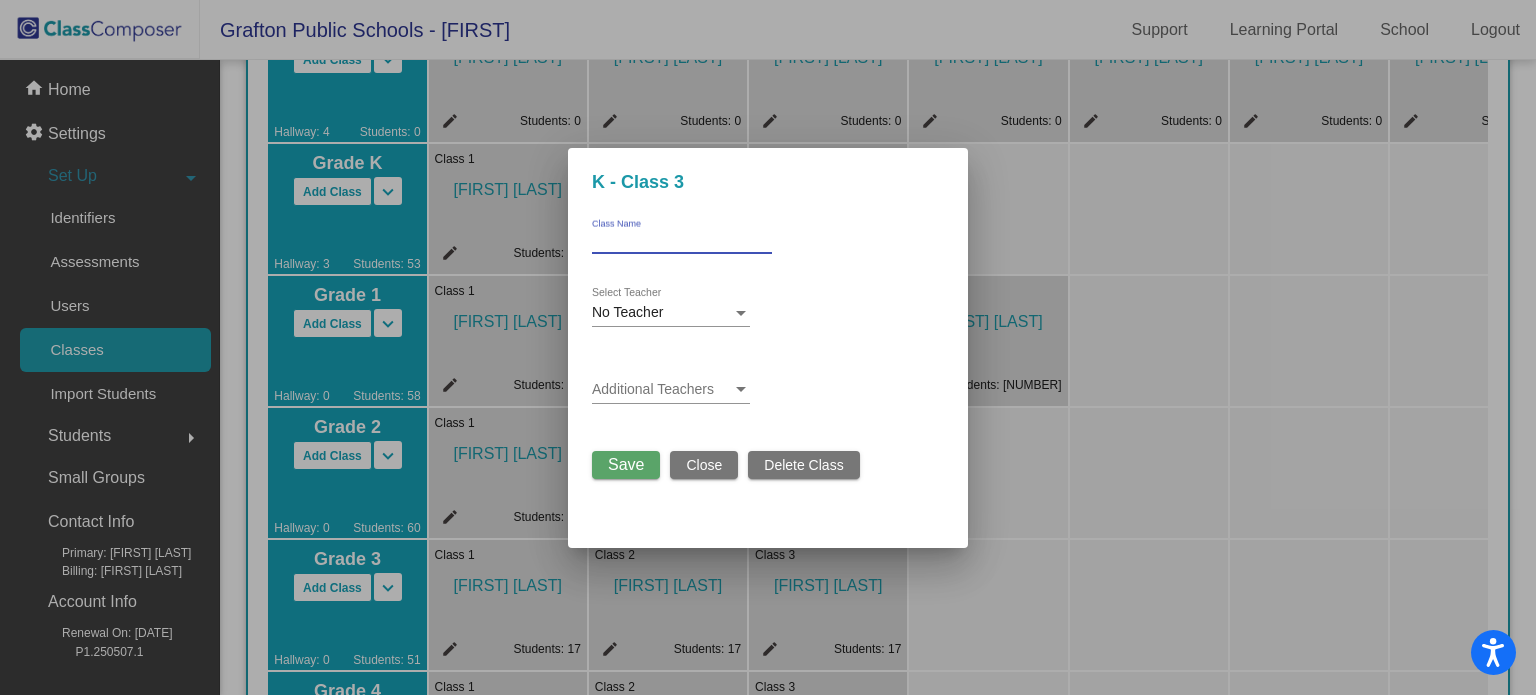 click on "Class Name" at bounding box center [682, 241] 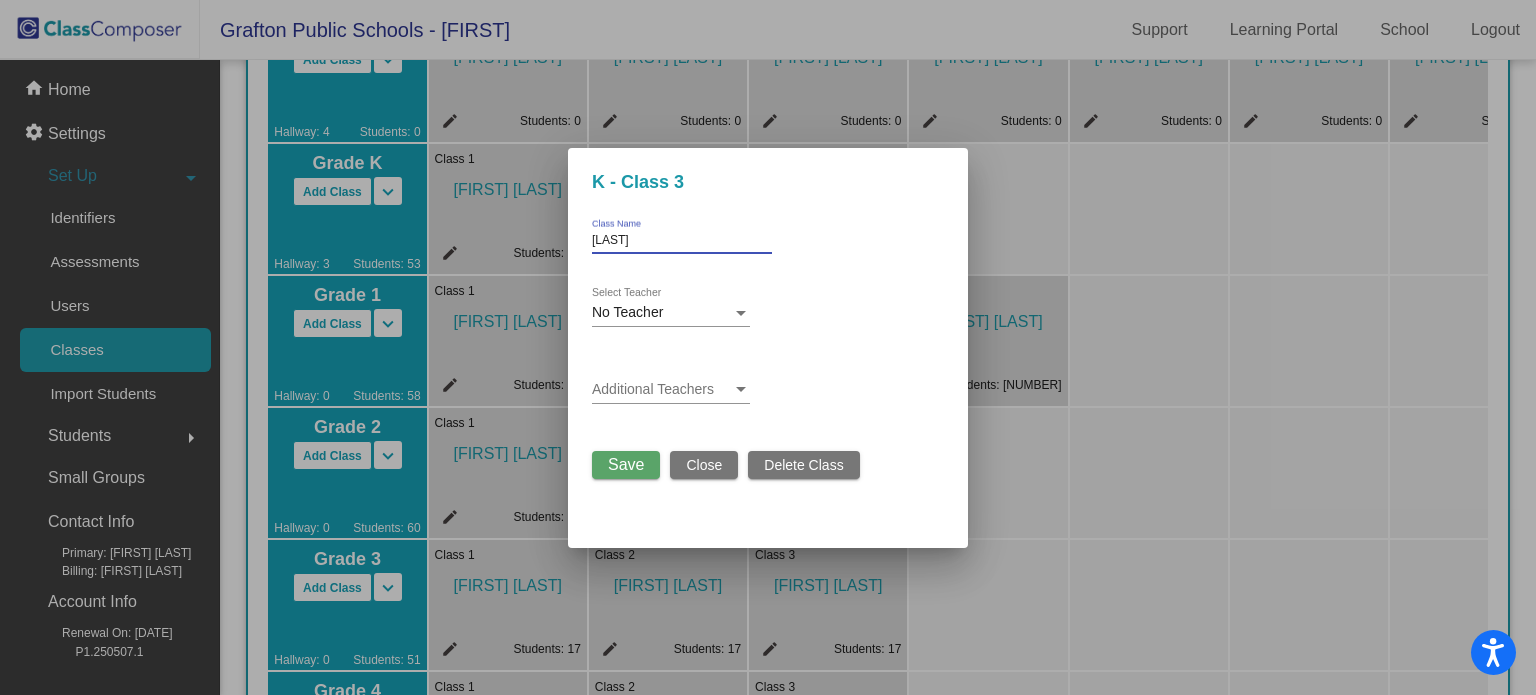 type on "[LAST]" 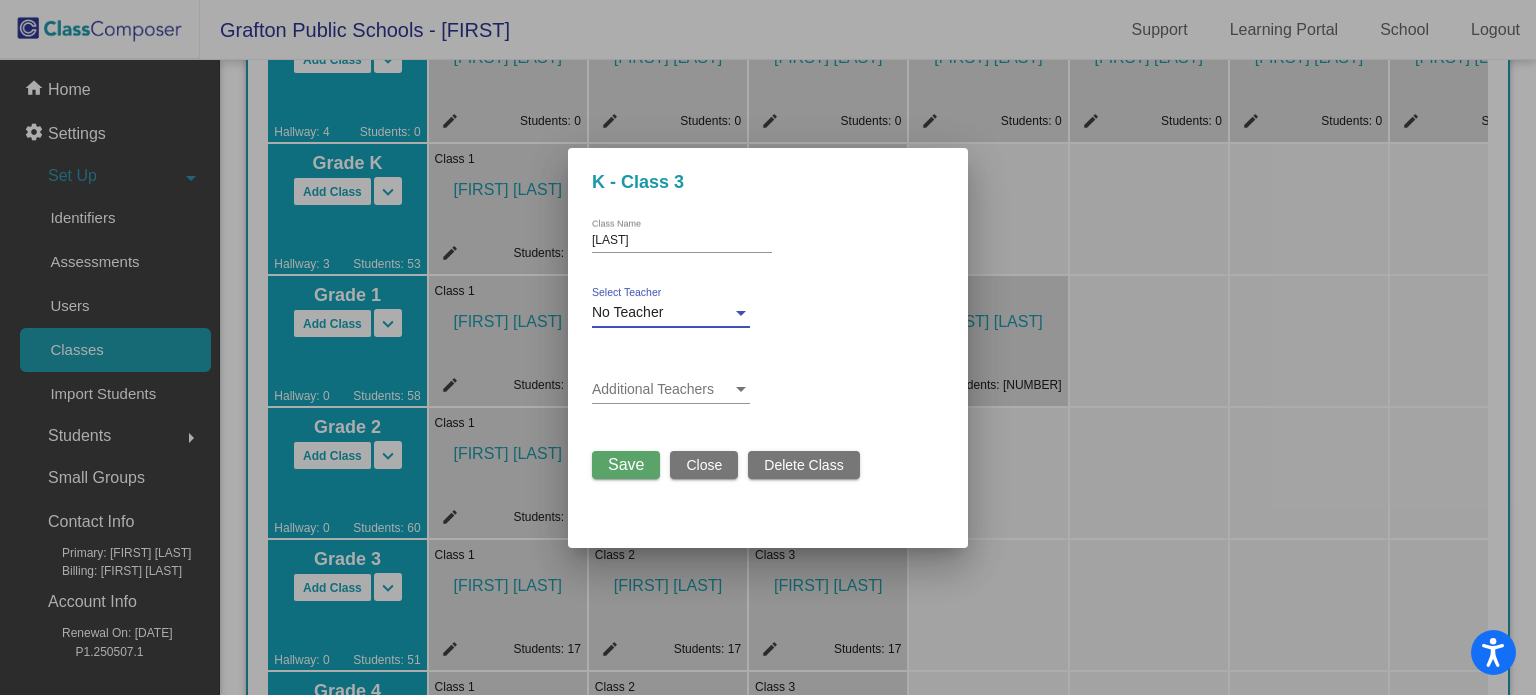 click on "No Teacher" at bounding box center [662, 313] 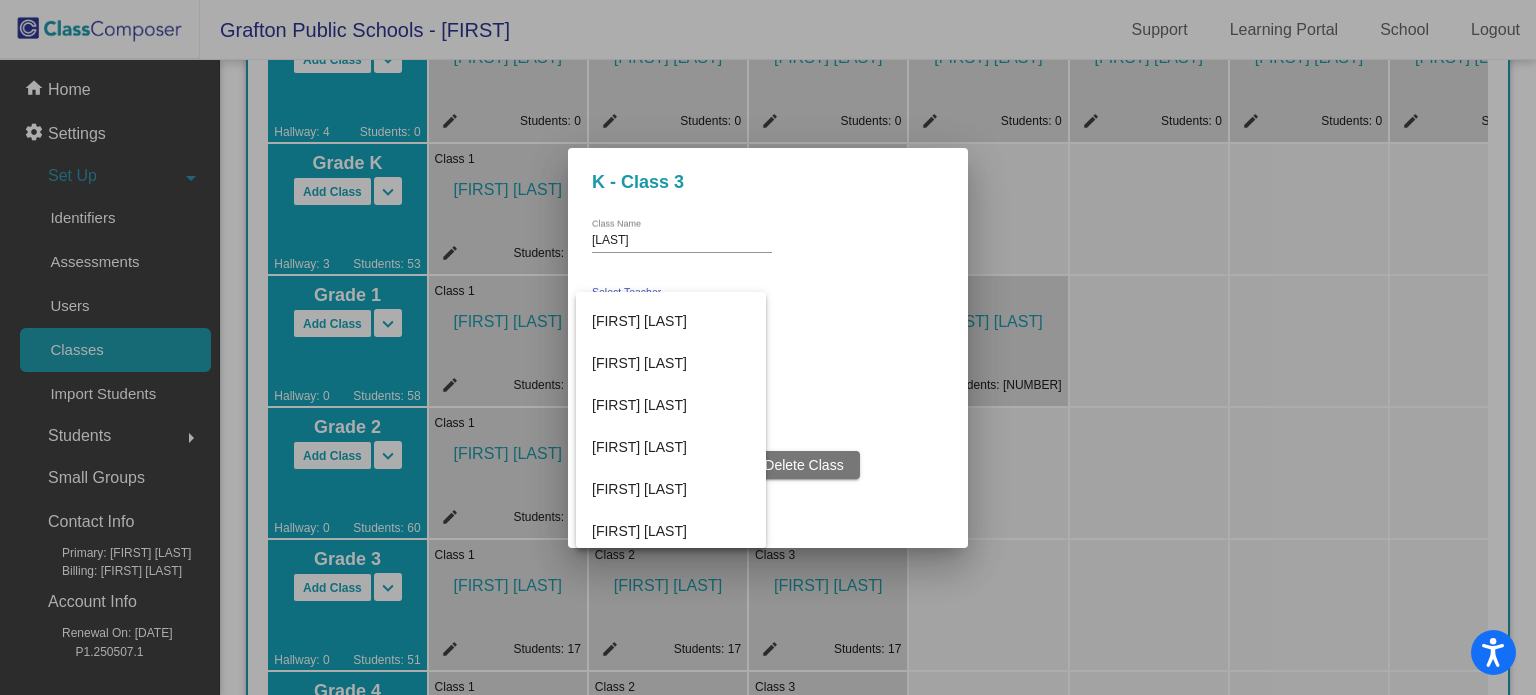scroll, scrollTop: 1046, scrollLeft: 0, axis: vertical 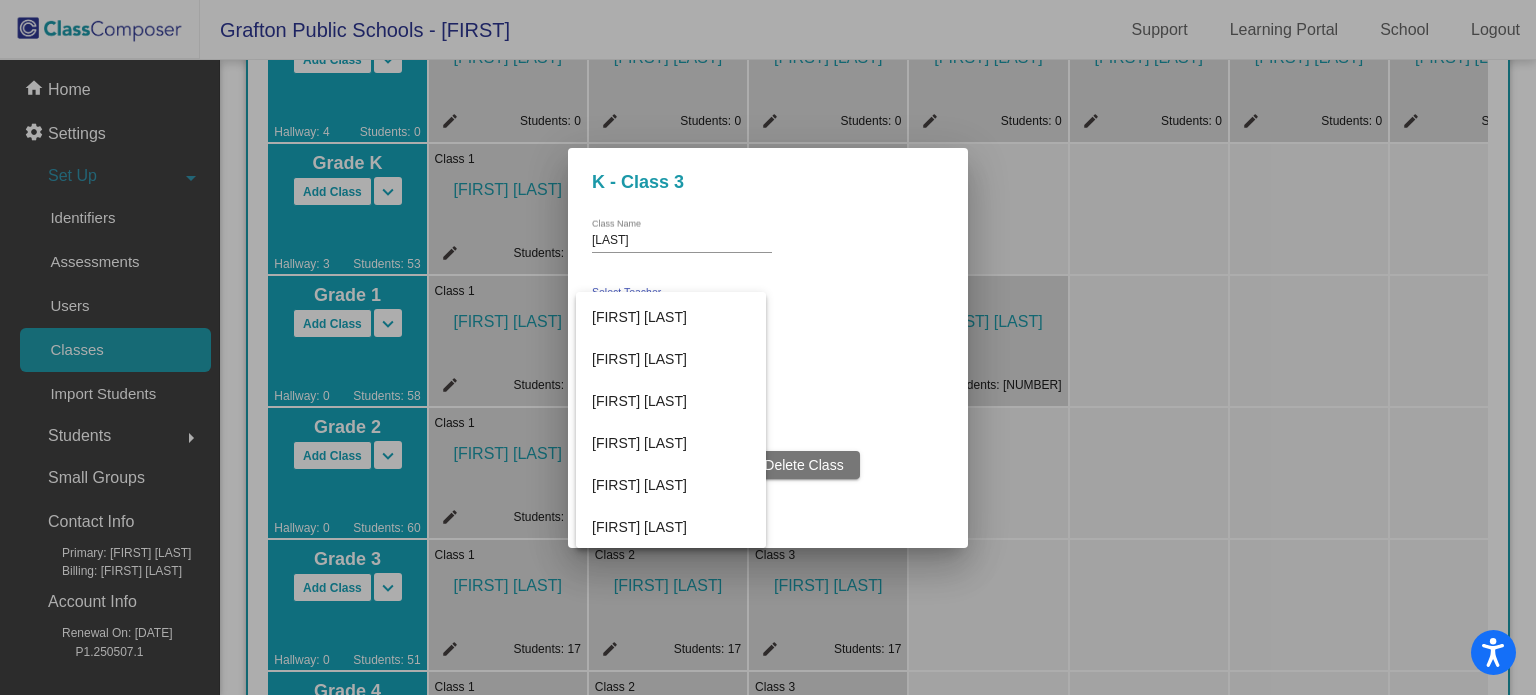 click at bounding box center (768, 347) 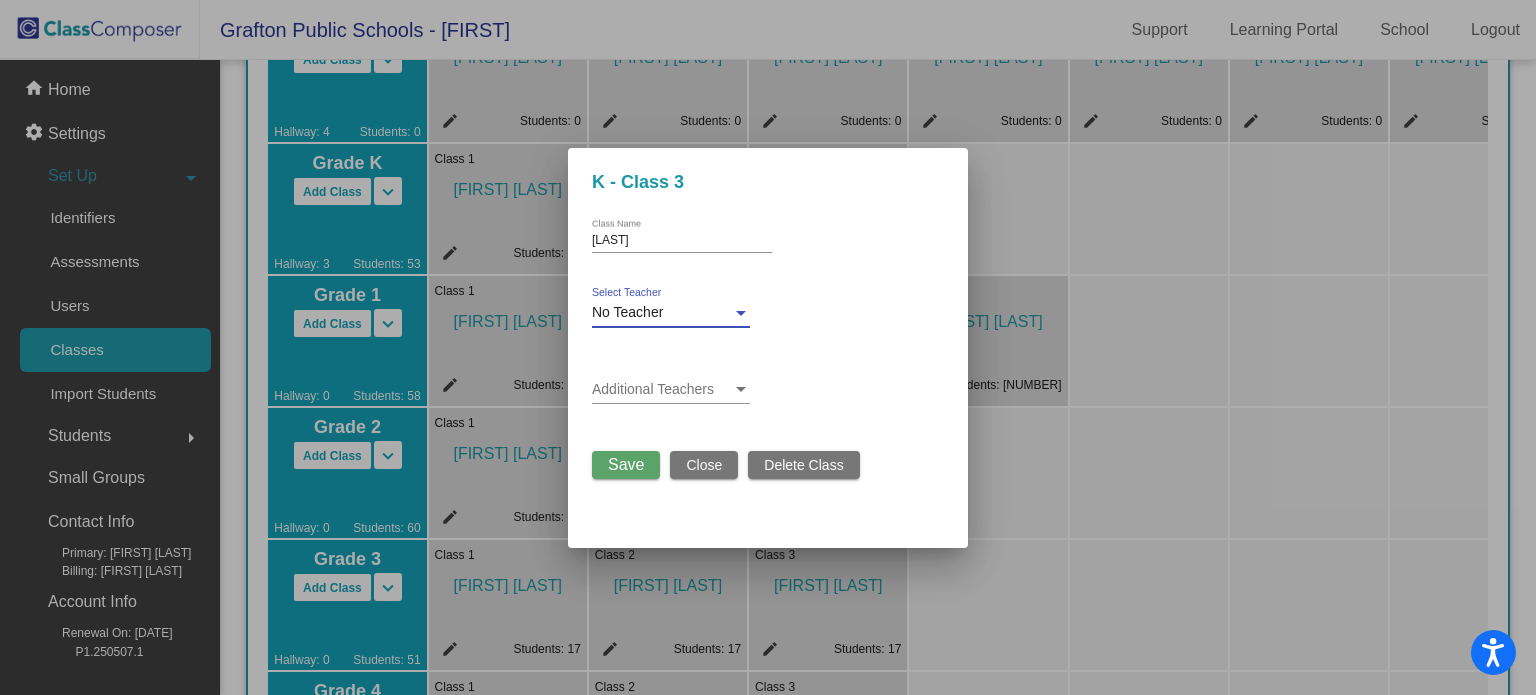 click on "No Teacher" at bounding box center [627, 312] 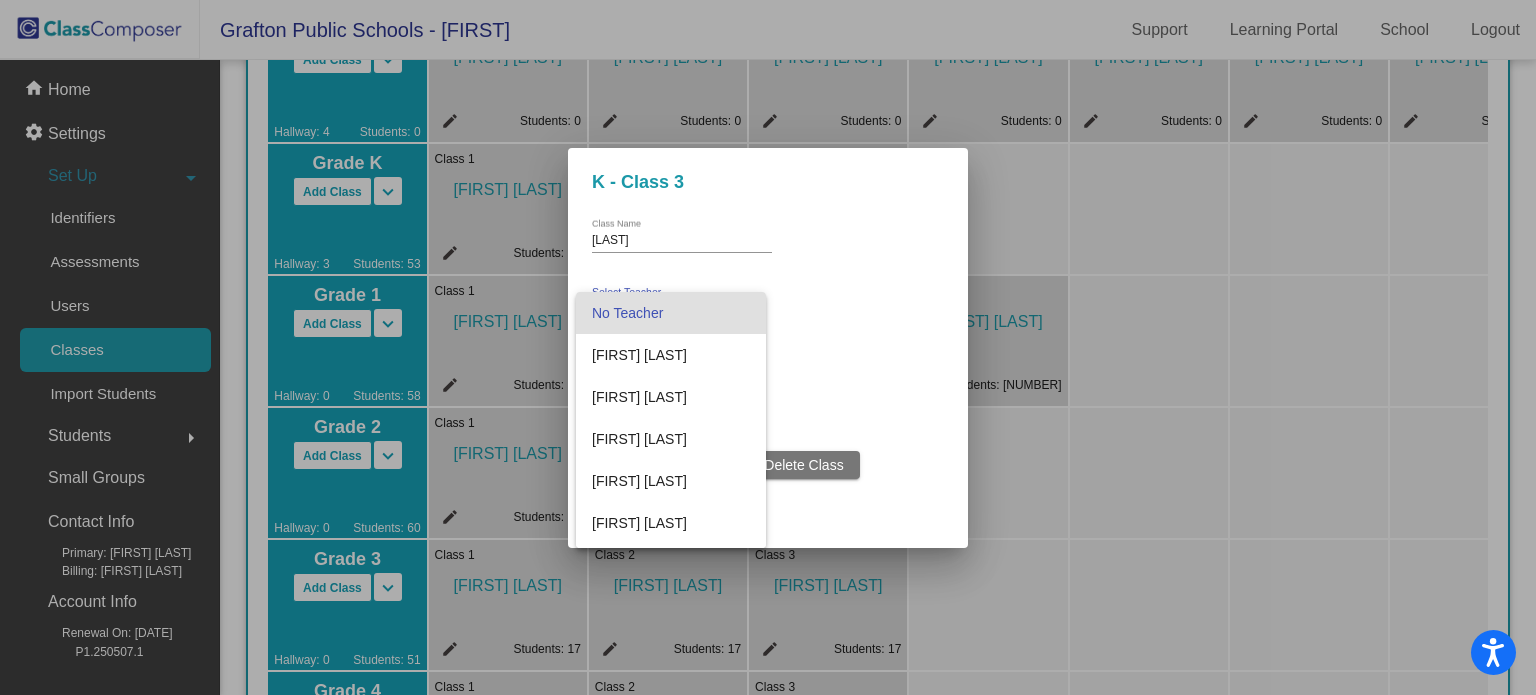 scroll, scrollTop: 248, scrollLeft: 0, axis: vertical 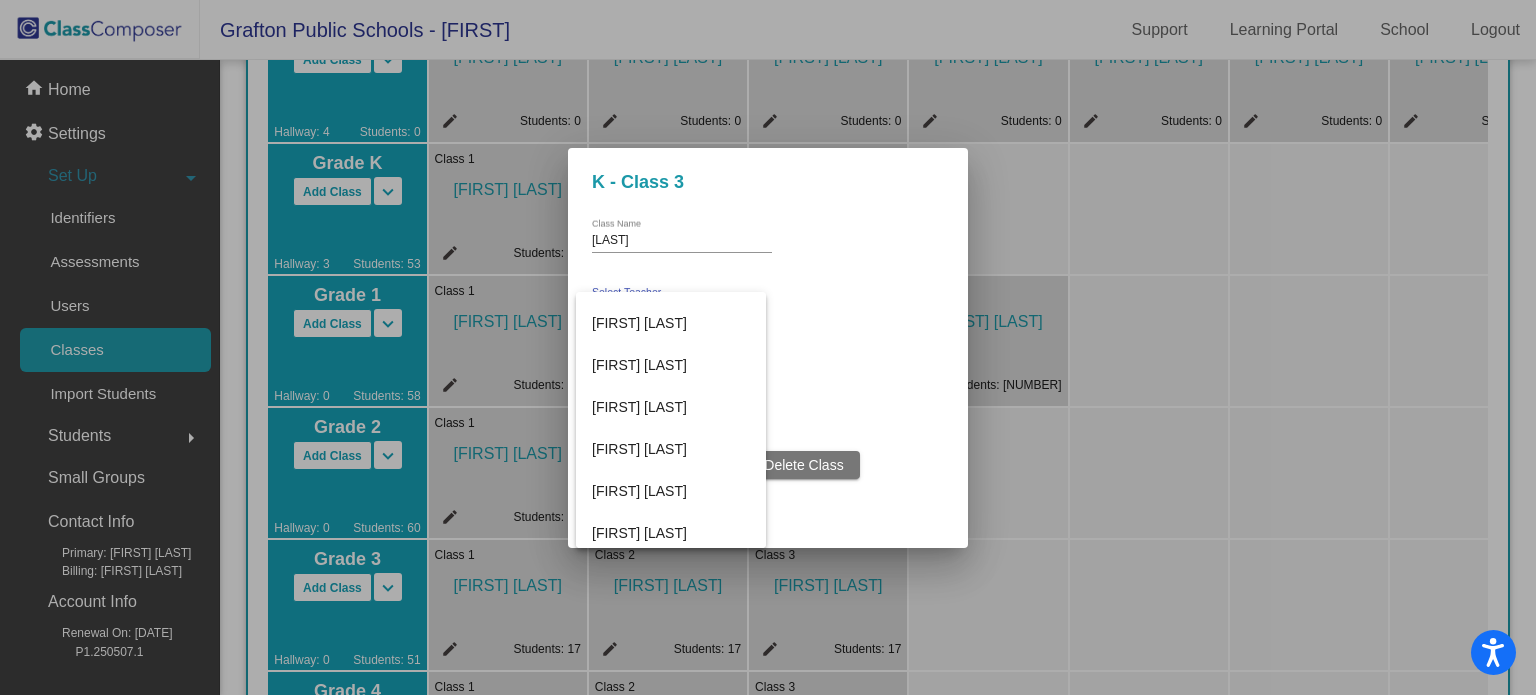 click at bounding box center [768, 347] 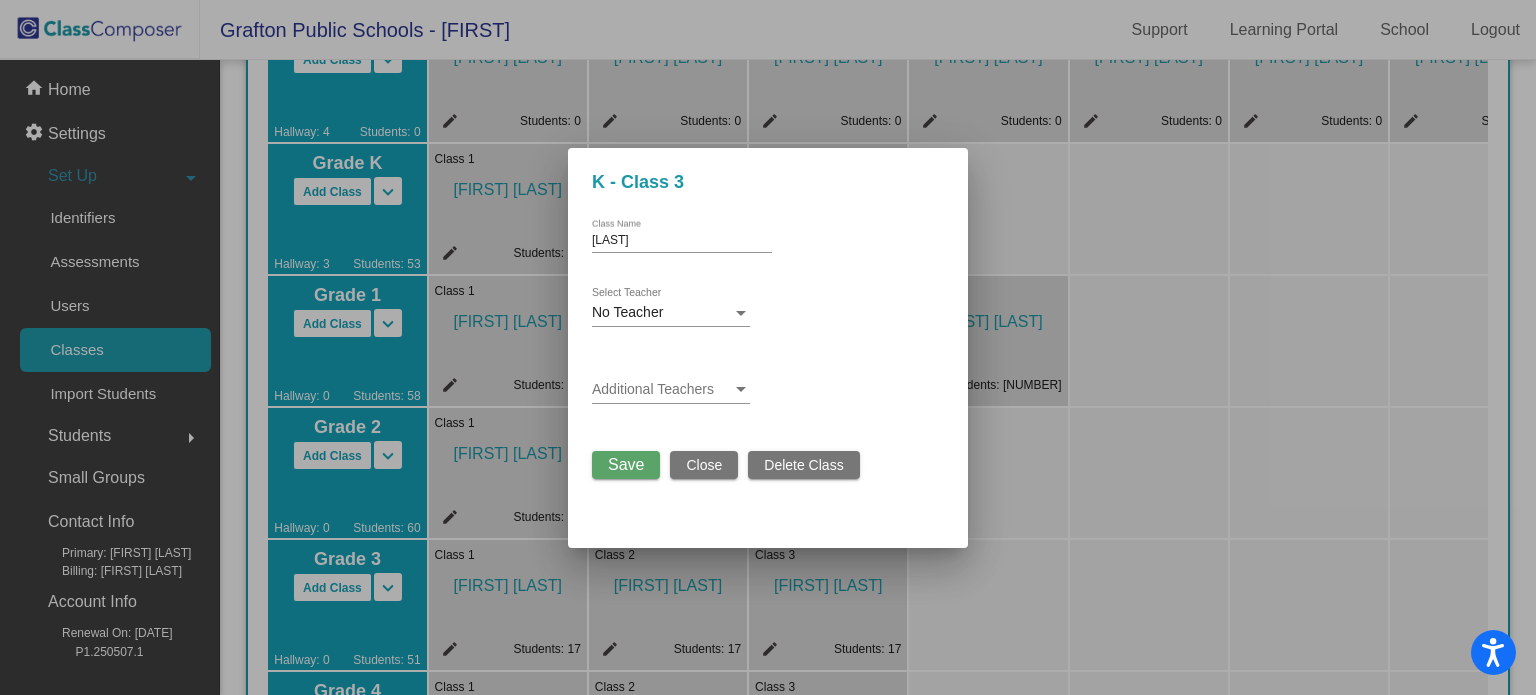 click on "Save" at bounding box center (626, 464) 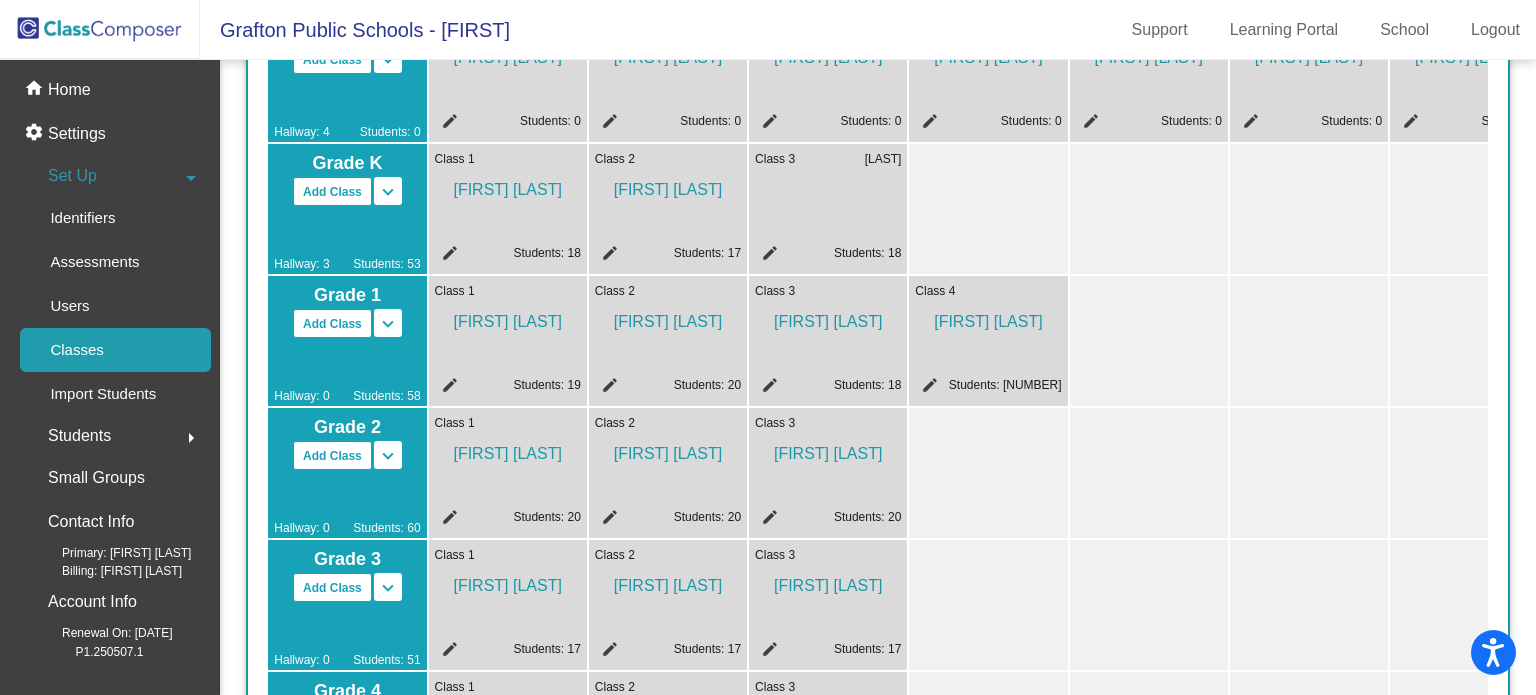 click on "edit" 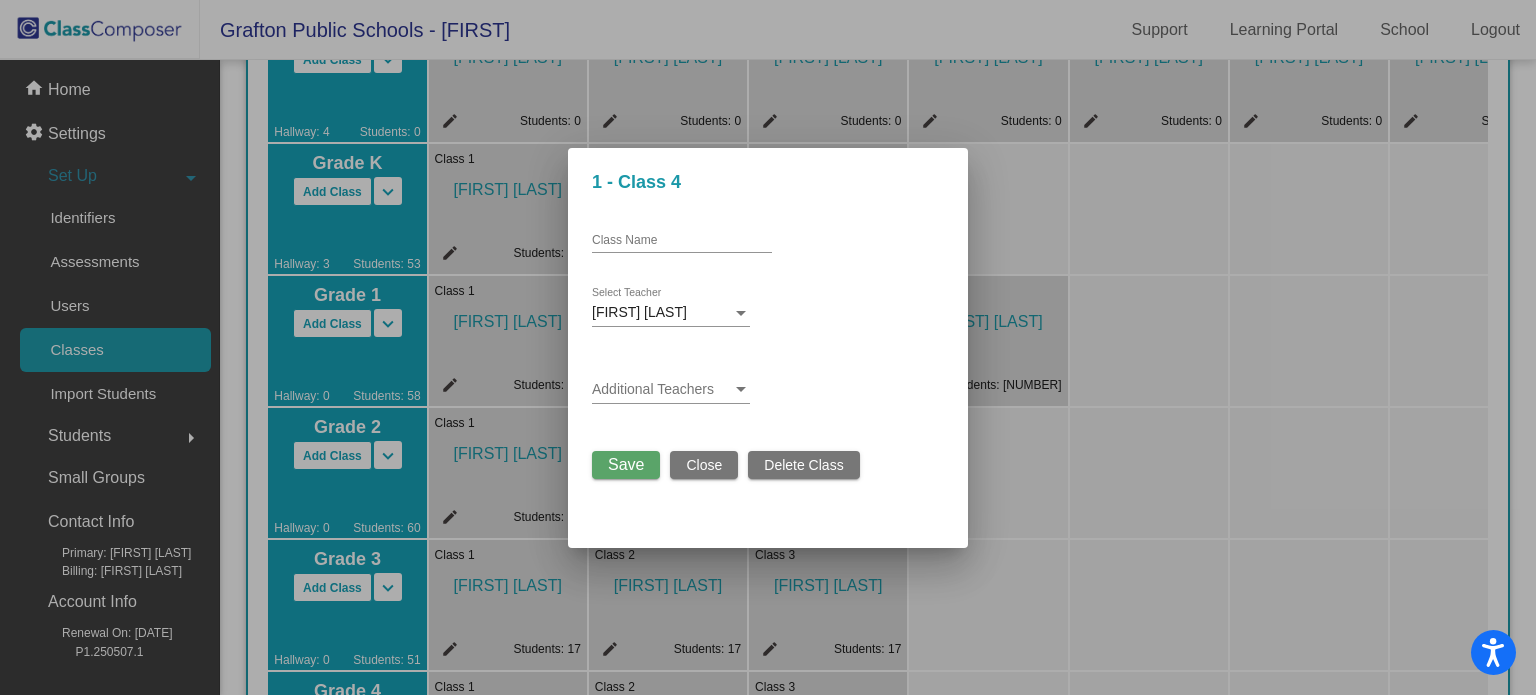click on "Delete Class" at bounding box center (803, 465) 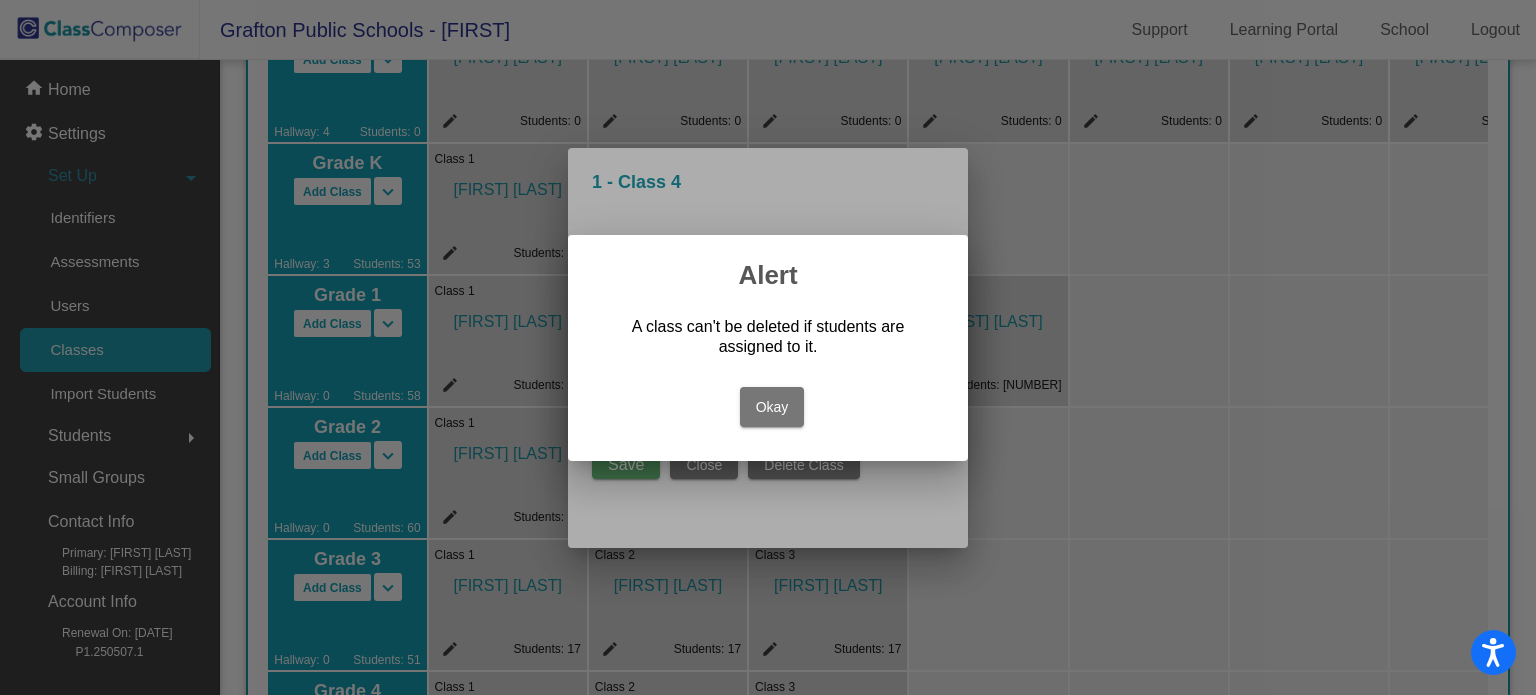 click on "Okay" at bounding box center [772, 407] 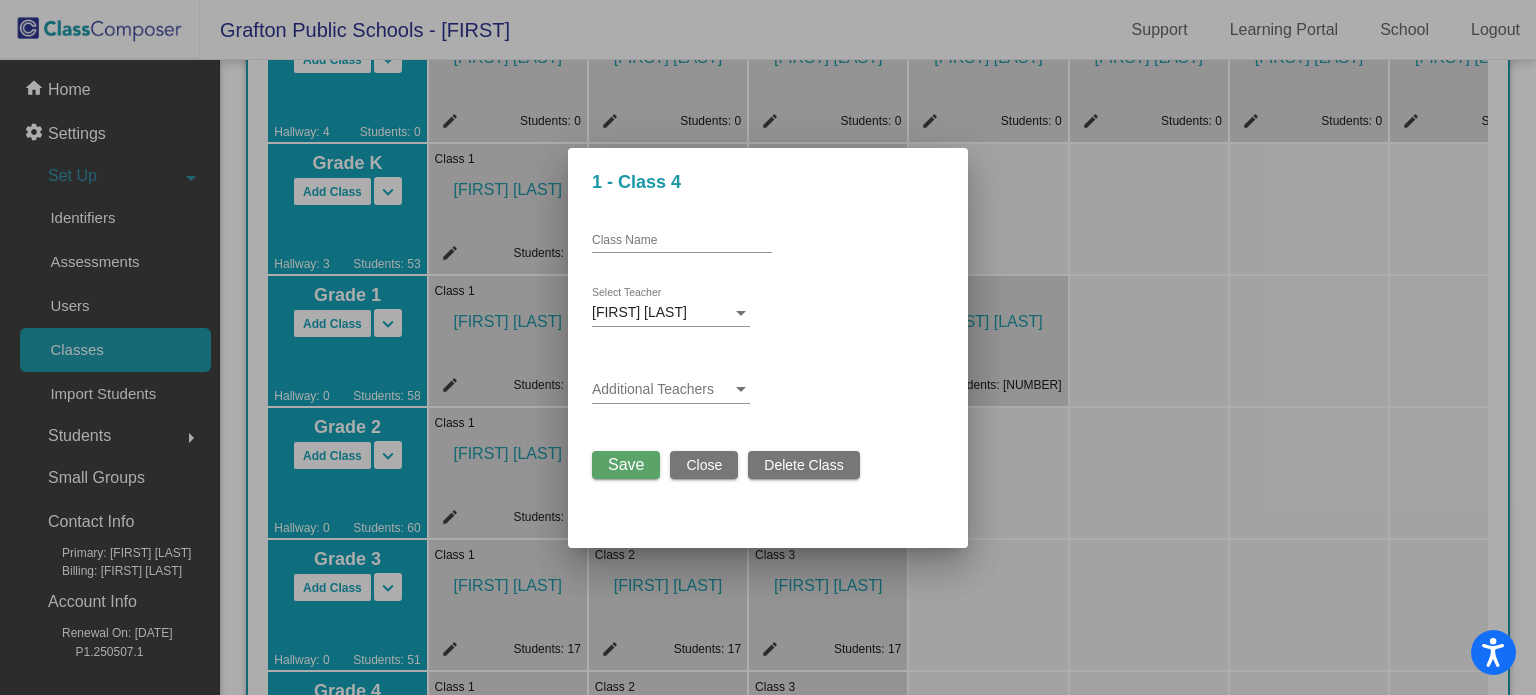 click on "Additional Teachers" at bounding box center [750, 393] 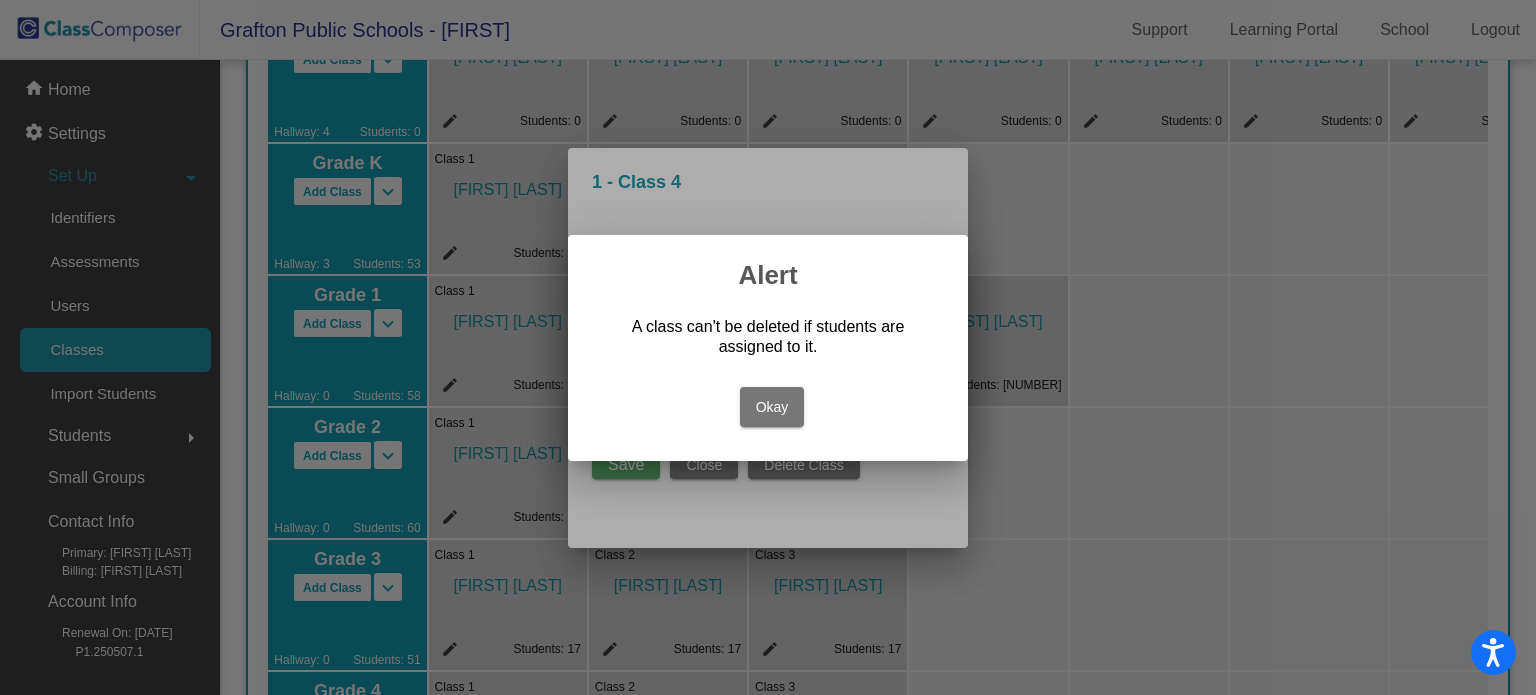 click on "Okay" at bounding box center (772, 407) 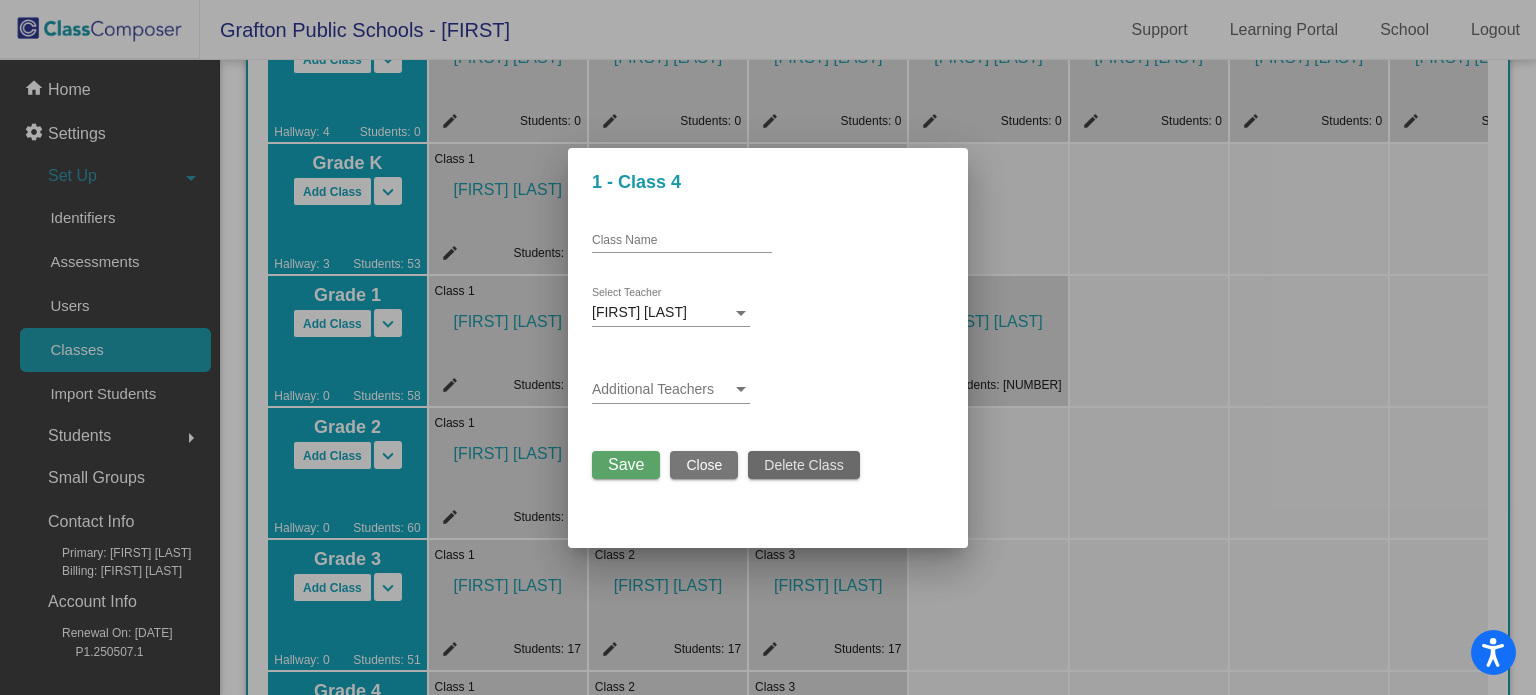 click on "Delete Class" at bounding box center (803, 465) 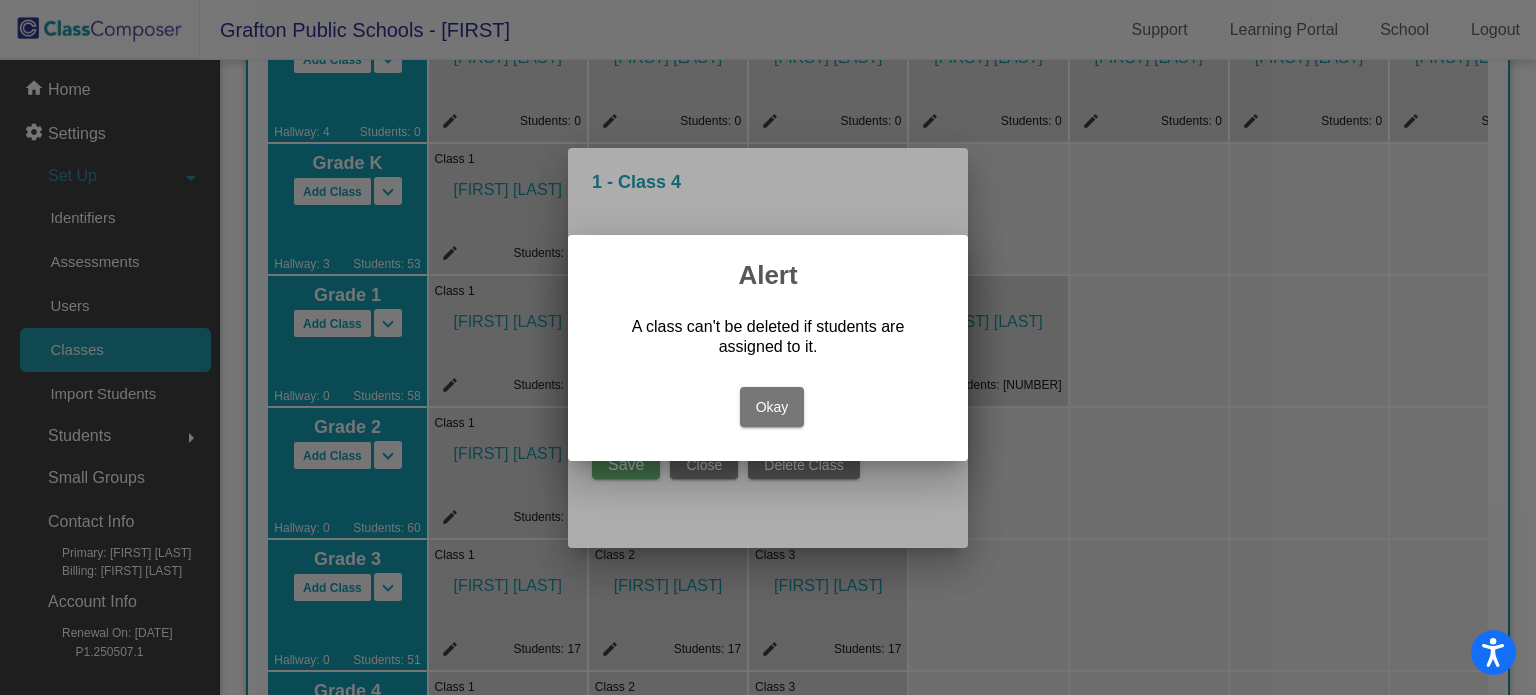 click on "Okay" at bounding box center [772, 407] 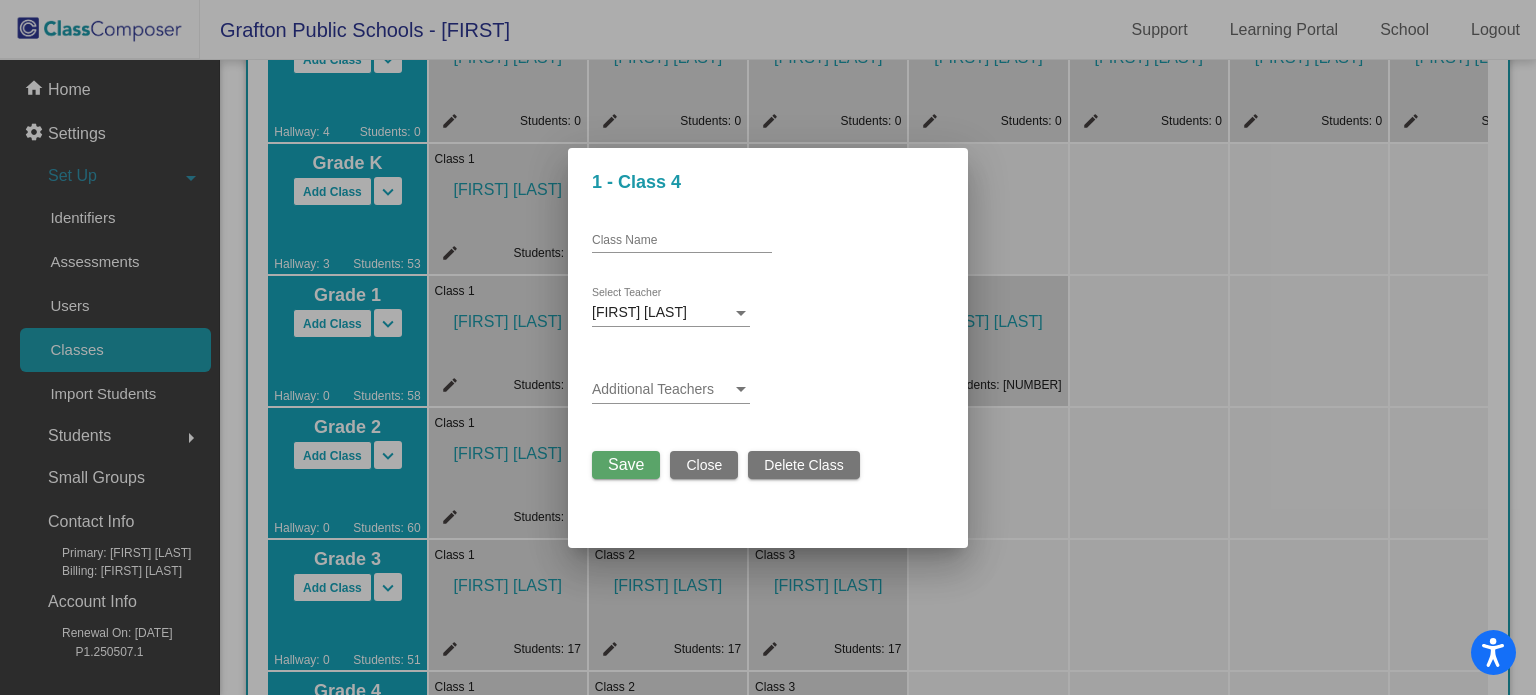 click on "Additional Teachers" at bounding box center (750, 393) 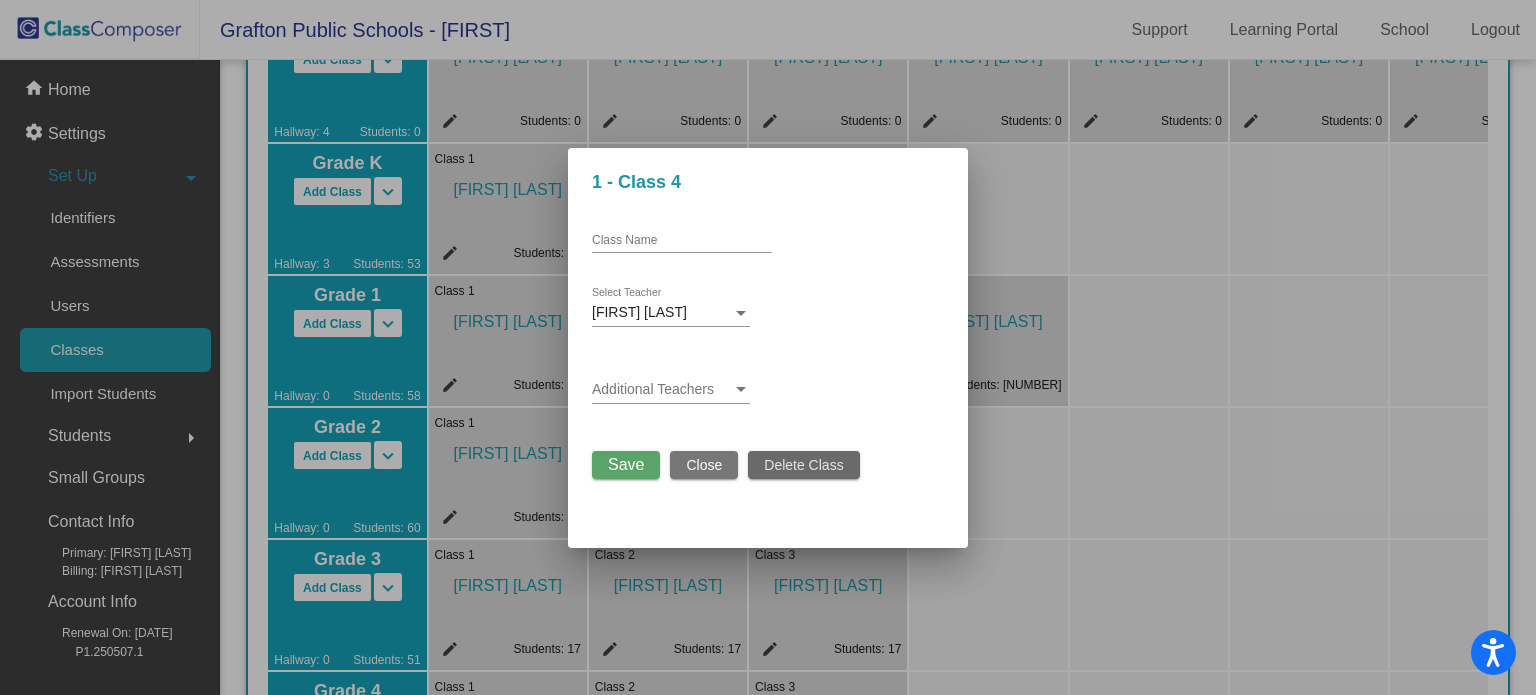 click on "Delete Class" at bounding box center (803, 465) 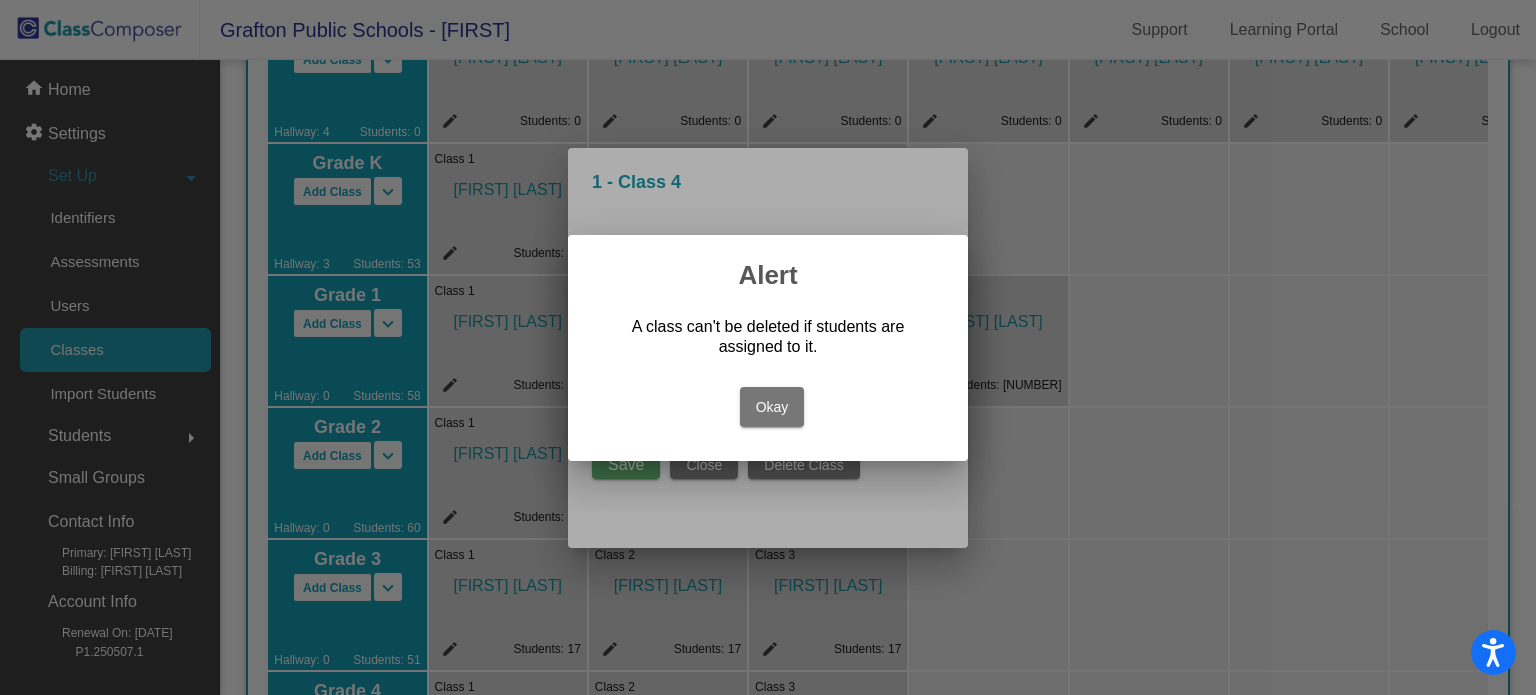 click on "Okay" at bounding box center [772, 407] 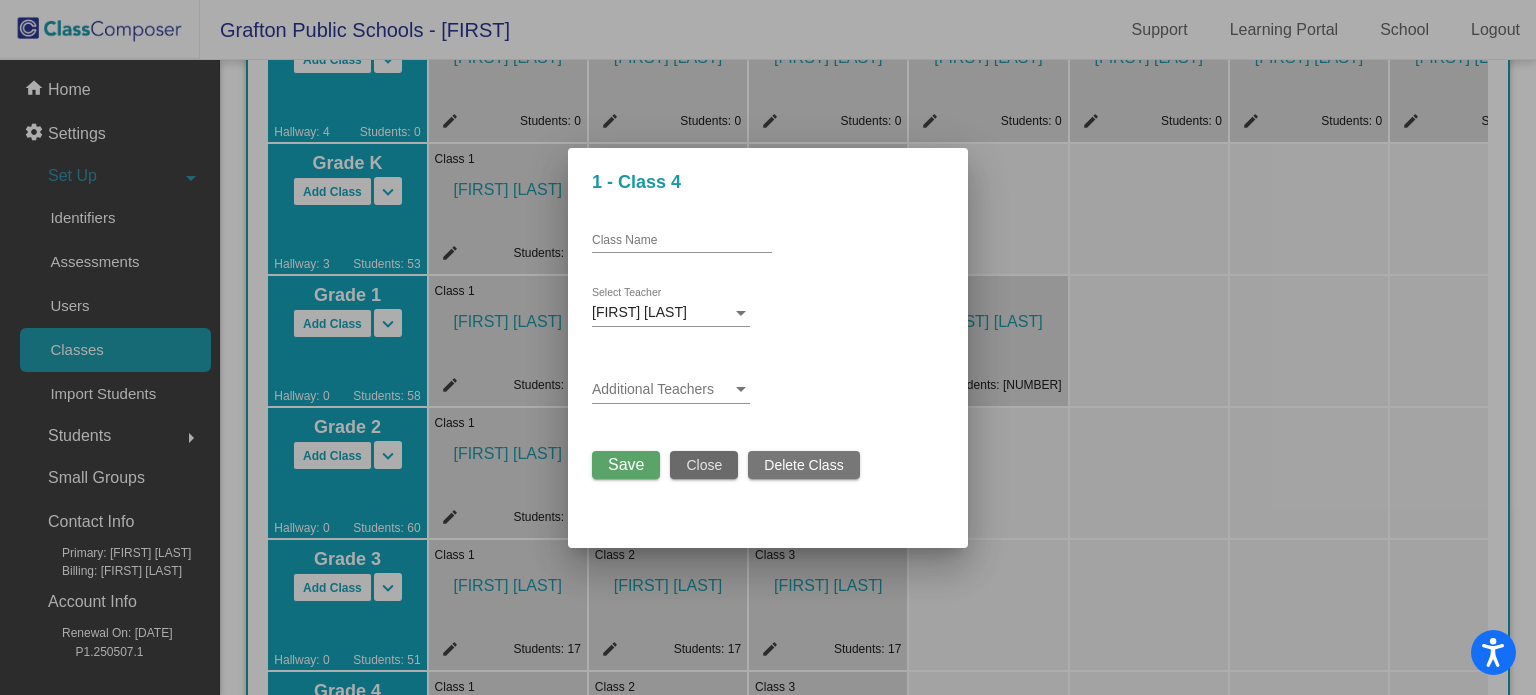click on "Close" at bounding box center (704, 465) 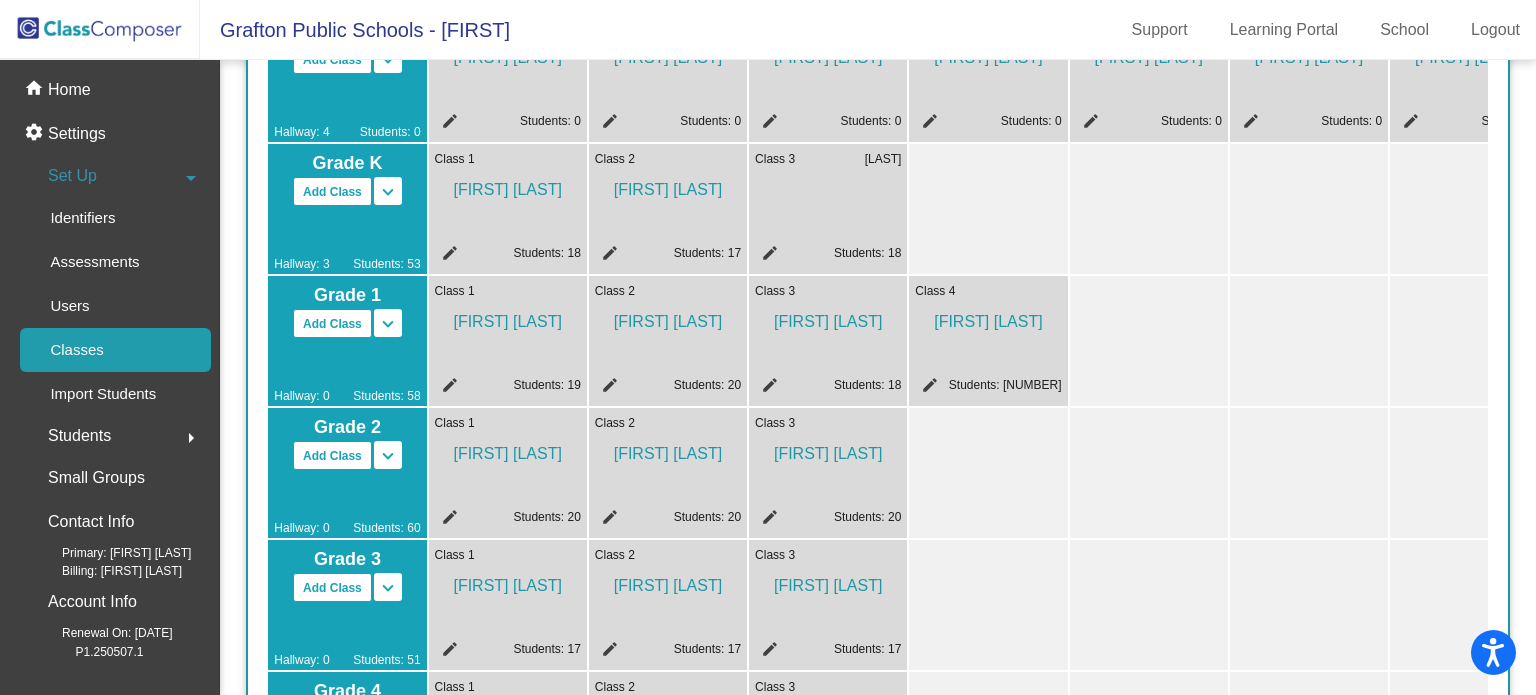 click on "edit" 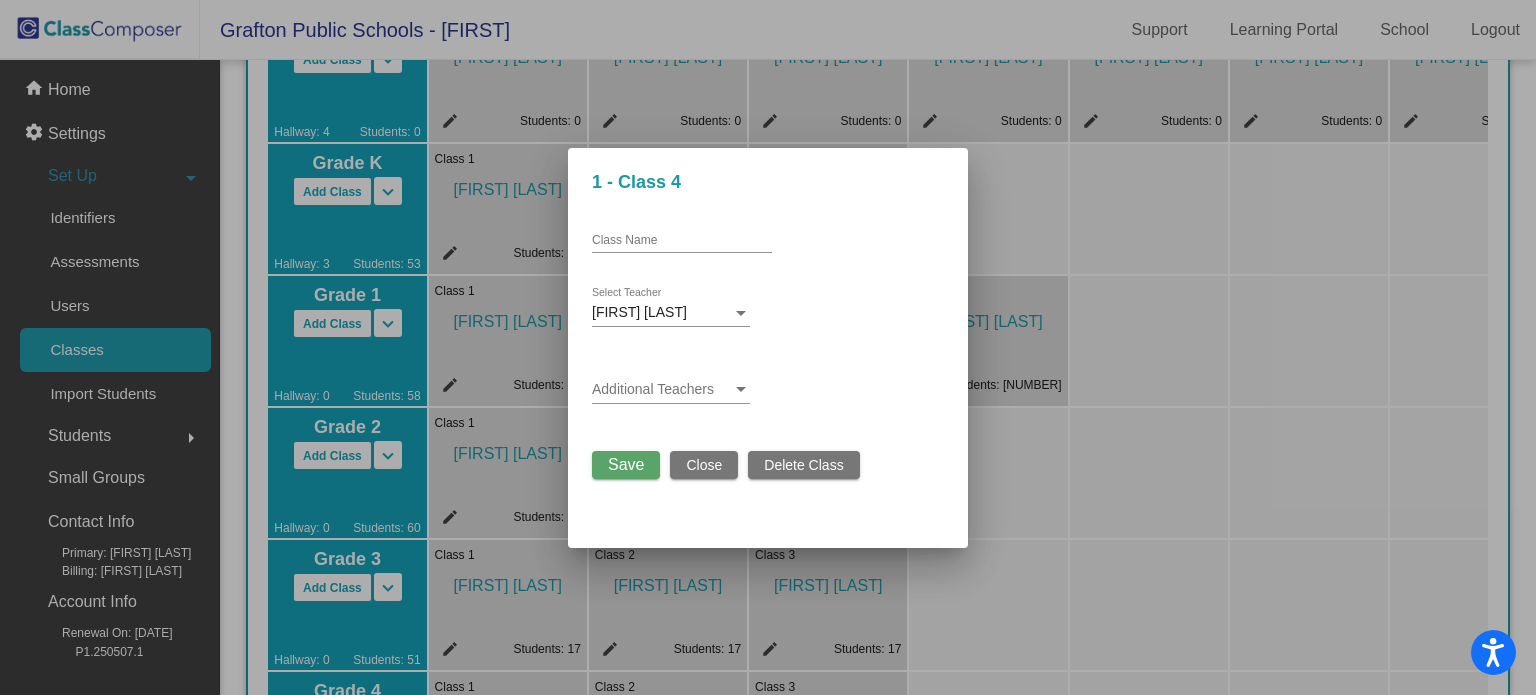 click on "Close" at bounding box center [704, 465] 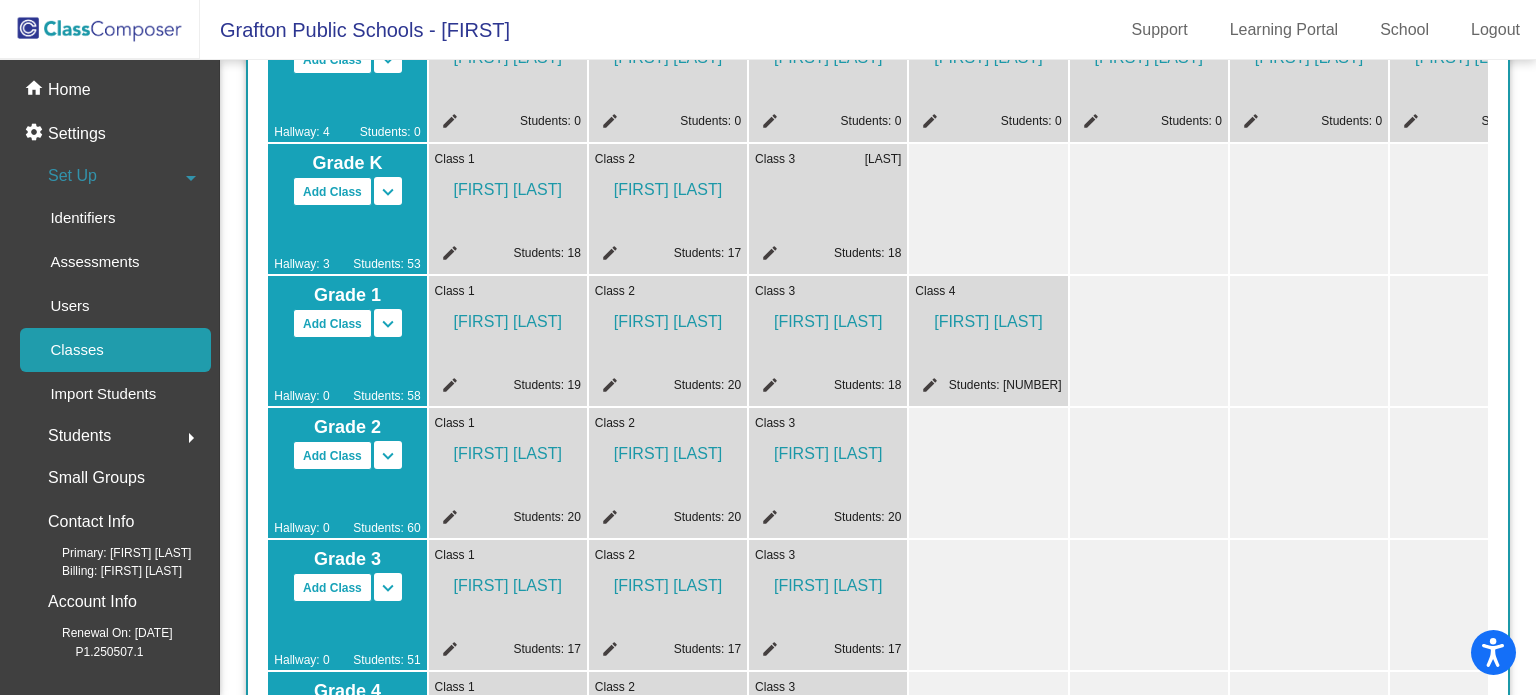 click on "Students" 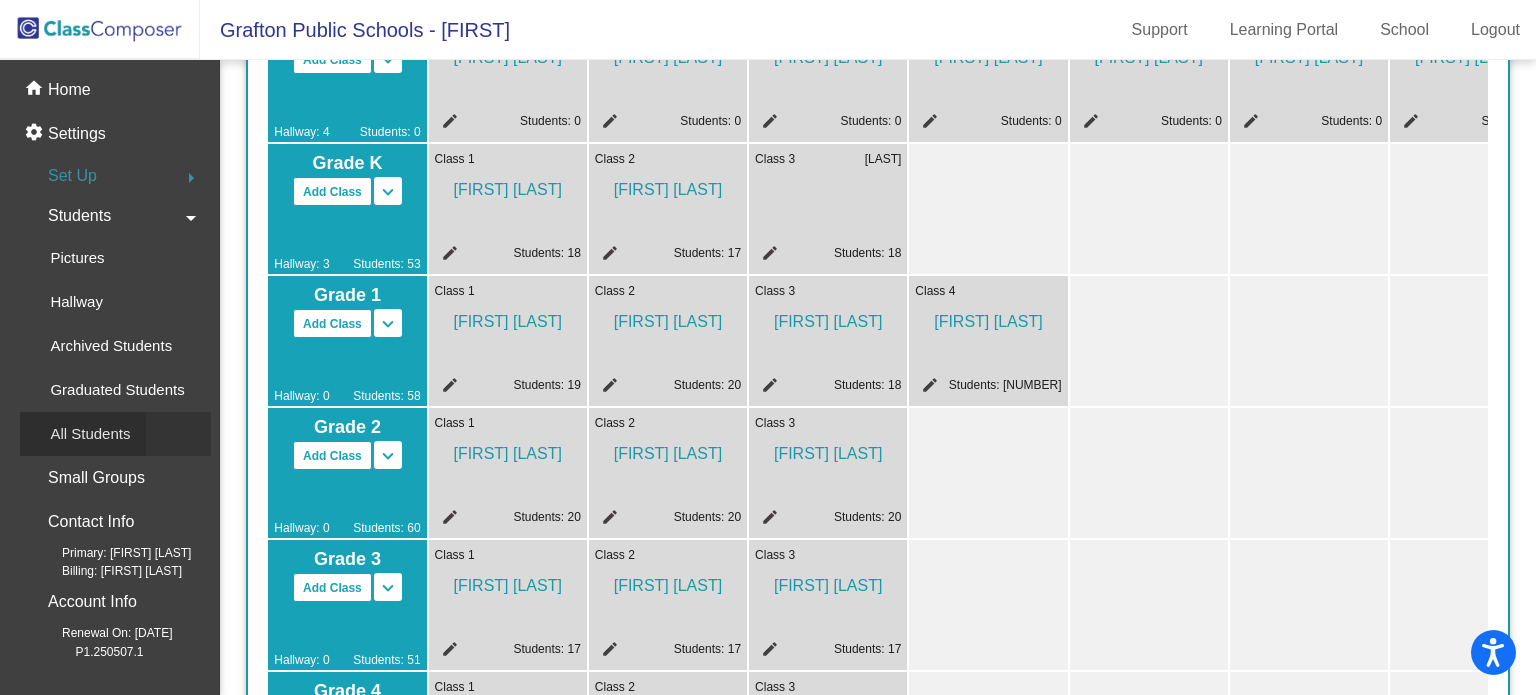 click on "All Students" 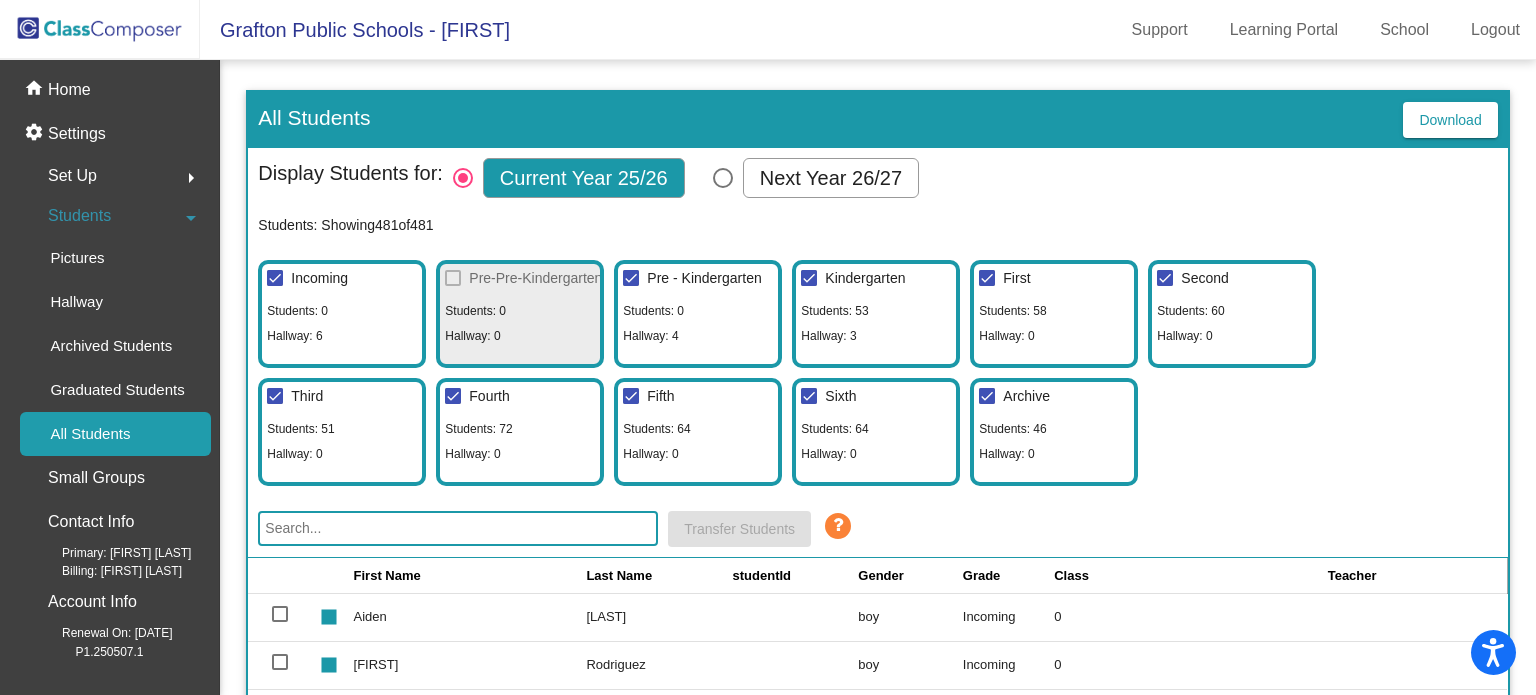 click 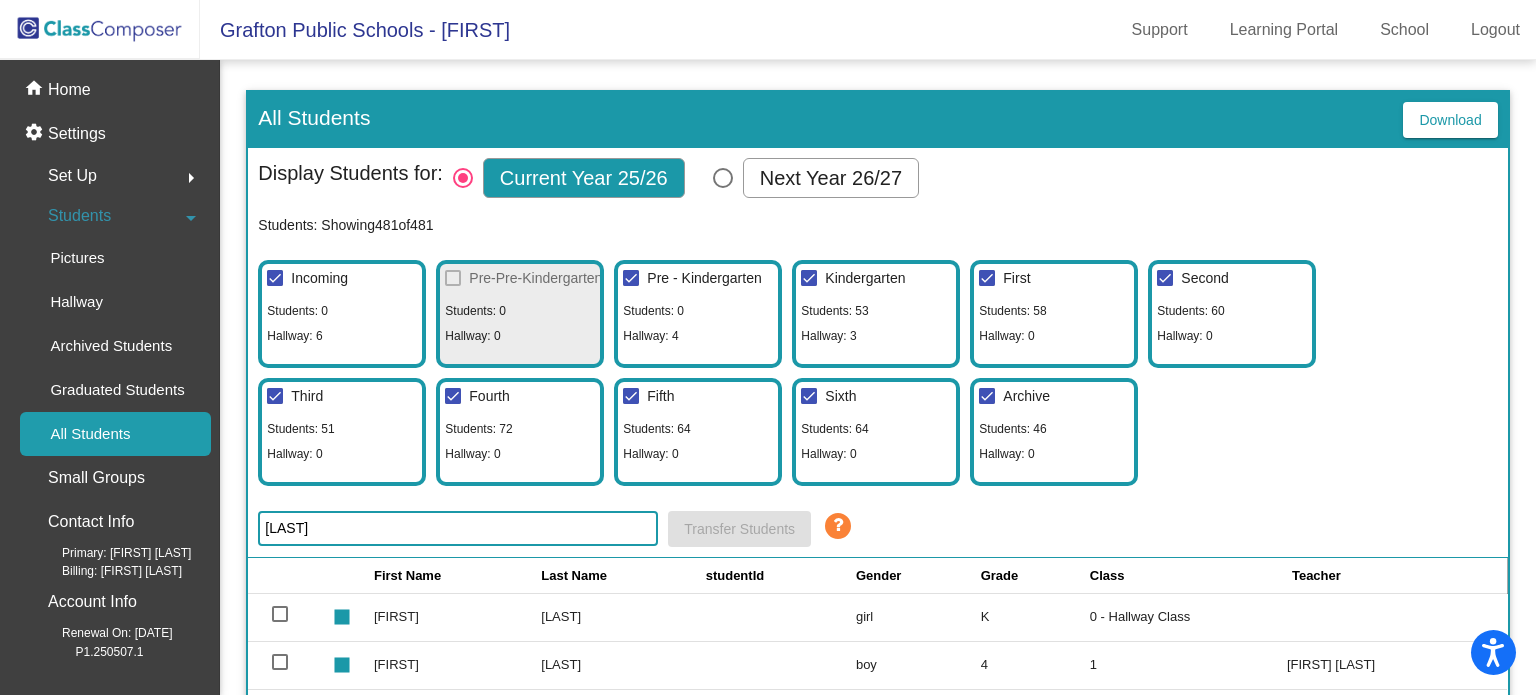 type on "[LAST]" 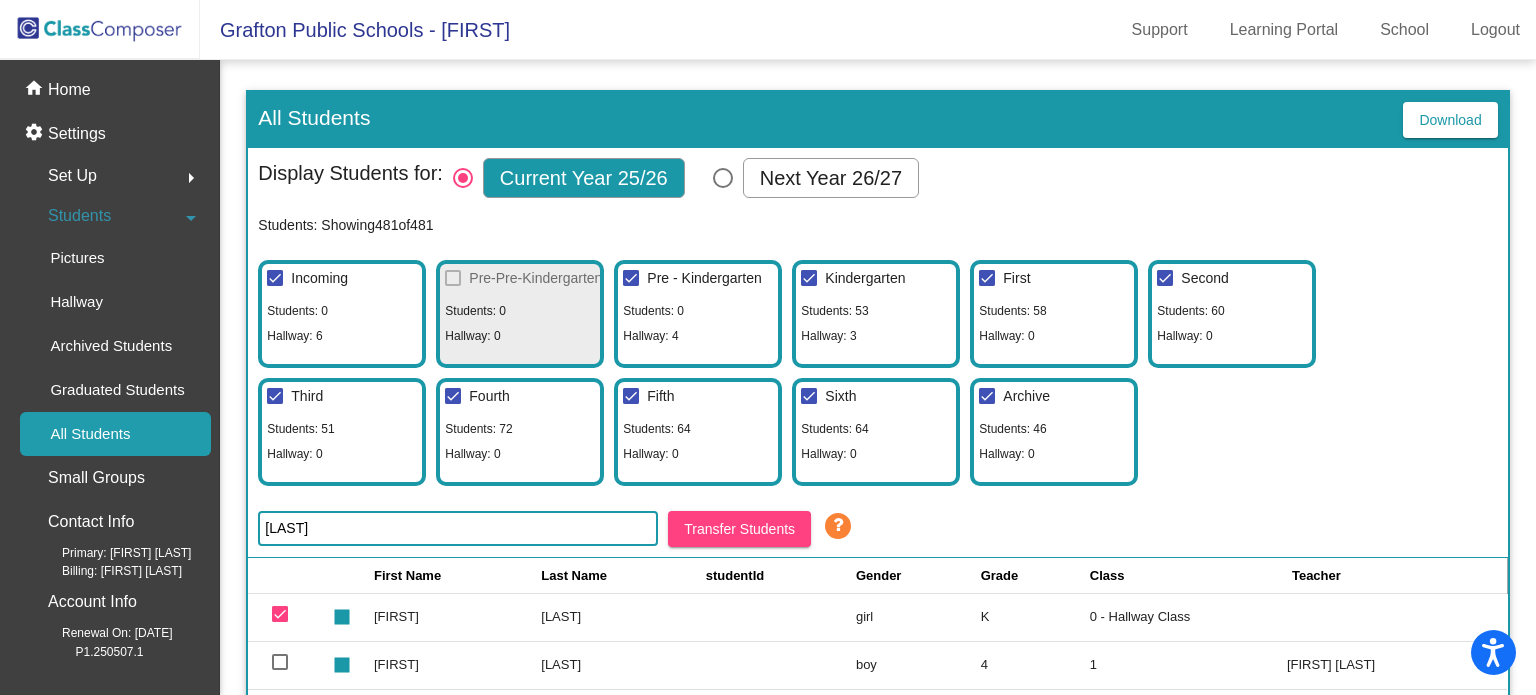click on "Transfer Students" 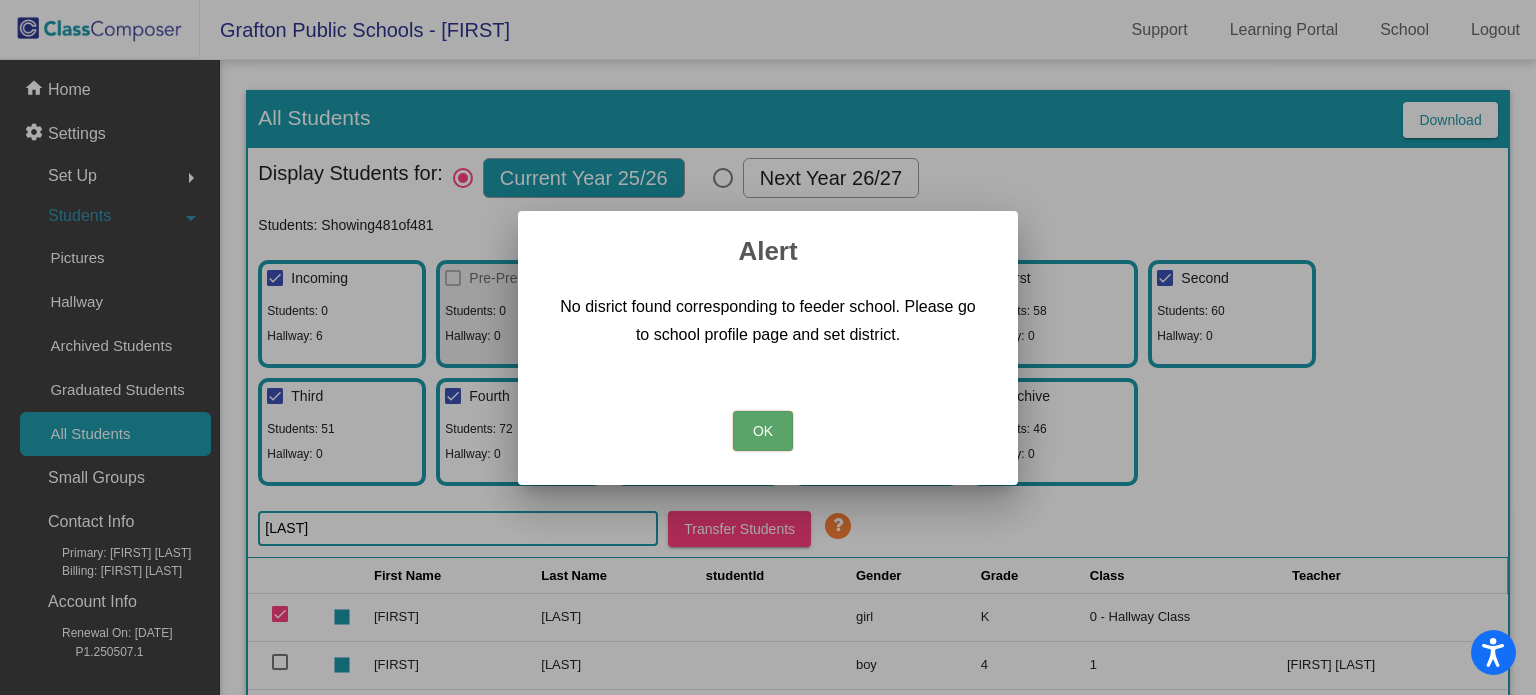 click on "OK" at bounding box center (763, 431) 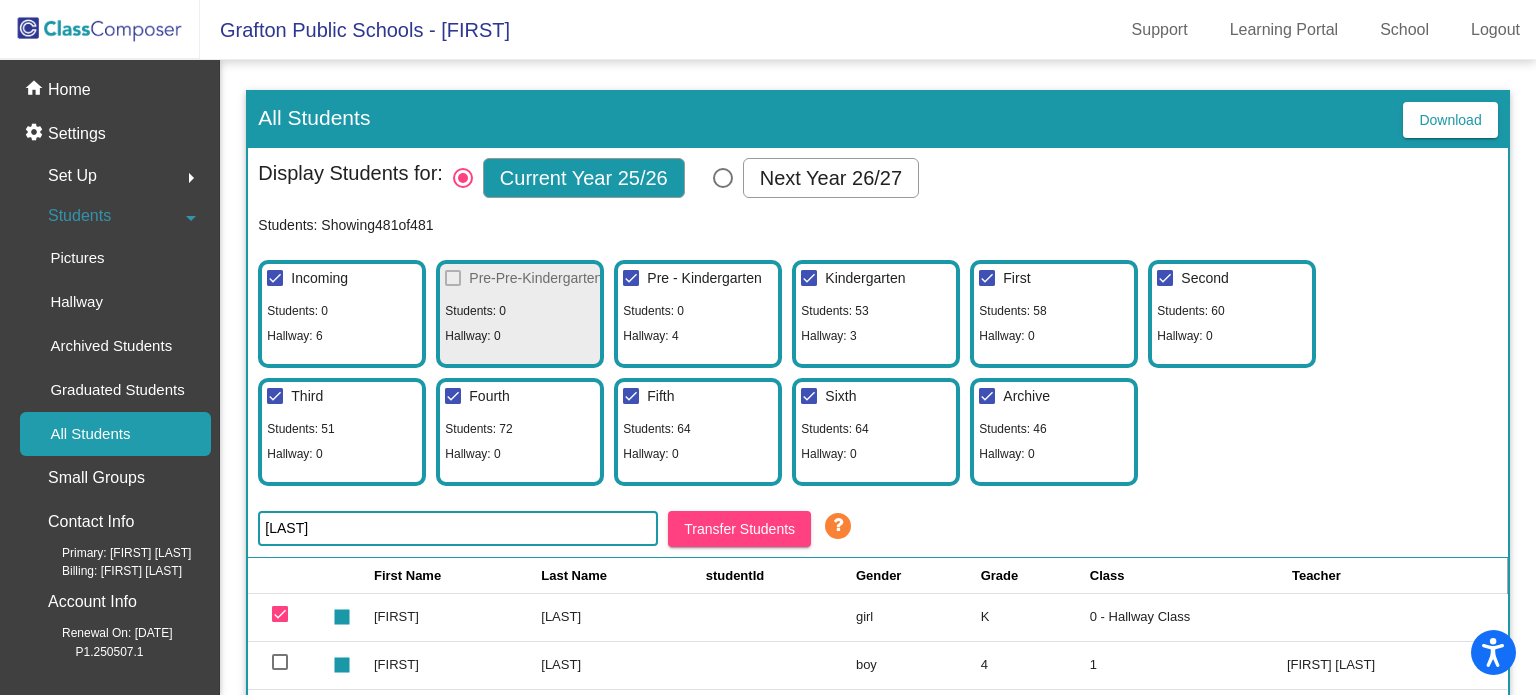 click on "K" 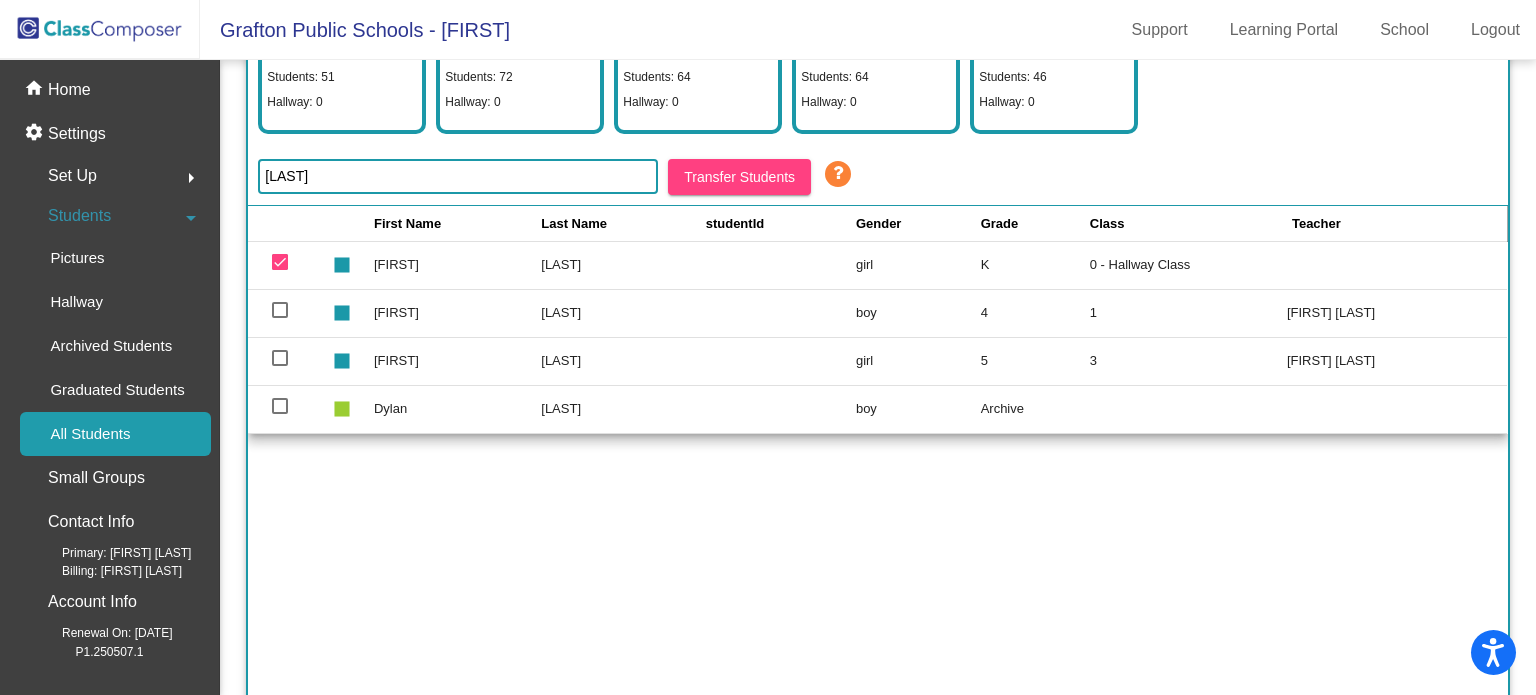 scroll, scrollTop: 356, scrollLeft: 0, axis: vertical 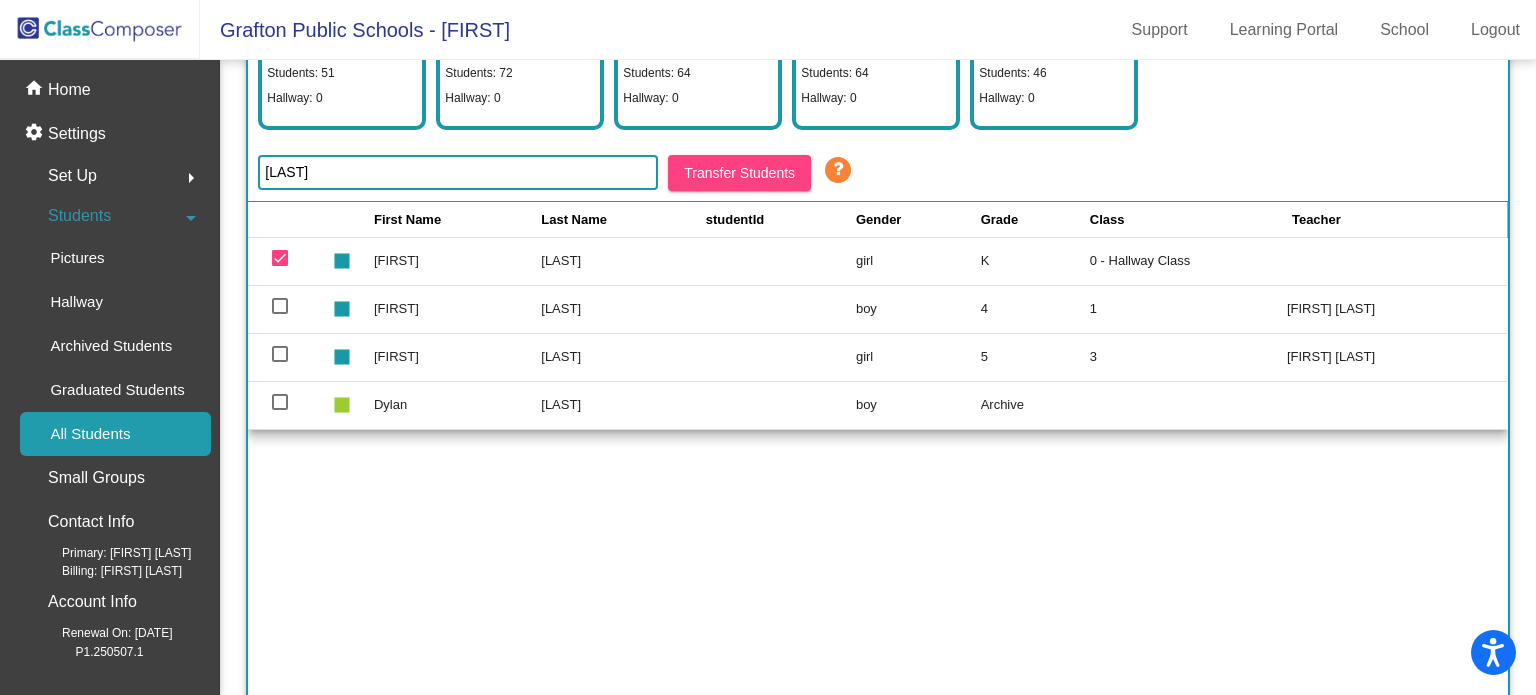 click on "girl" 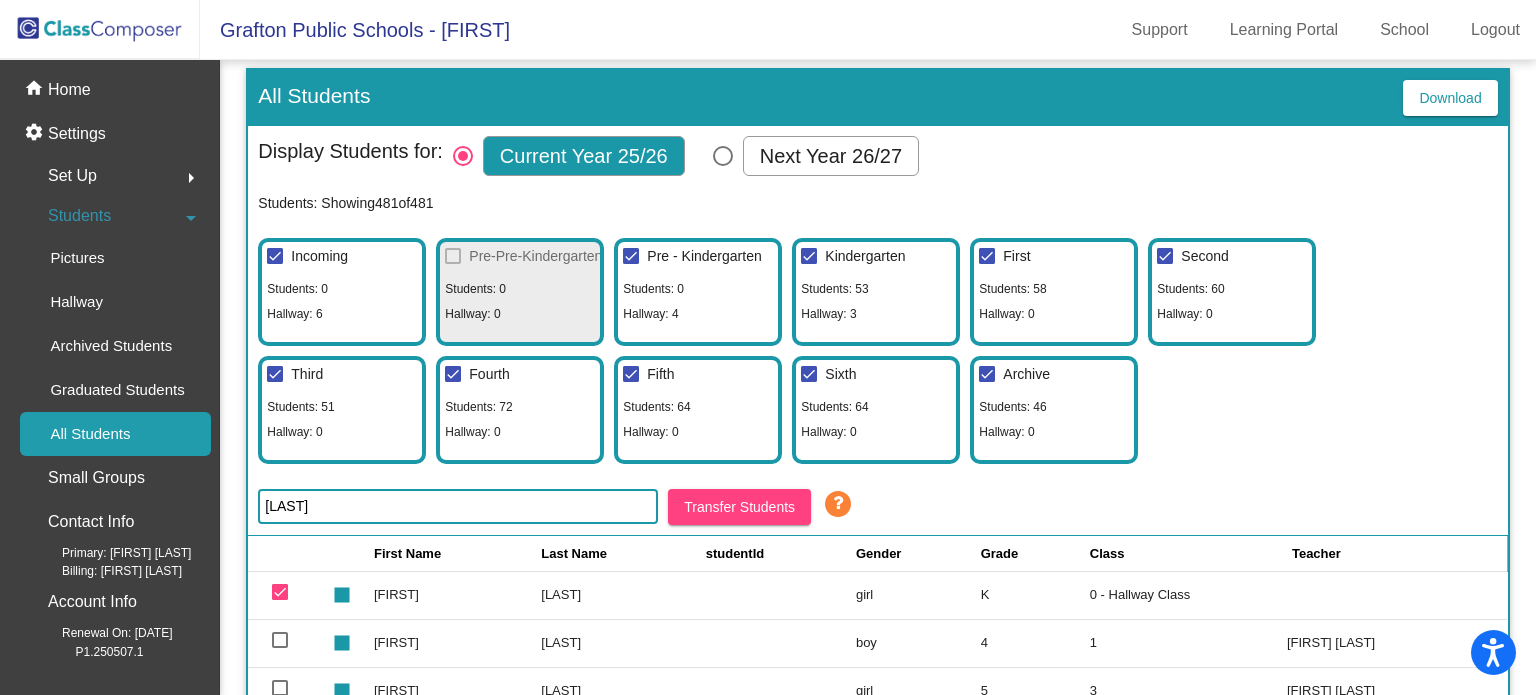 scroll, scrollTop: 0, scrollLeft: 0, axis: both 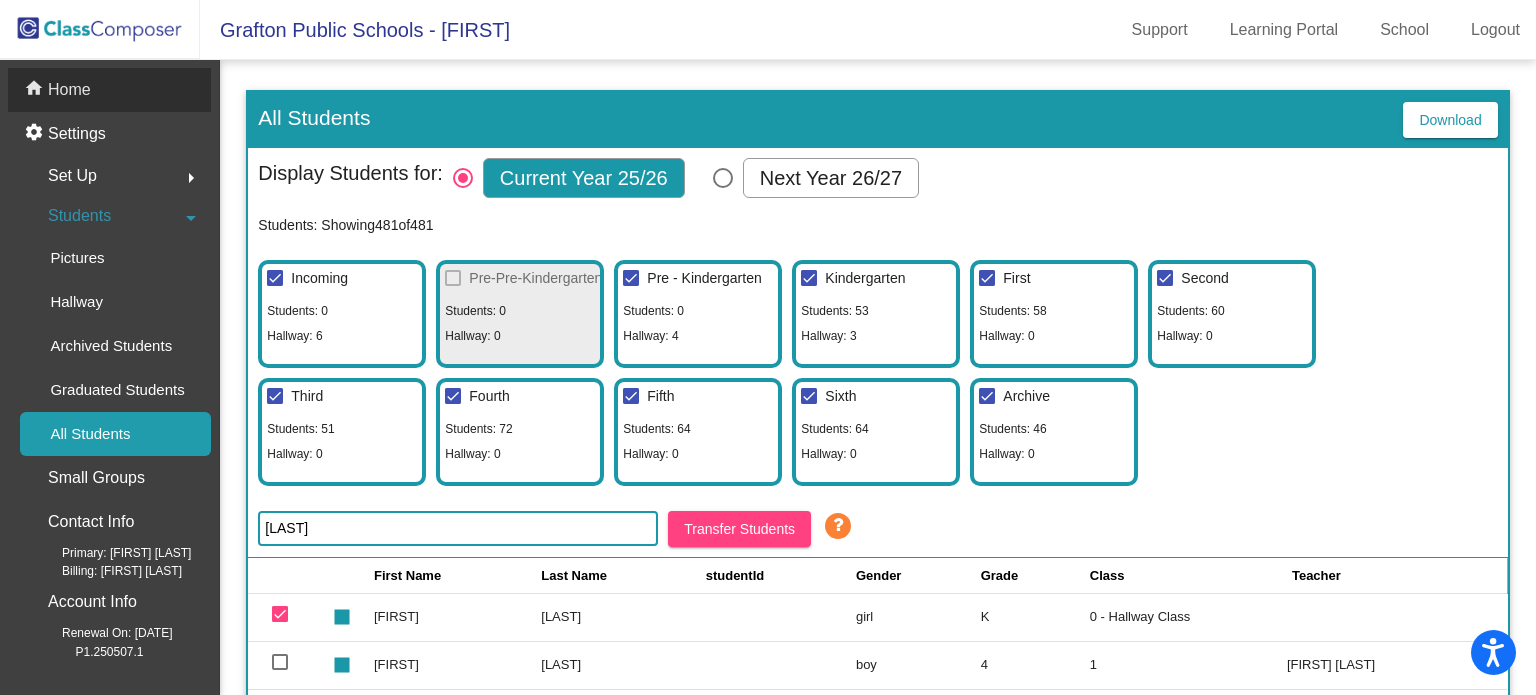 click on "Home" 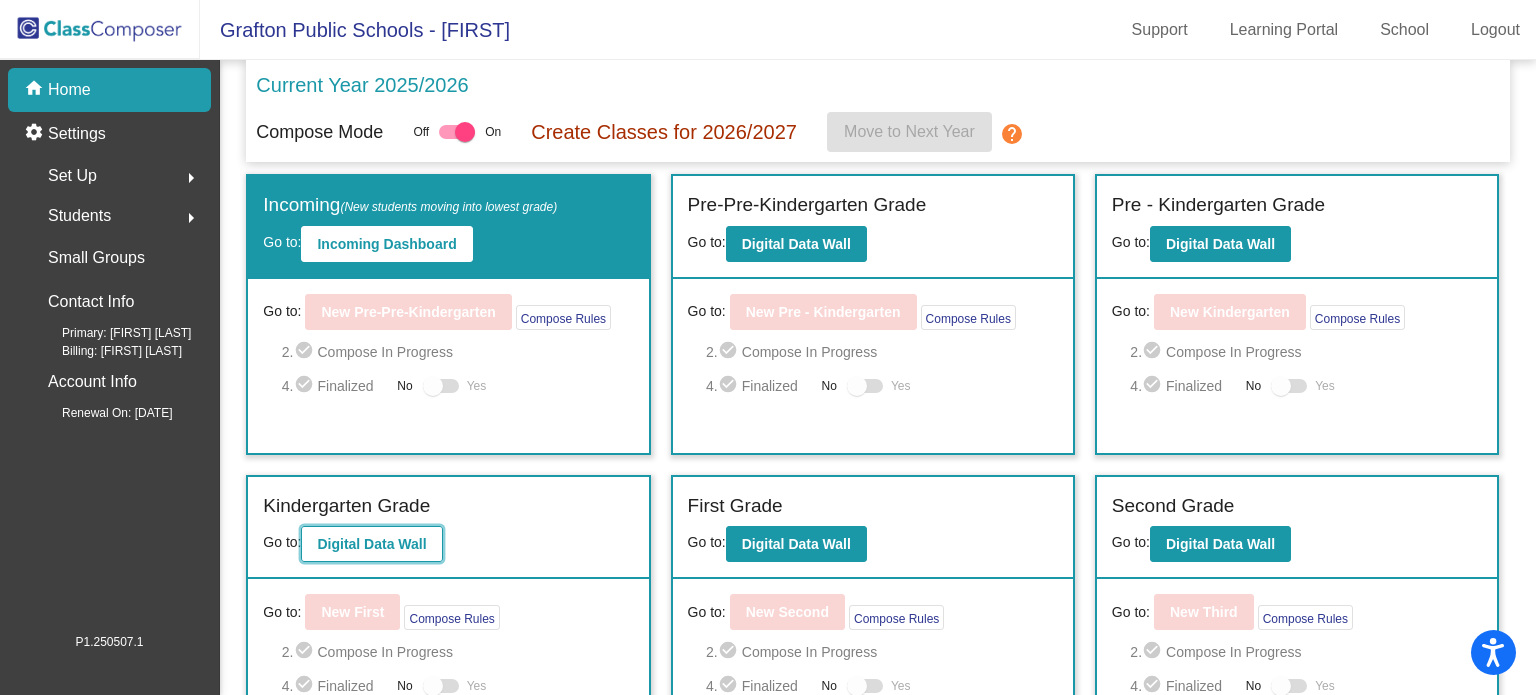 click on "Digital Data Wall" 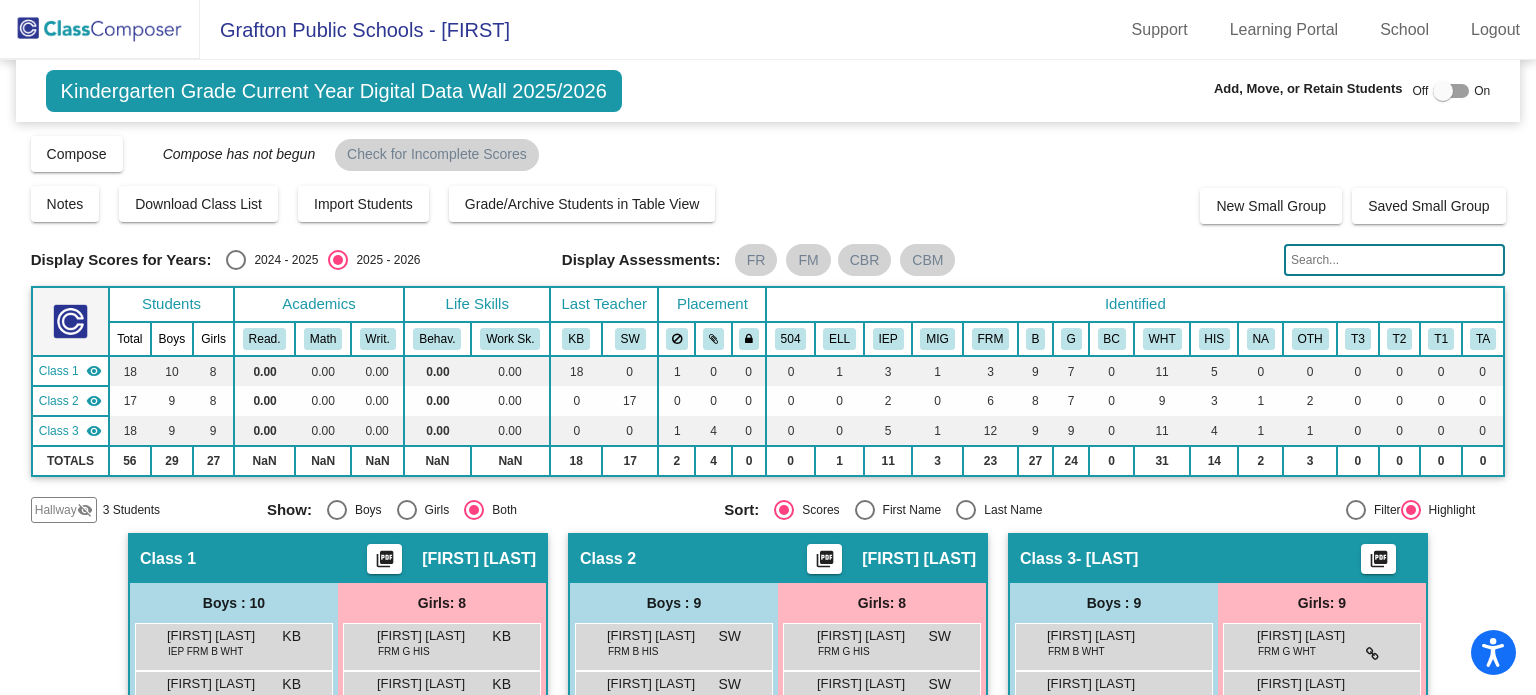 click at bounding box center (1443, 91) 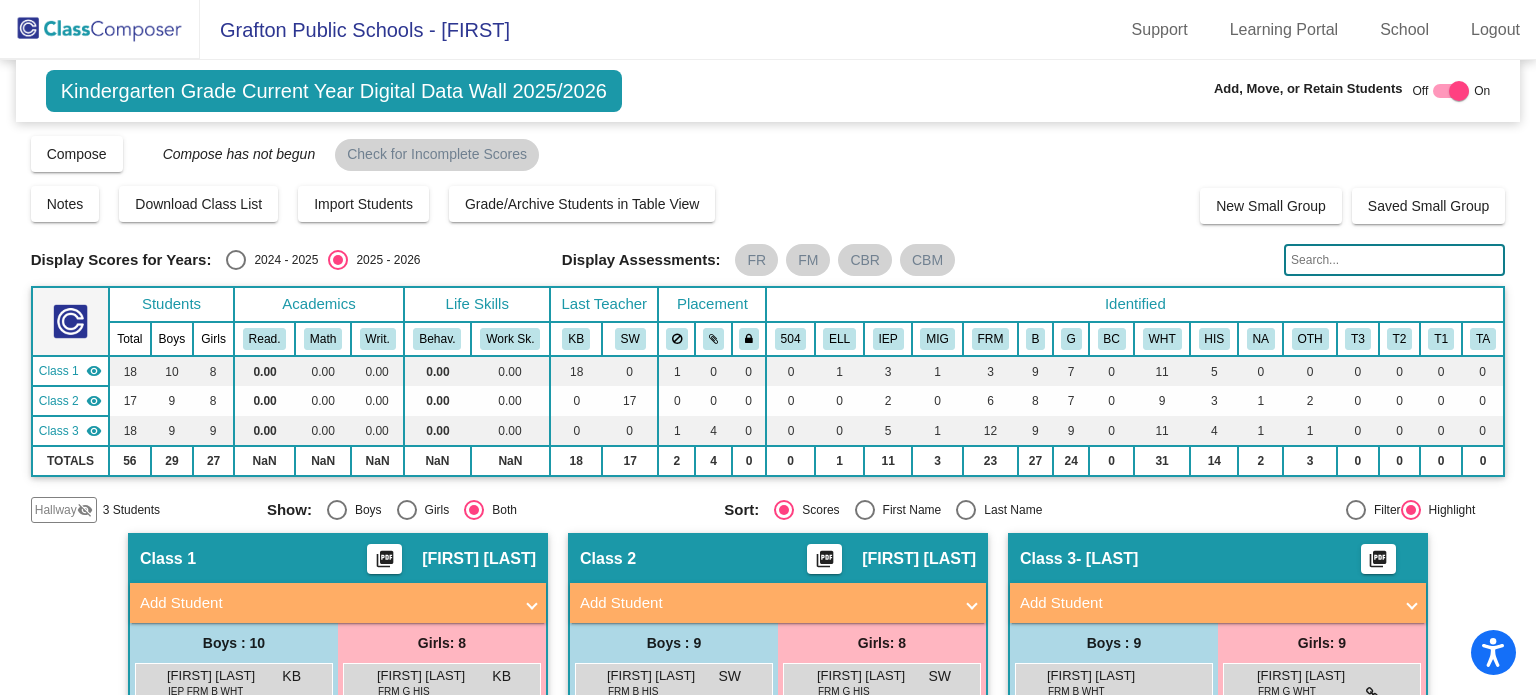 click on "Hallway" 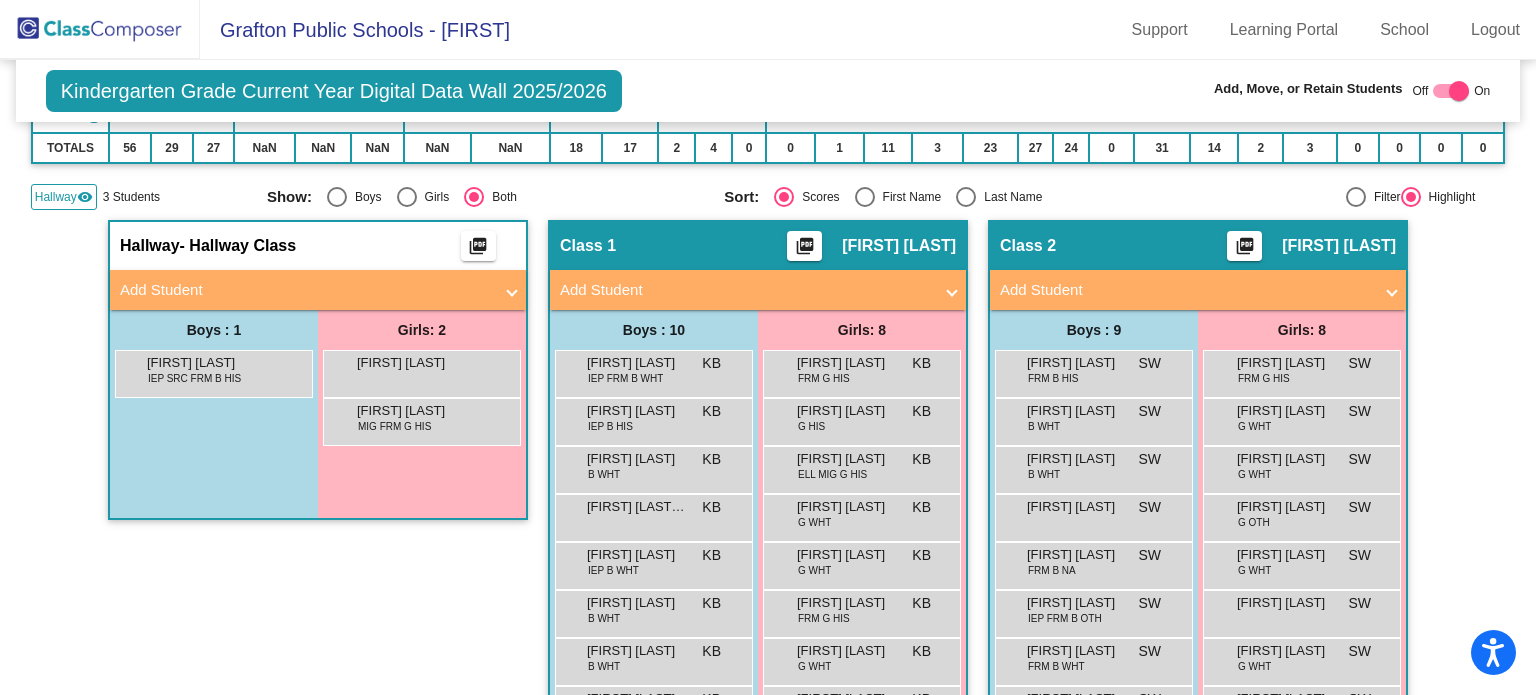 scroll, scrollTop: 324, scrollLeft: 0, axis: vertical 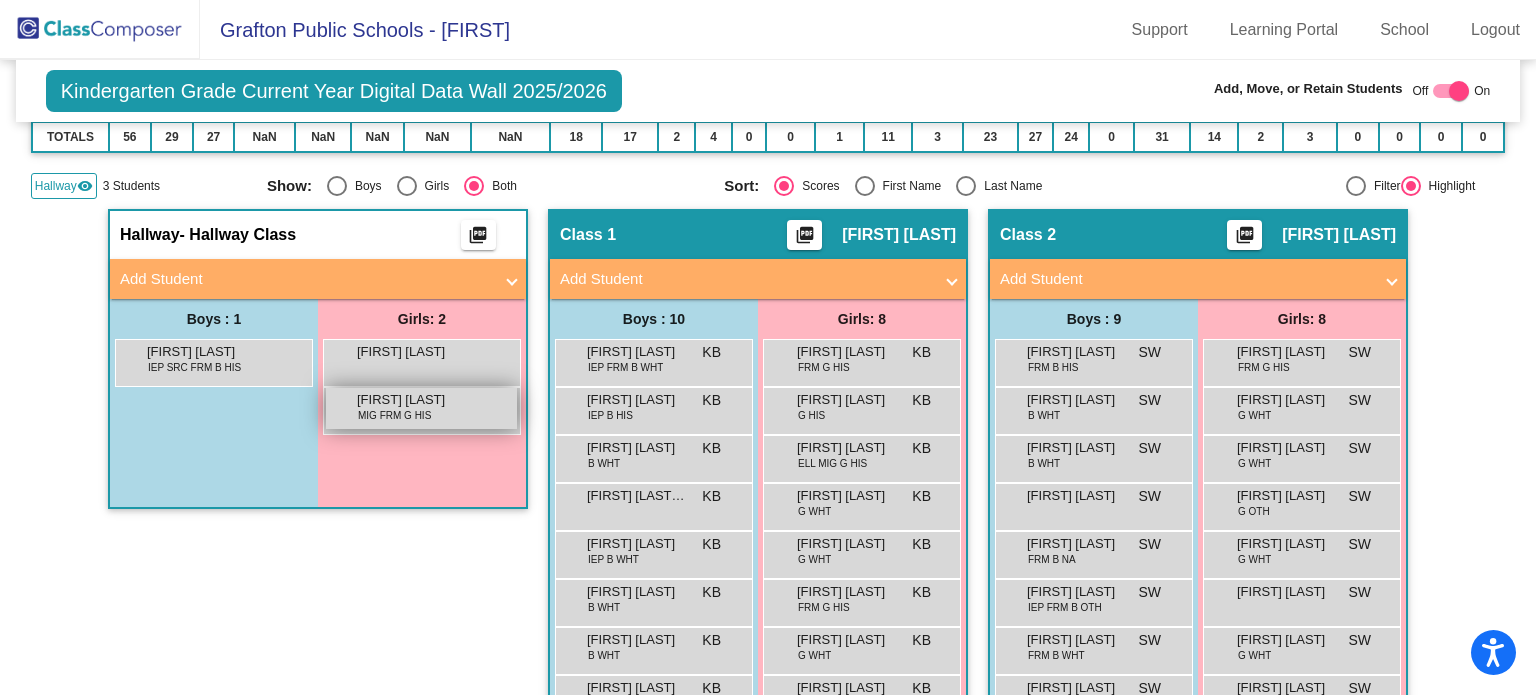 click on "[FIRST] [LAST] MIG FRM G HIS lock do_not_disturb_alt" at bounding box center (421, 408) 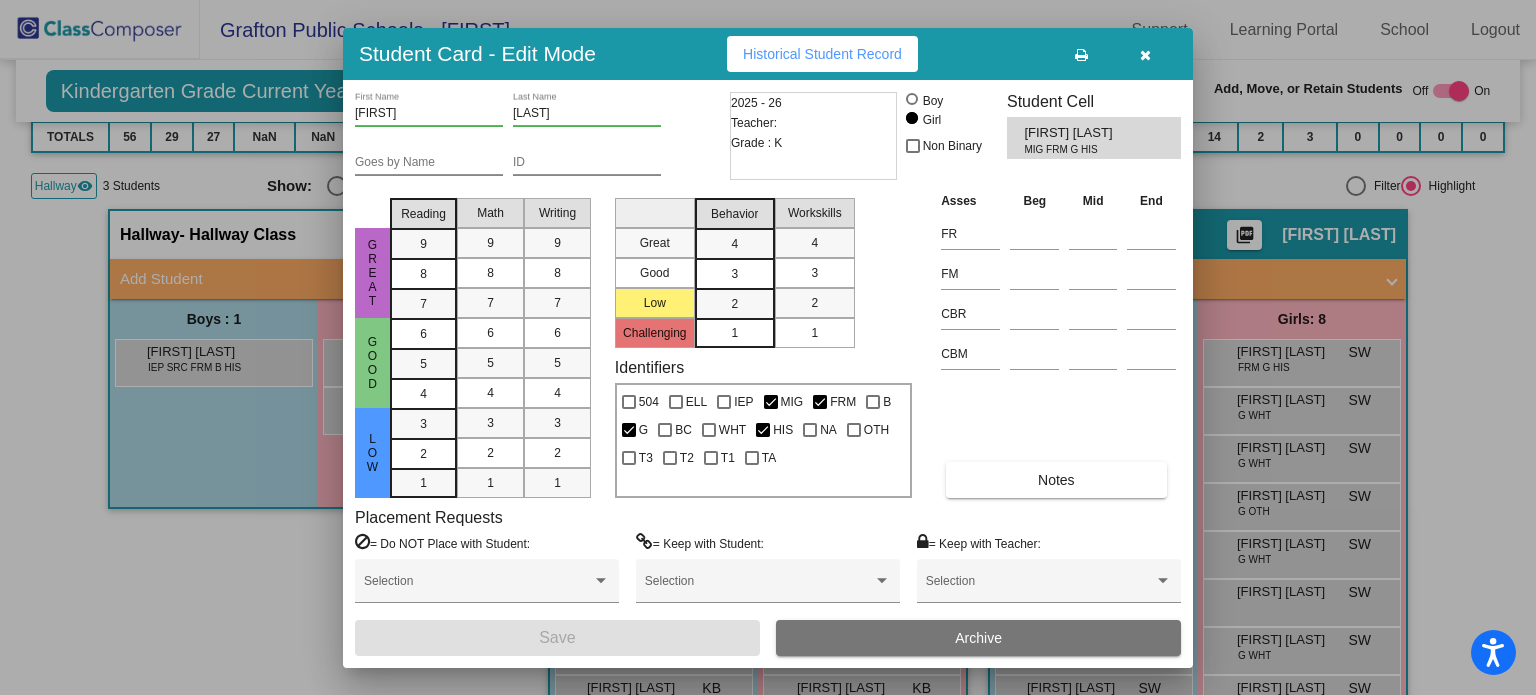 click on "2025 - 26 Teacher:  Grade : K" at bounding box center [813, 136] 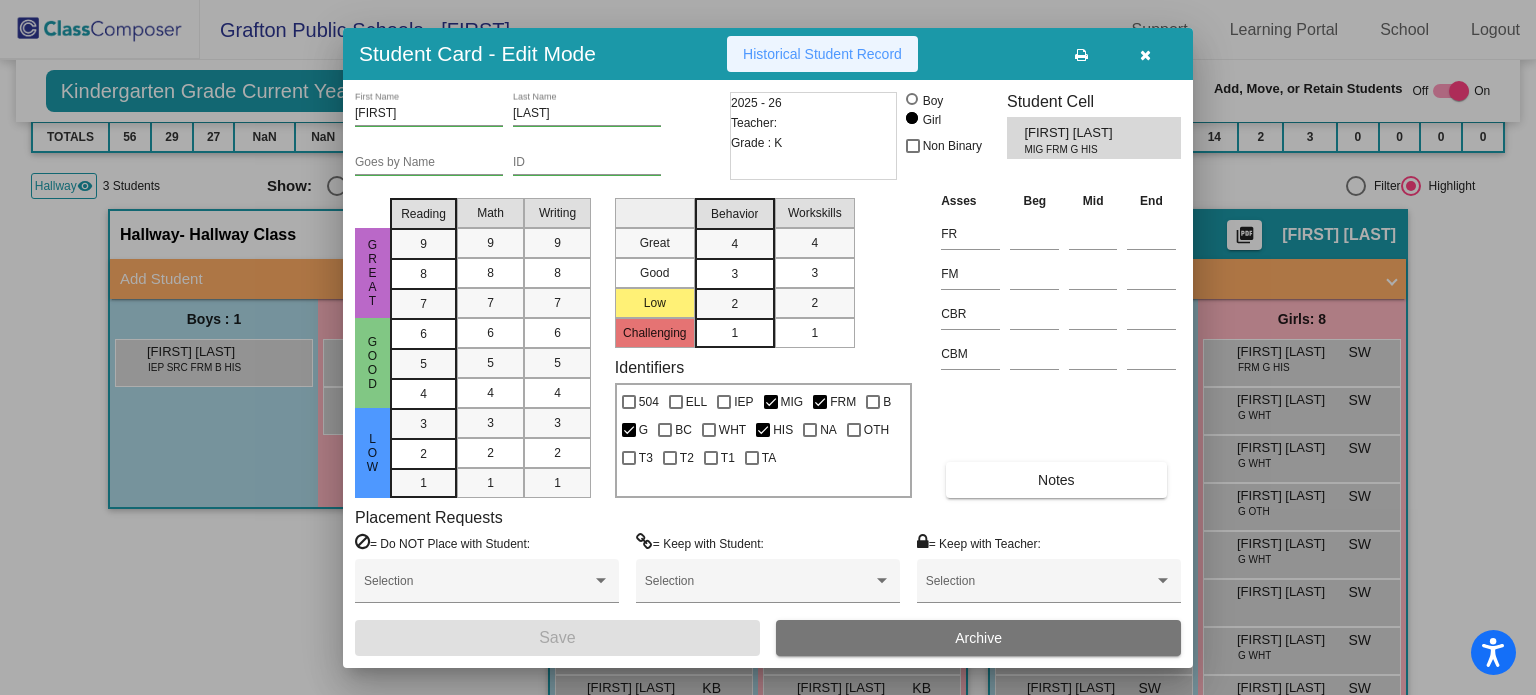 click on "Historical Student Record" at bounding box center [822, 54] 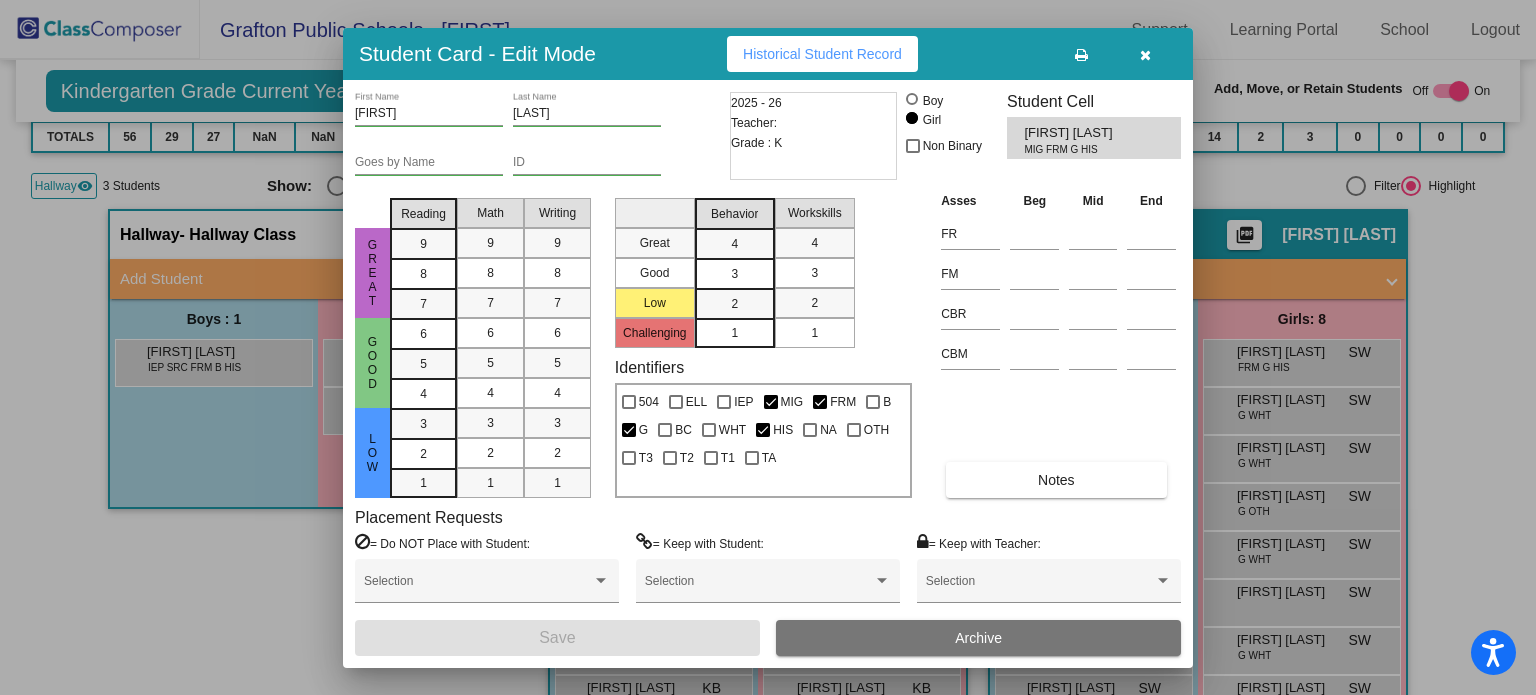 click on "Teacher:" at bounding box center [754, 123] 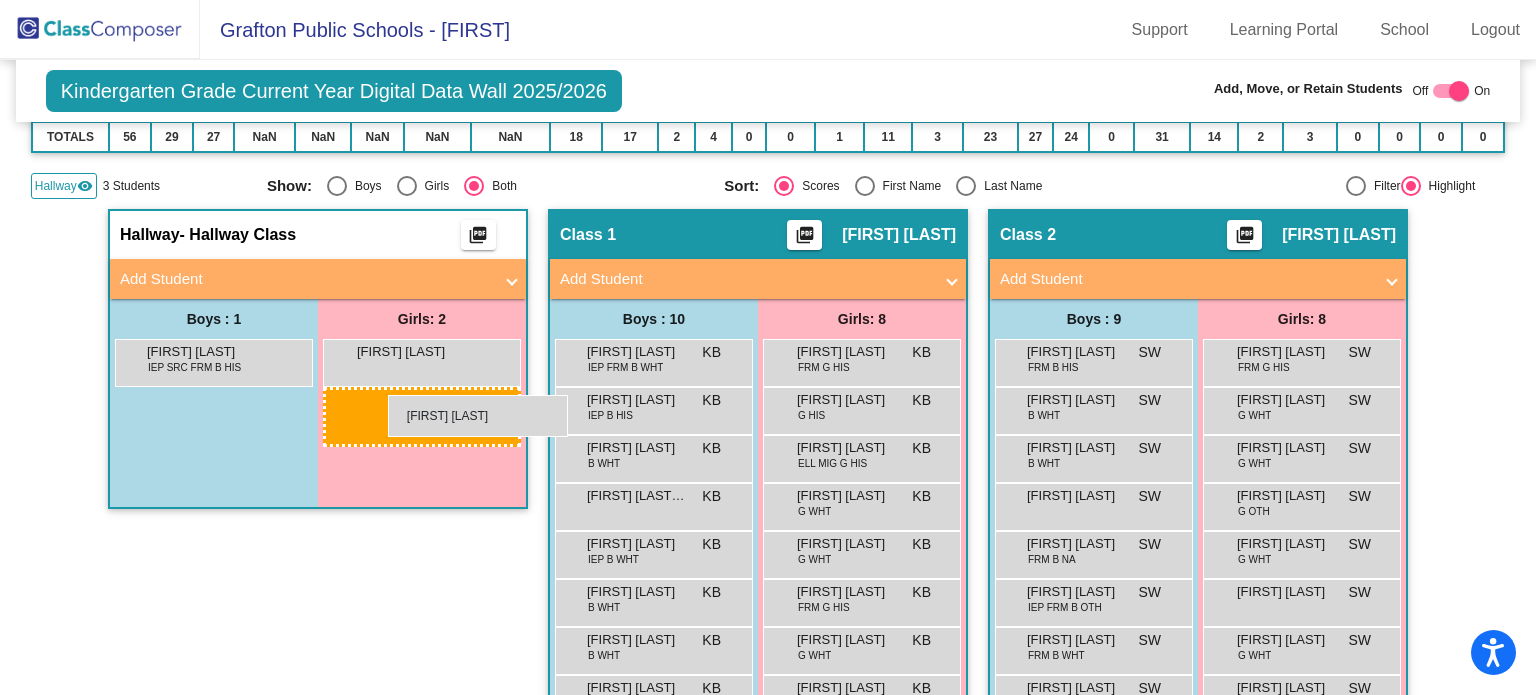 drag, startPoint x: 413, startPoint y: 411, endPoint x: 387, endPoint y: 395, distance: 30.528675 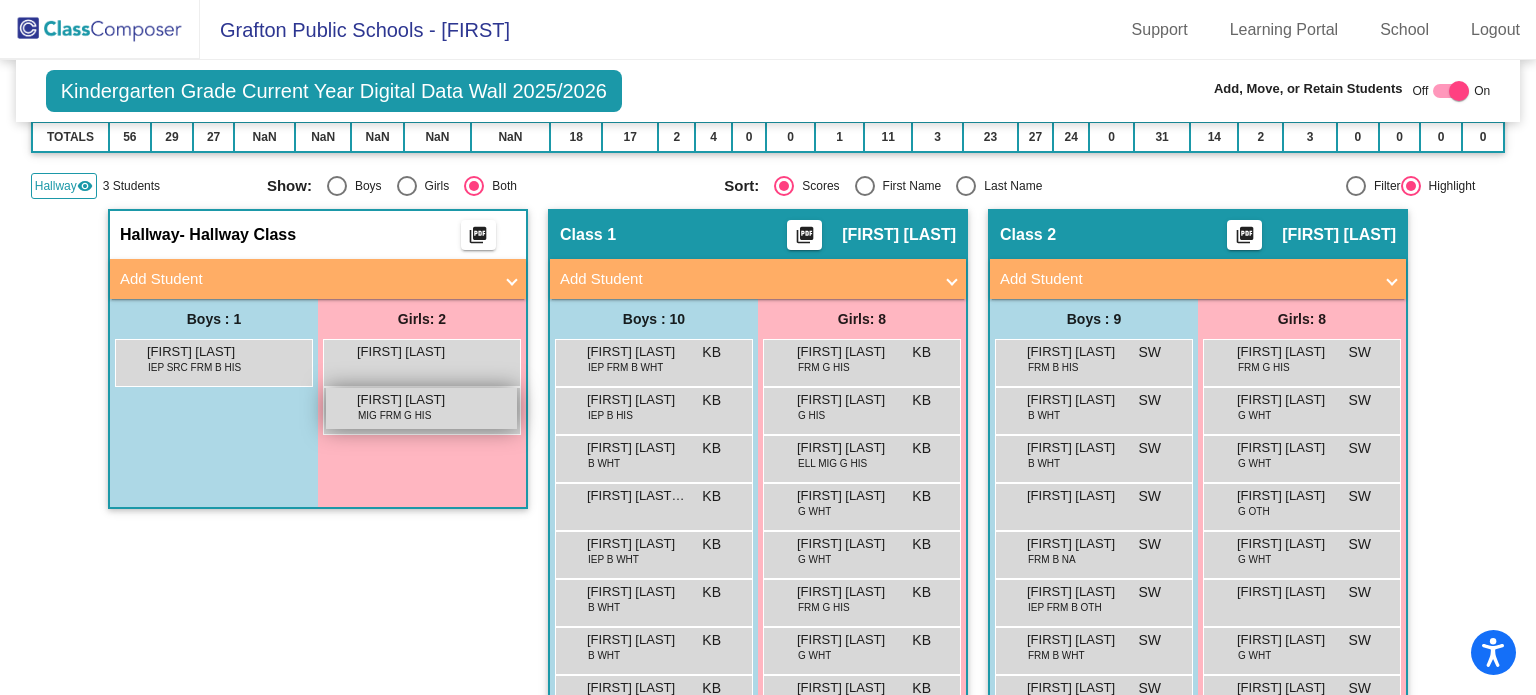 click on "MIG FRM G HIS" at bounding box center [394, 415] 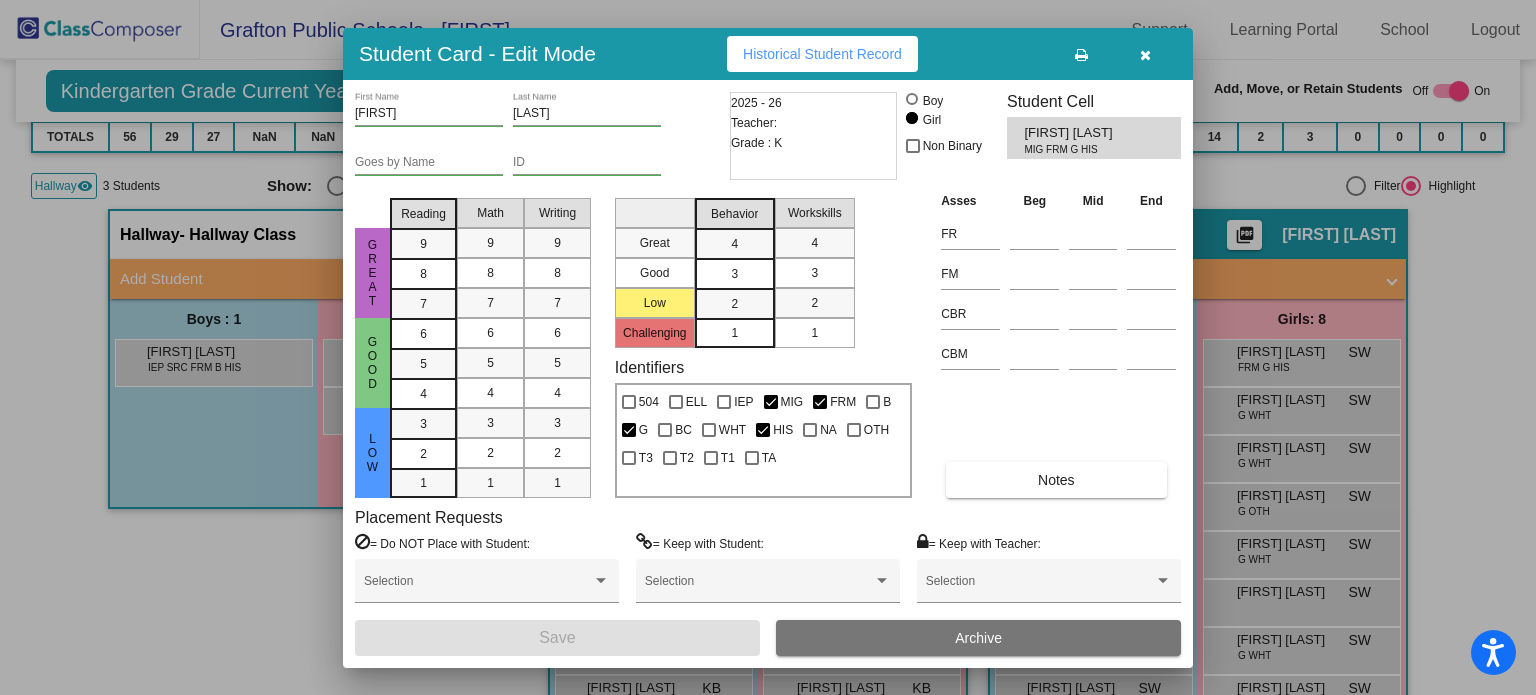 click on "2025 - 26 Teacher:  Grade : K" at bounding box center (813, 136) 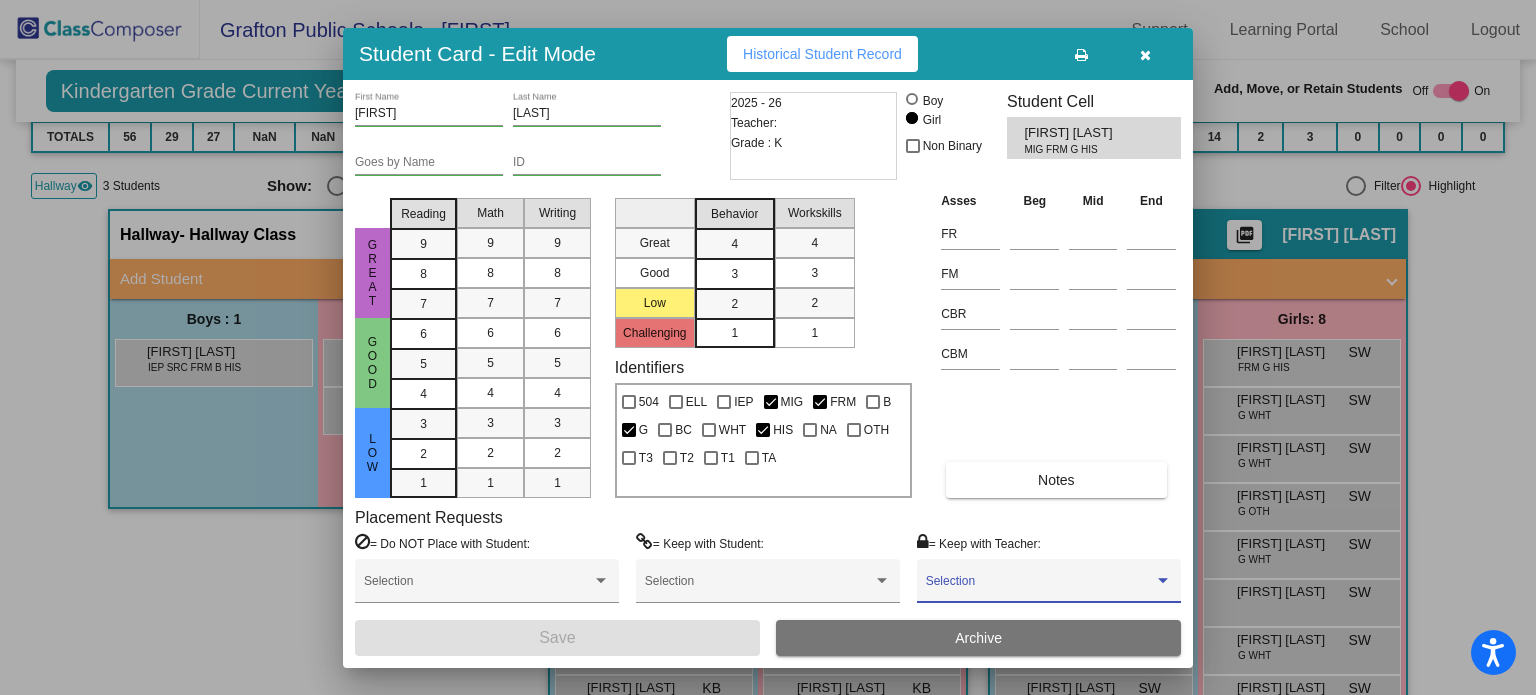 click at bounding box center (1040, 588) 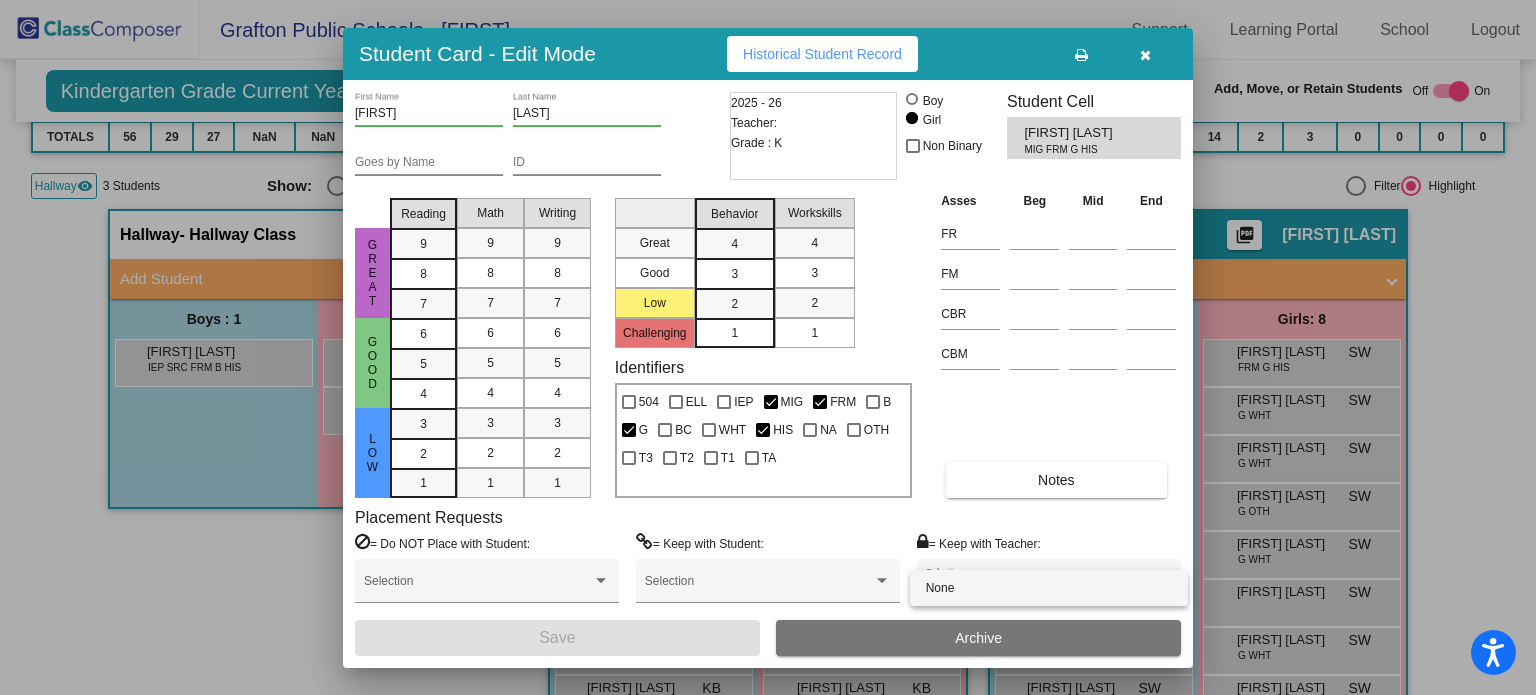 click at bounding box center (768, 347) 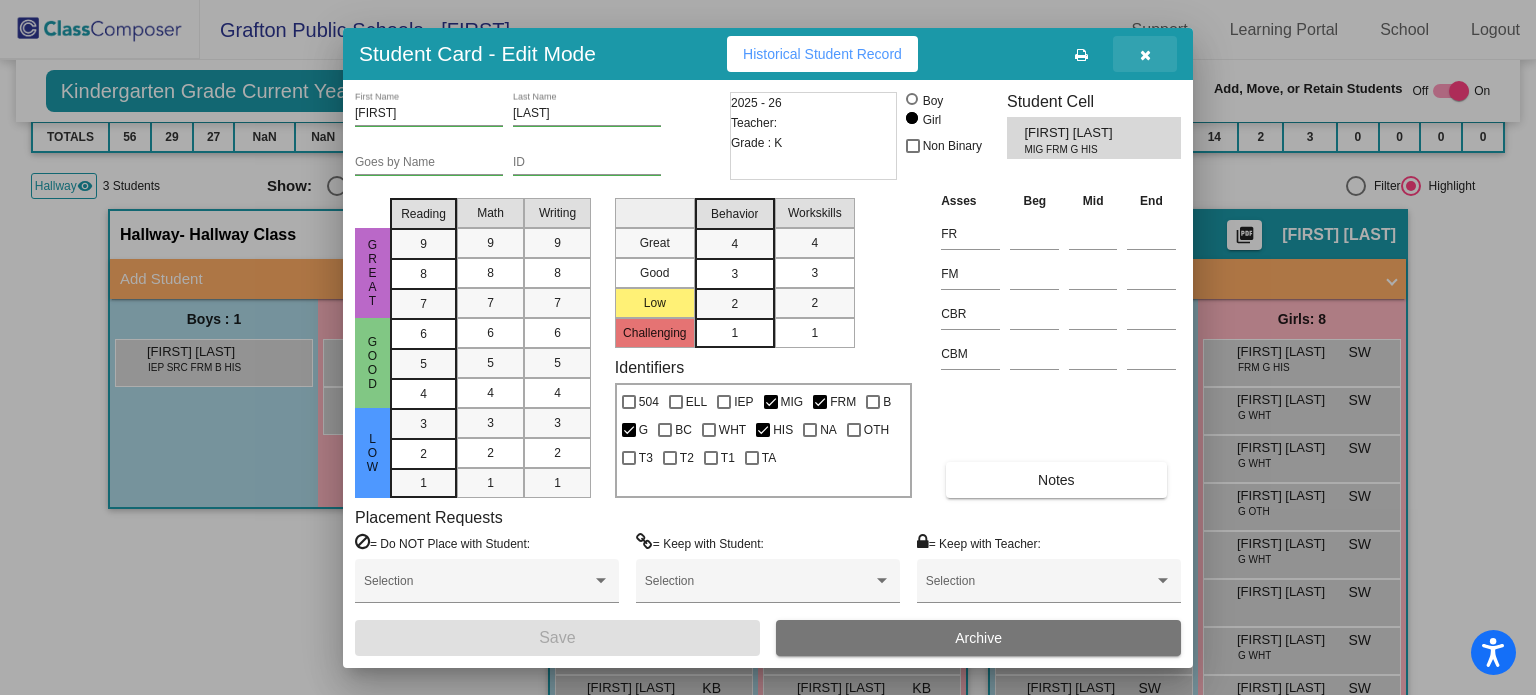 click at bounding box center [1145, 55] 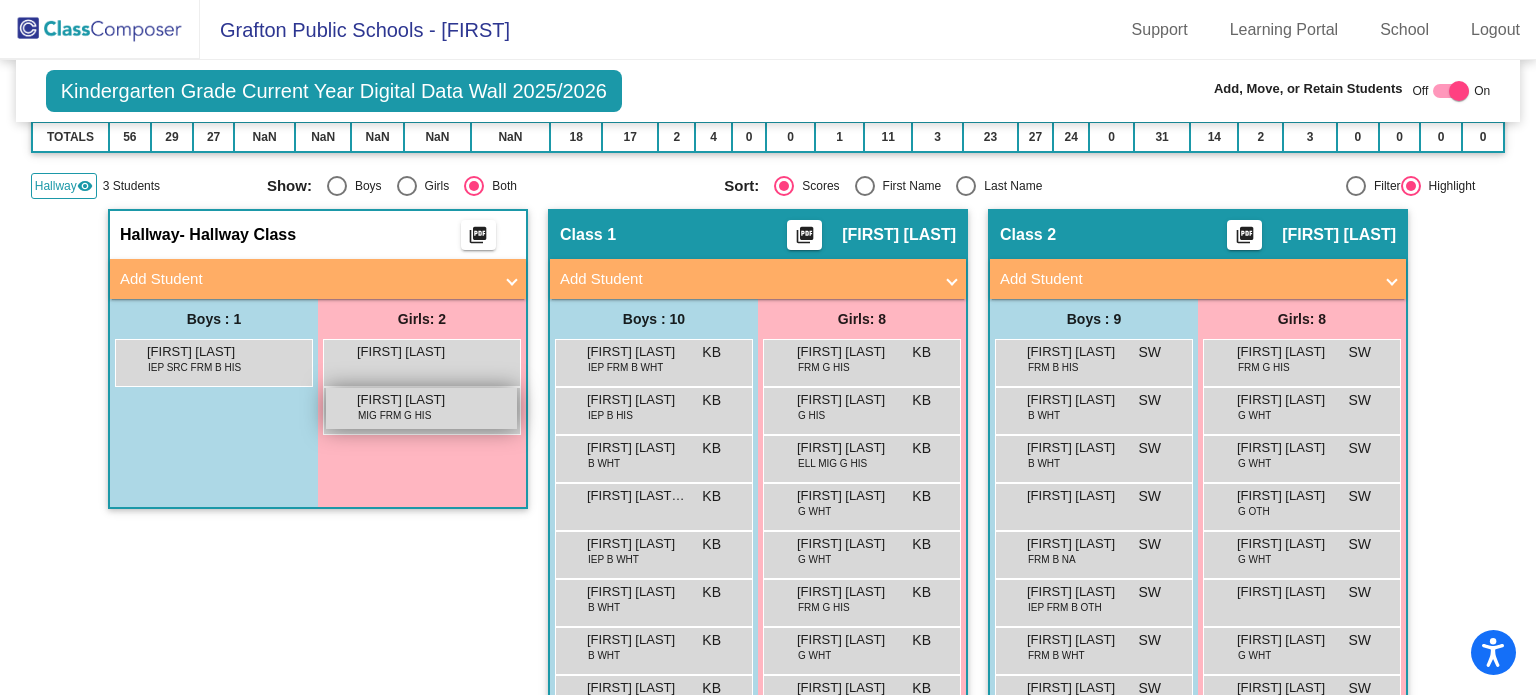 click on "[FIRST] [LAST] MIG FRM G HIS lock do_not_disturb_alt" at bounding box center (421, 408) 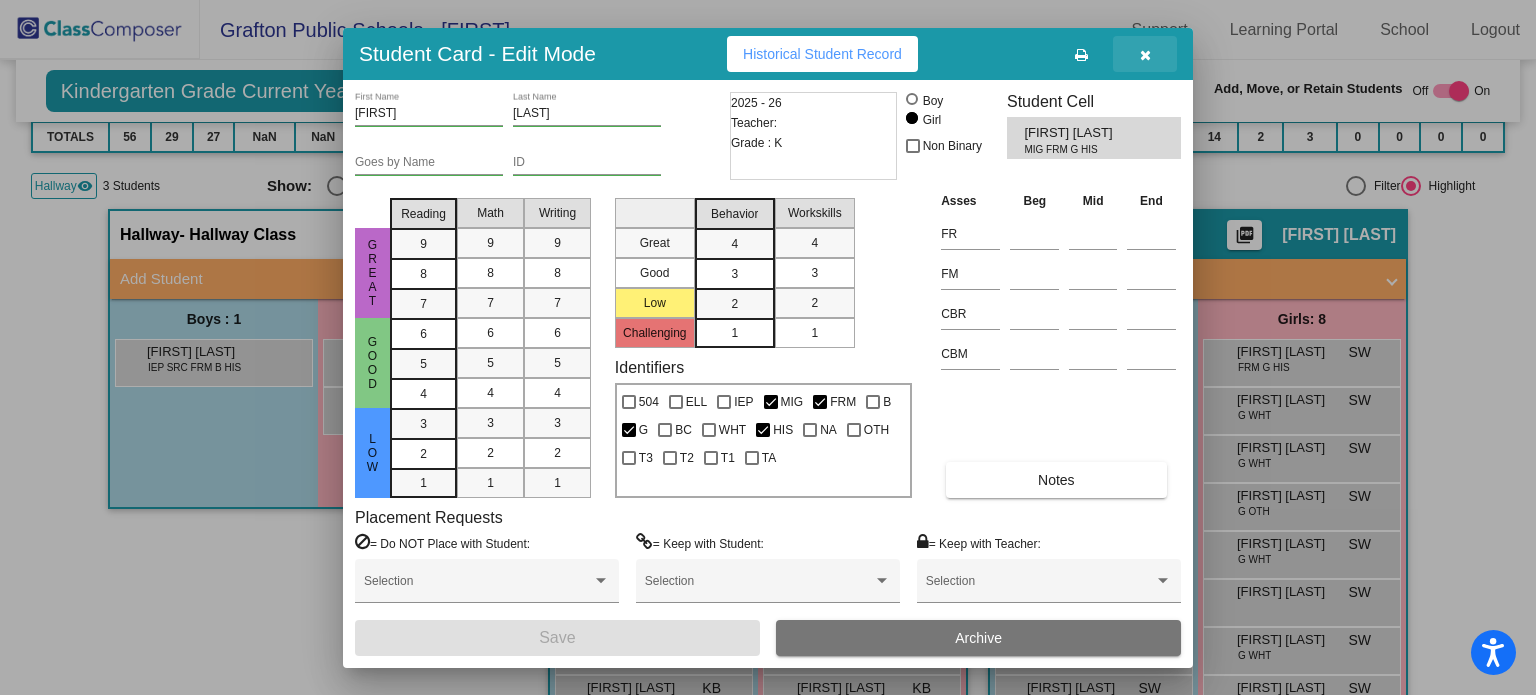 click at bounding box center [1145, 55] 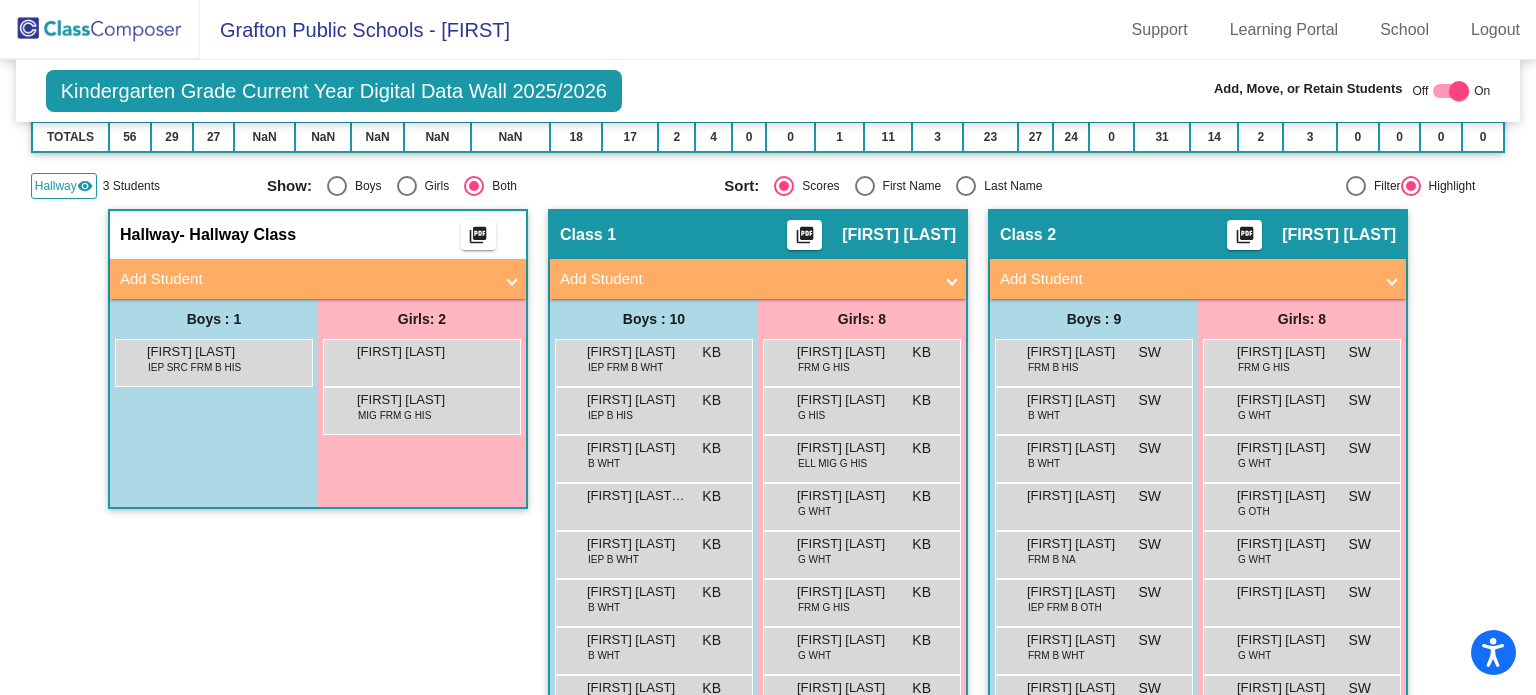 click 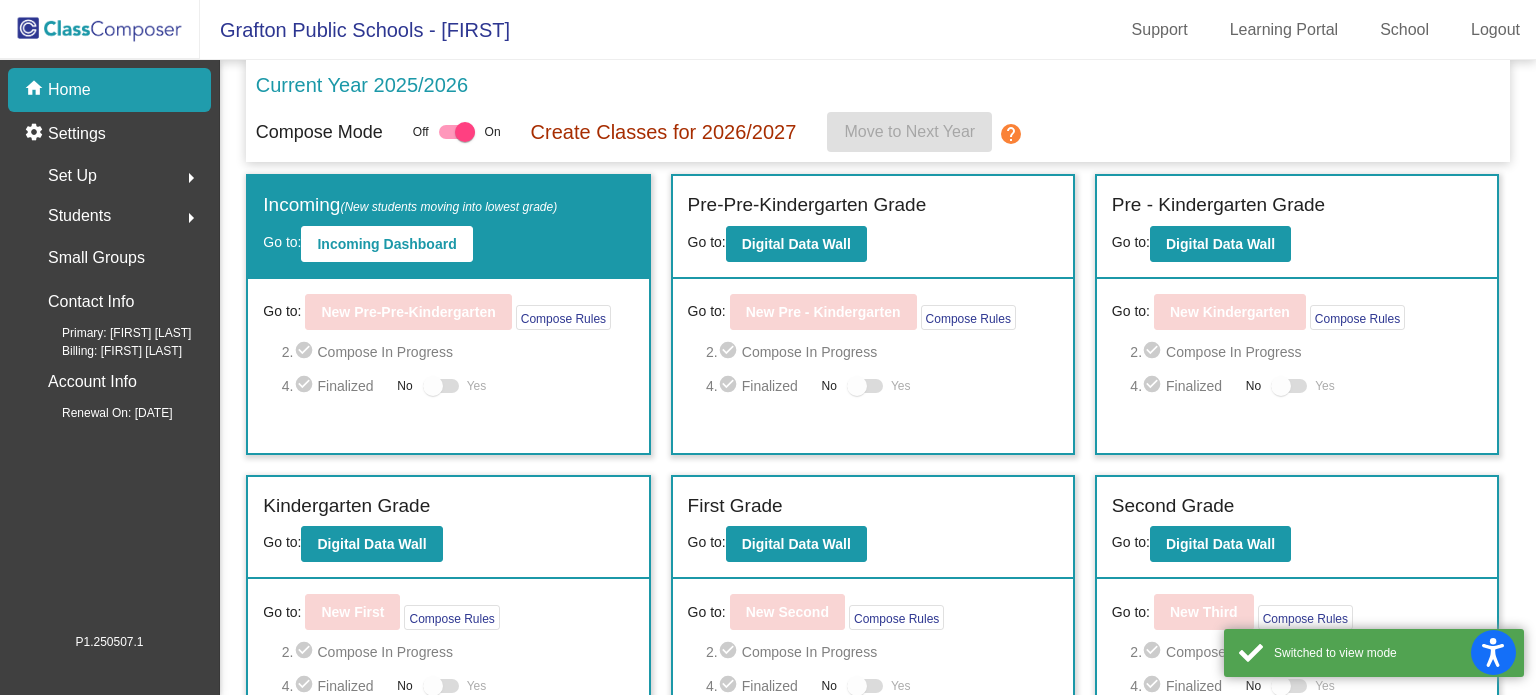 click on "Students" 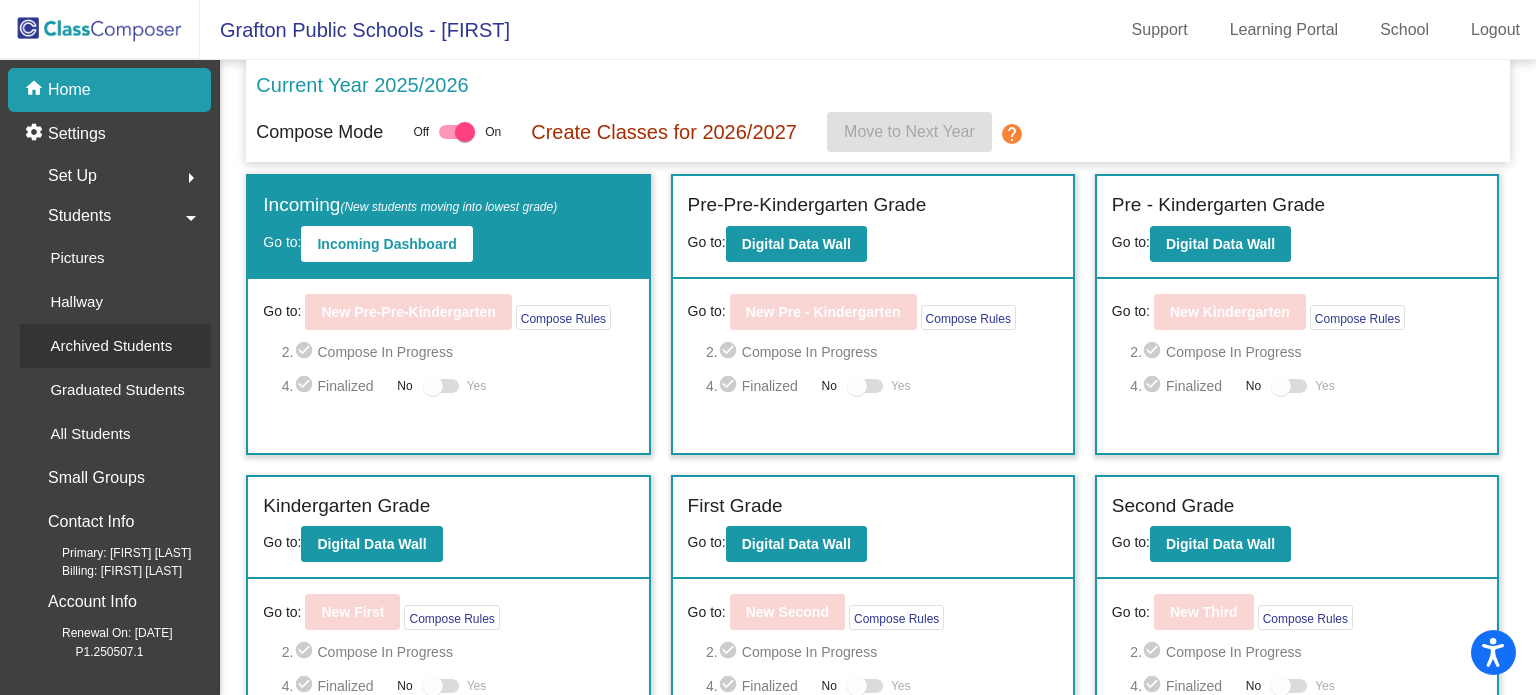 click on "Archived Students" 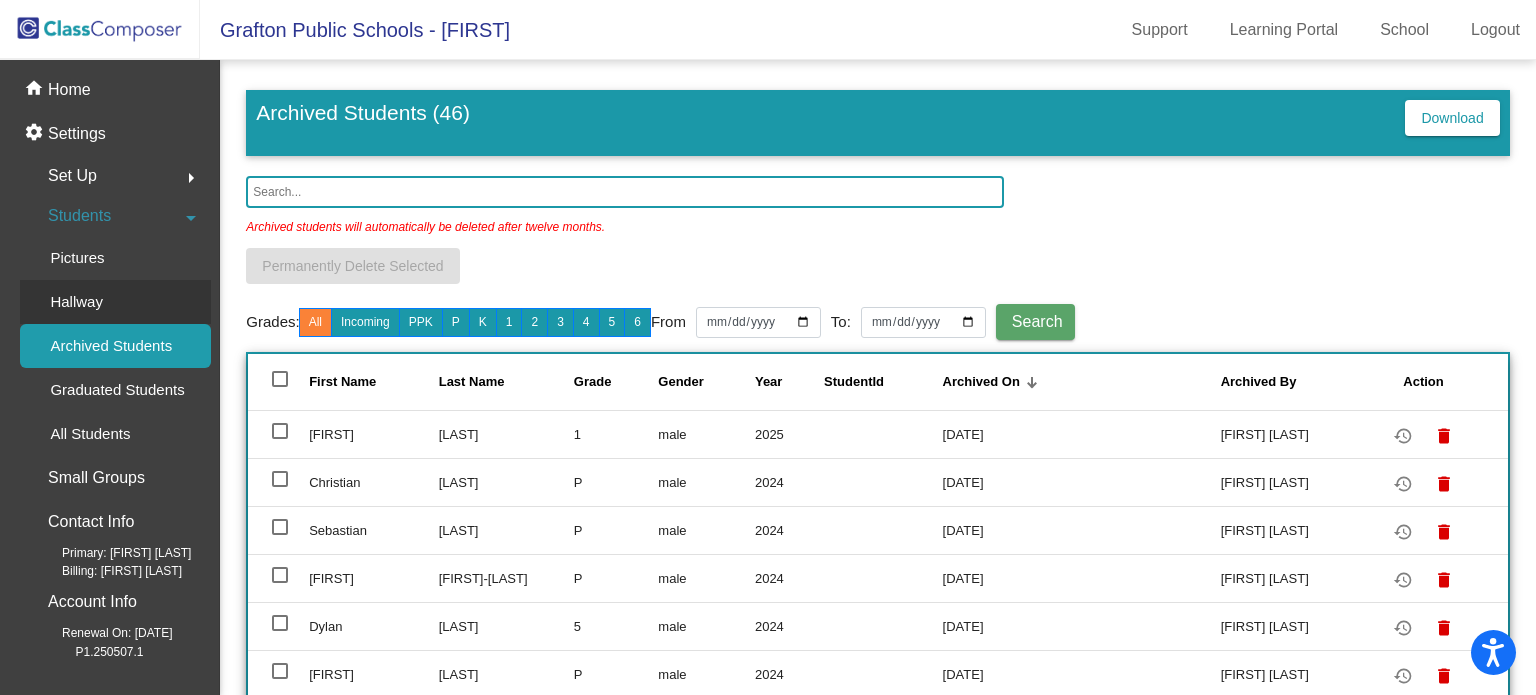 click on "Hallway" 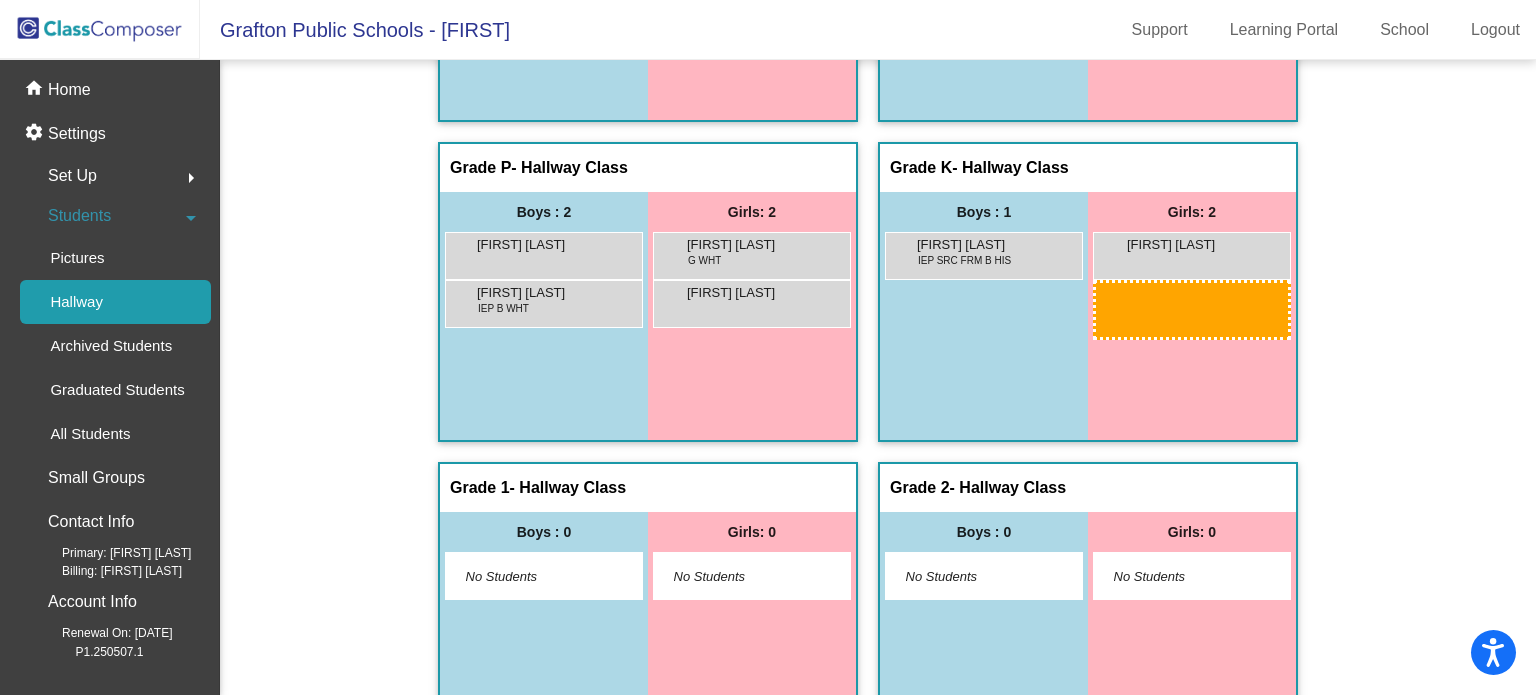 scroll, scrollTop: 273, scrollLeft: 0, axis: vertical 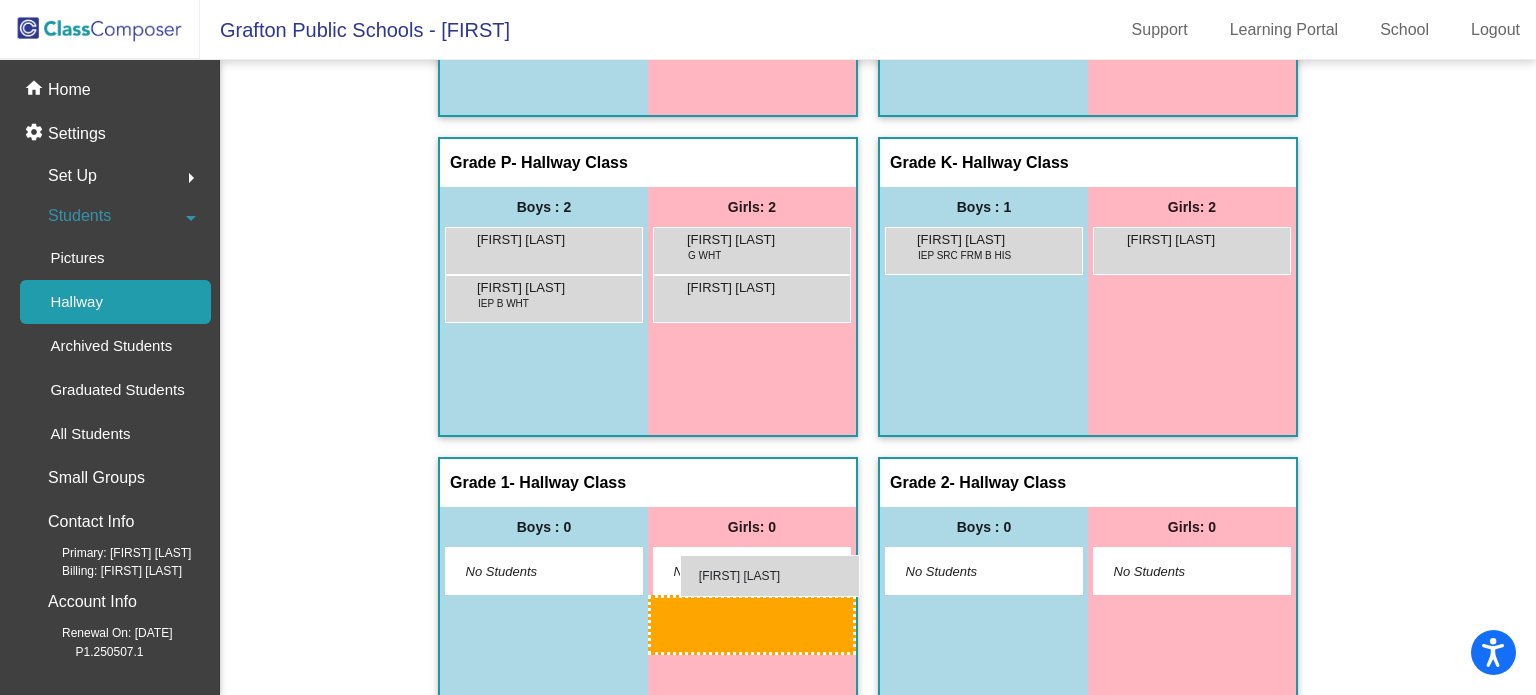 drag, startPoint x: 1124, startPoint y: 555, endPoint x: 680, endPoint y: 555, distance: 444 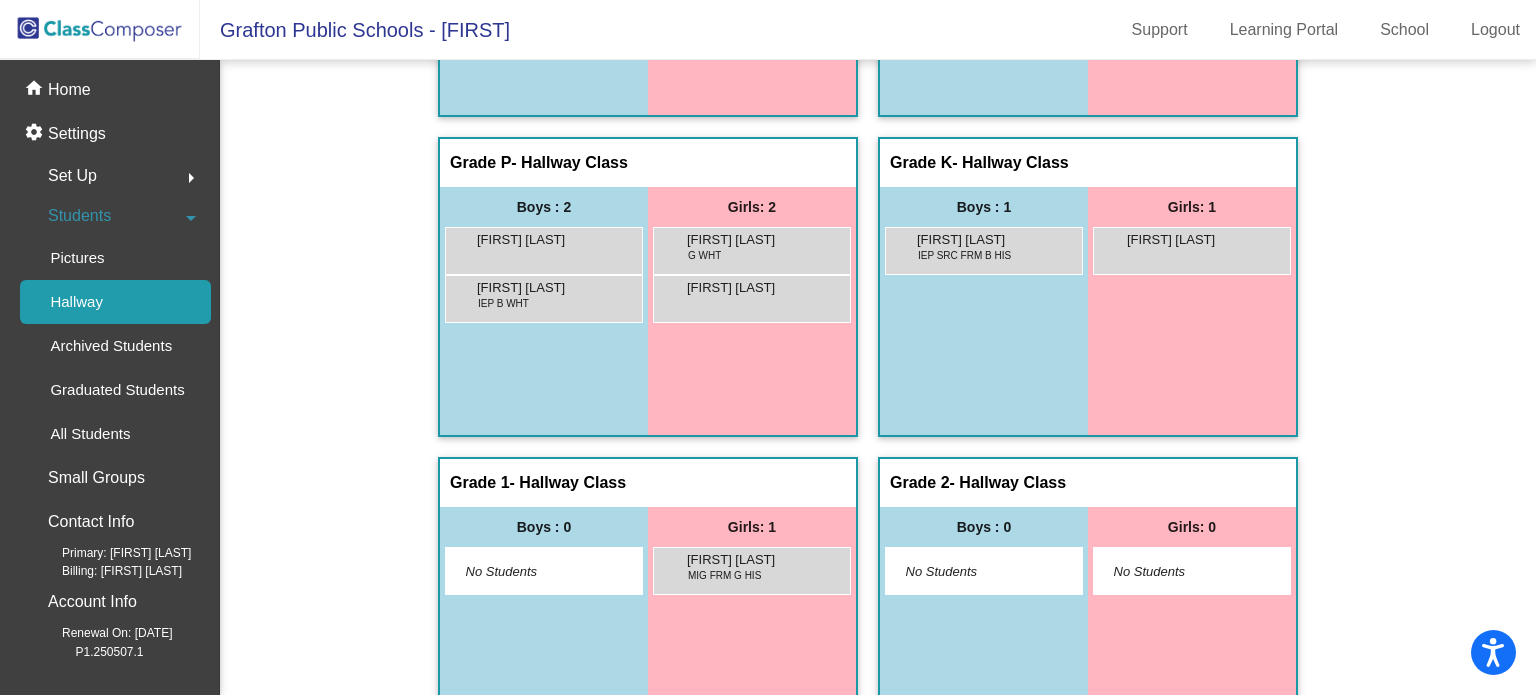 drag, startPoint x: 1525, startPoint y: 269, endPoint x: 1527, endPoint y: 141, distance: 128.01562 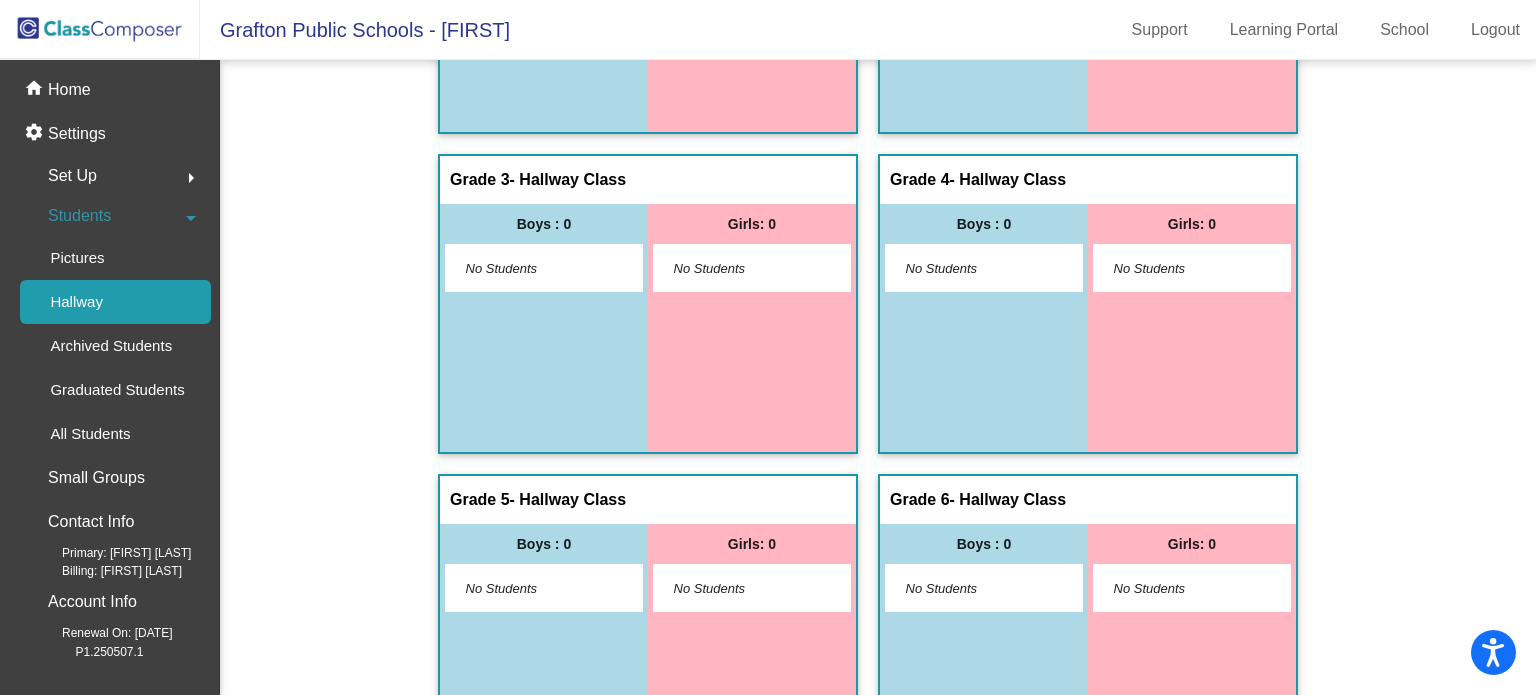 scroll, scrollTop: 903, scrollLeft: 0, axis: vertical 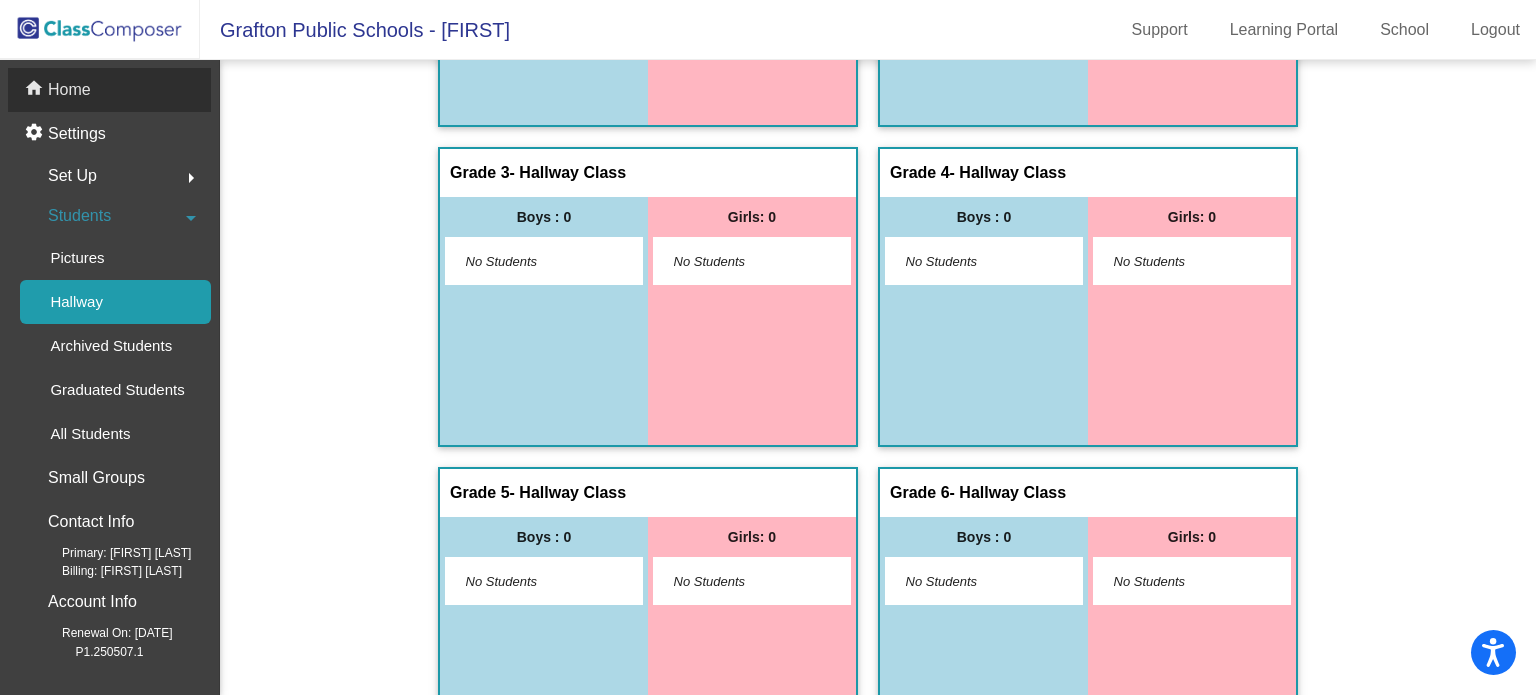 click on "Home" 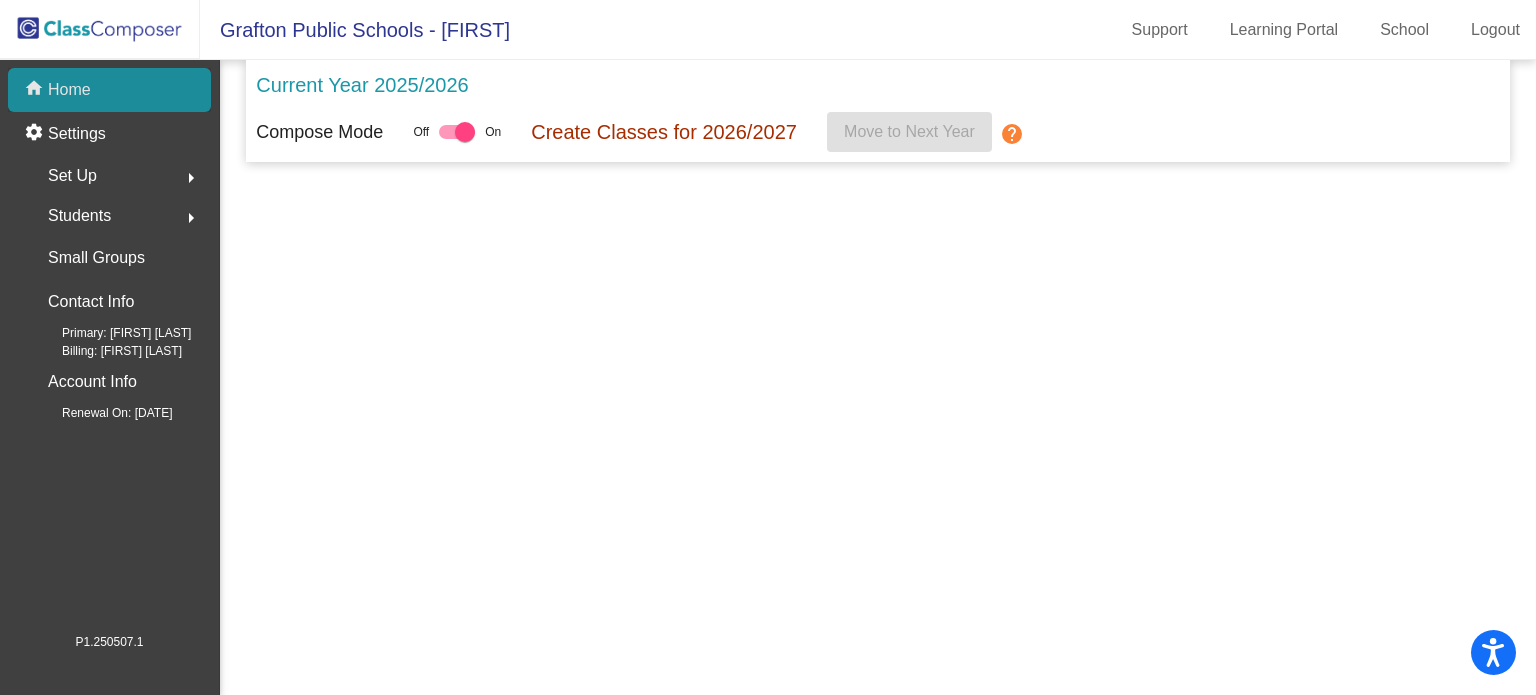 scroll, scrollTop: 0, scrollLeft: 0, axis: both 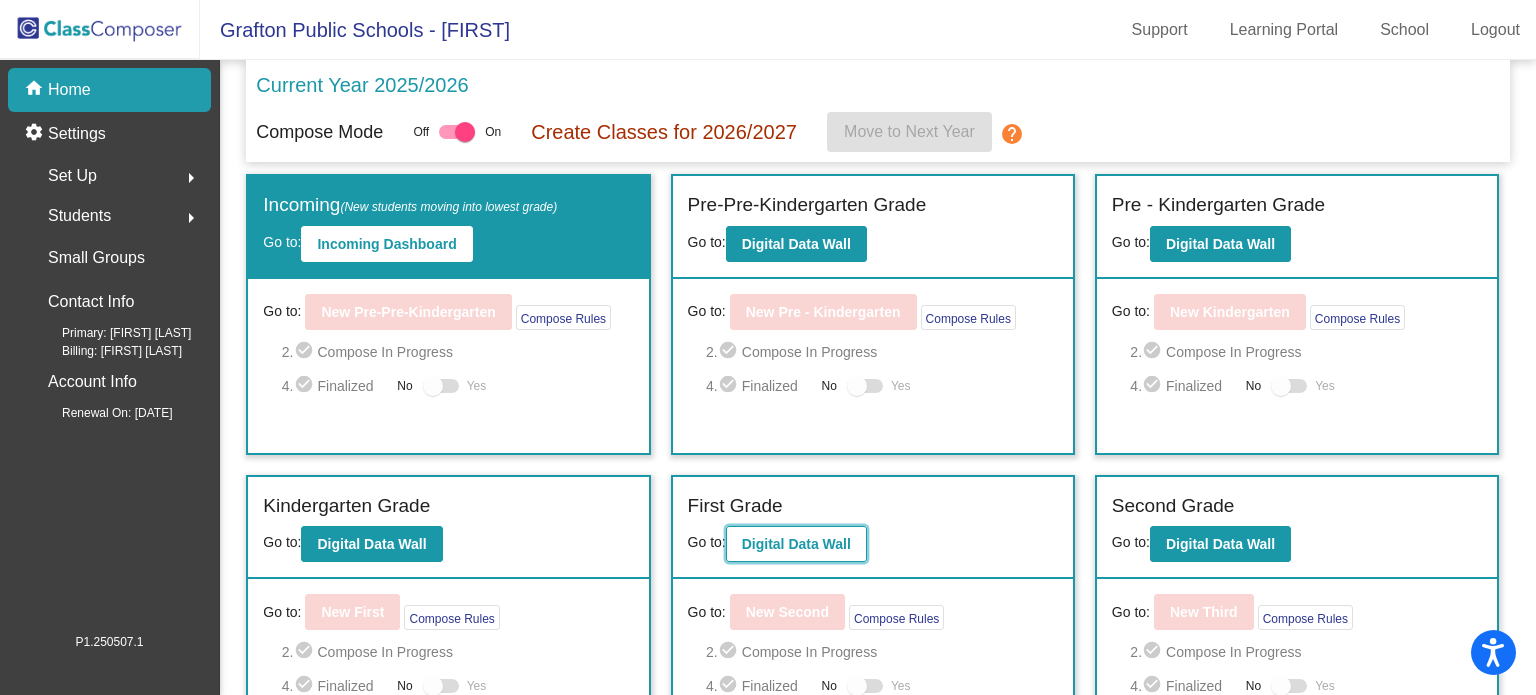 click on "Digital Data Wall" 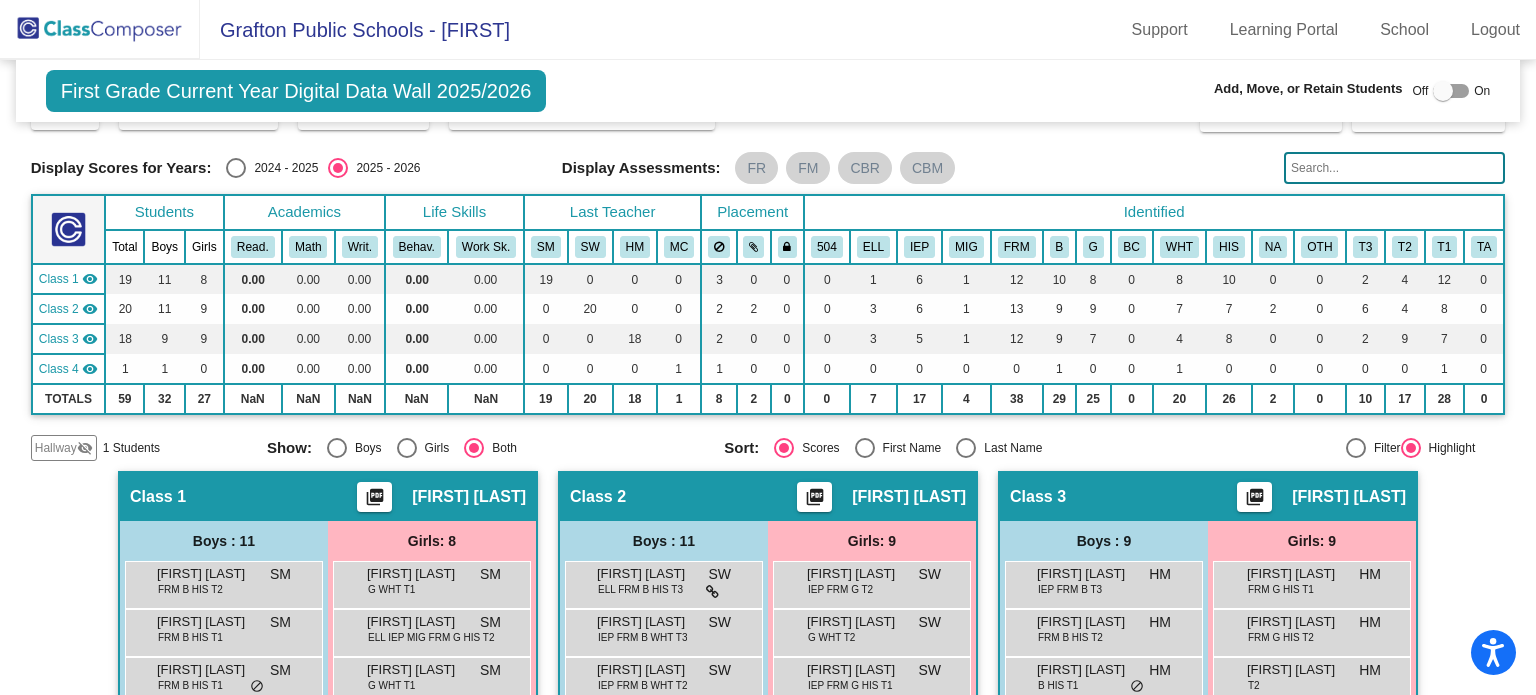 scroll, scrollTop: 0, scrollLeft: 0, axis: both 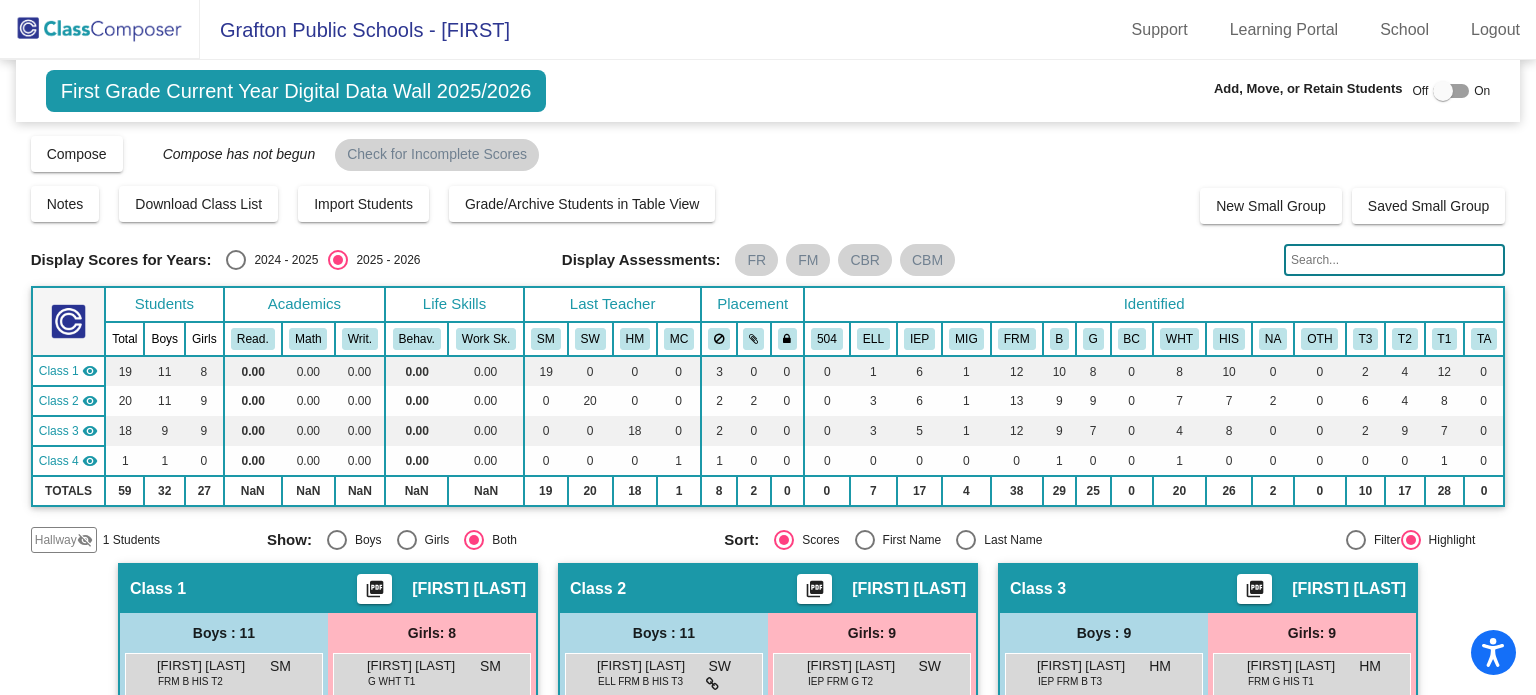 click at bounding box center [1443, 91] 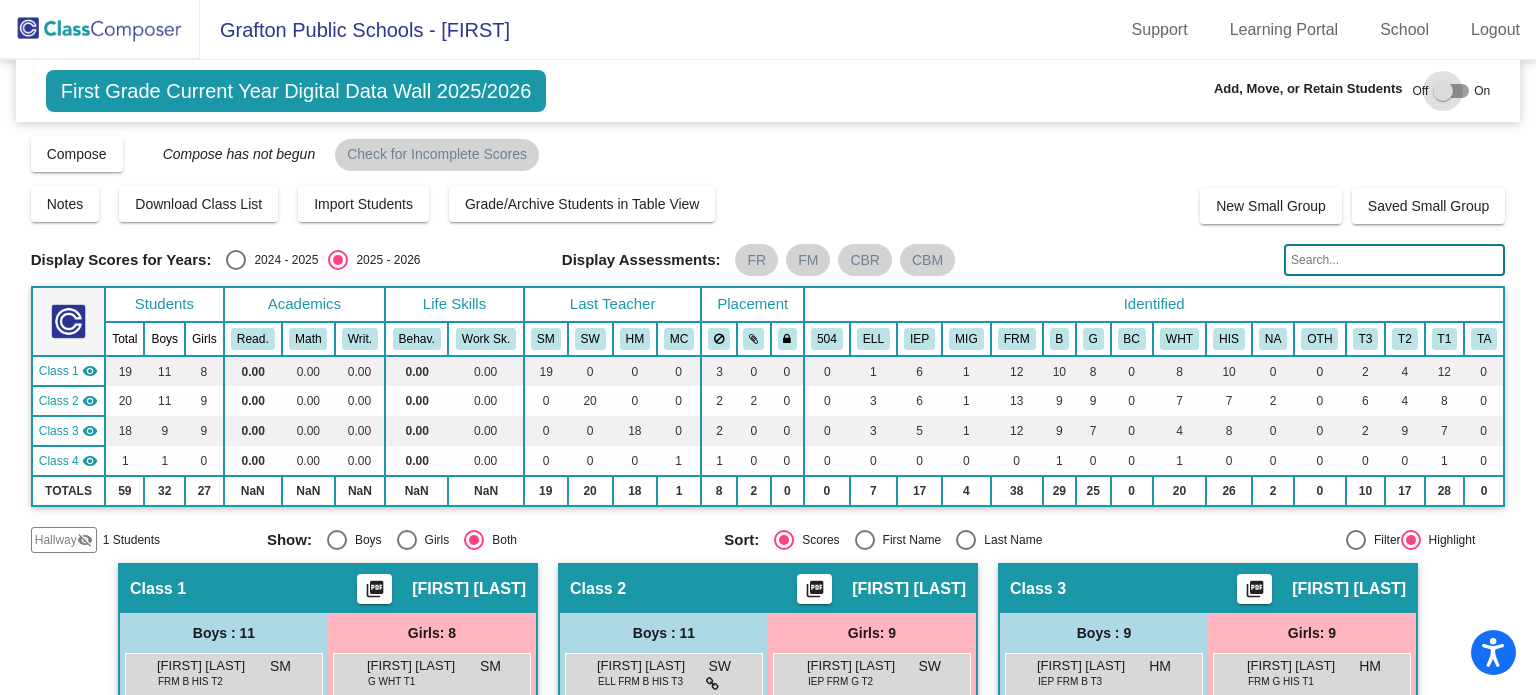 checkbox on "true" 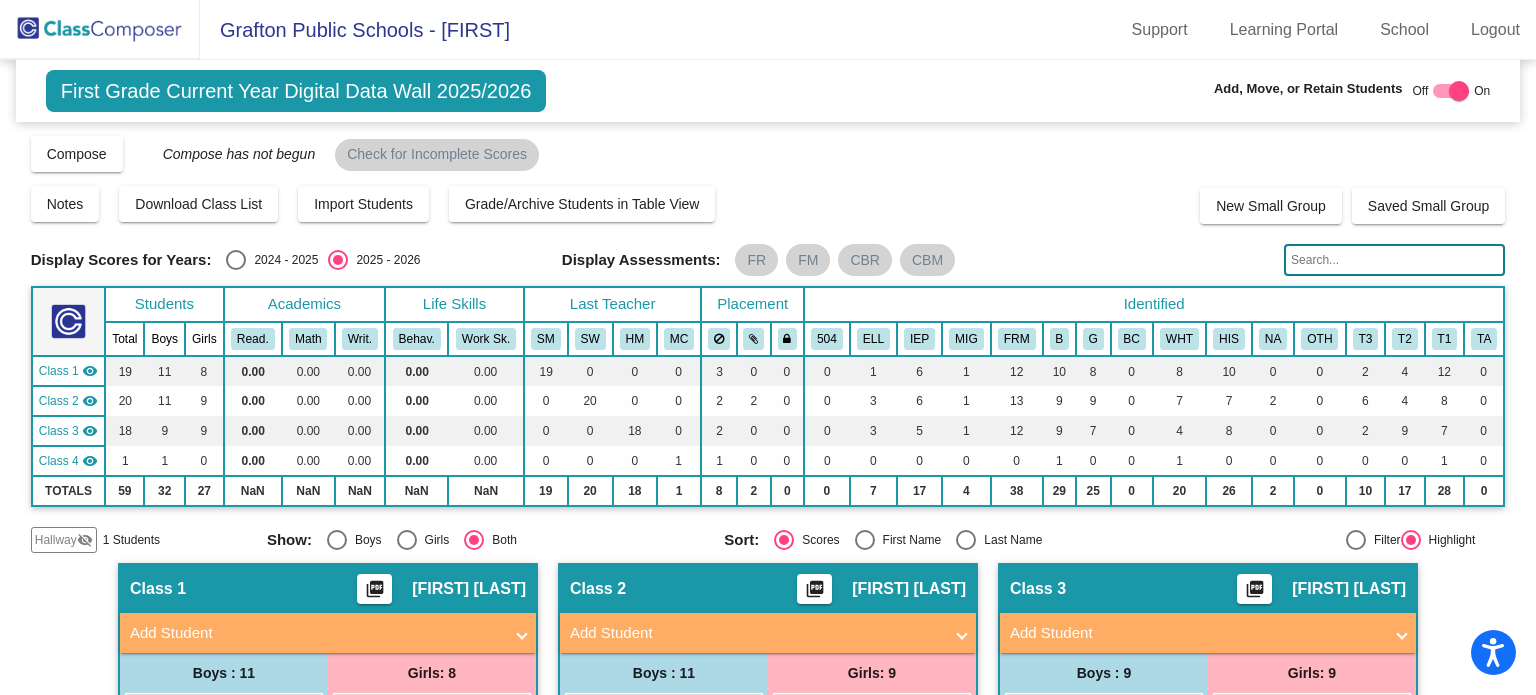 click on "Hallway" 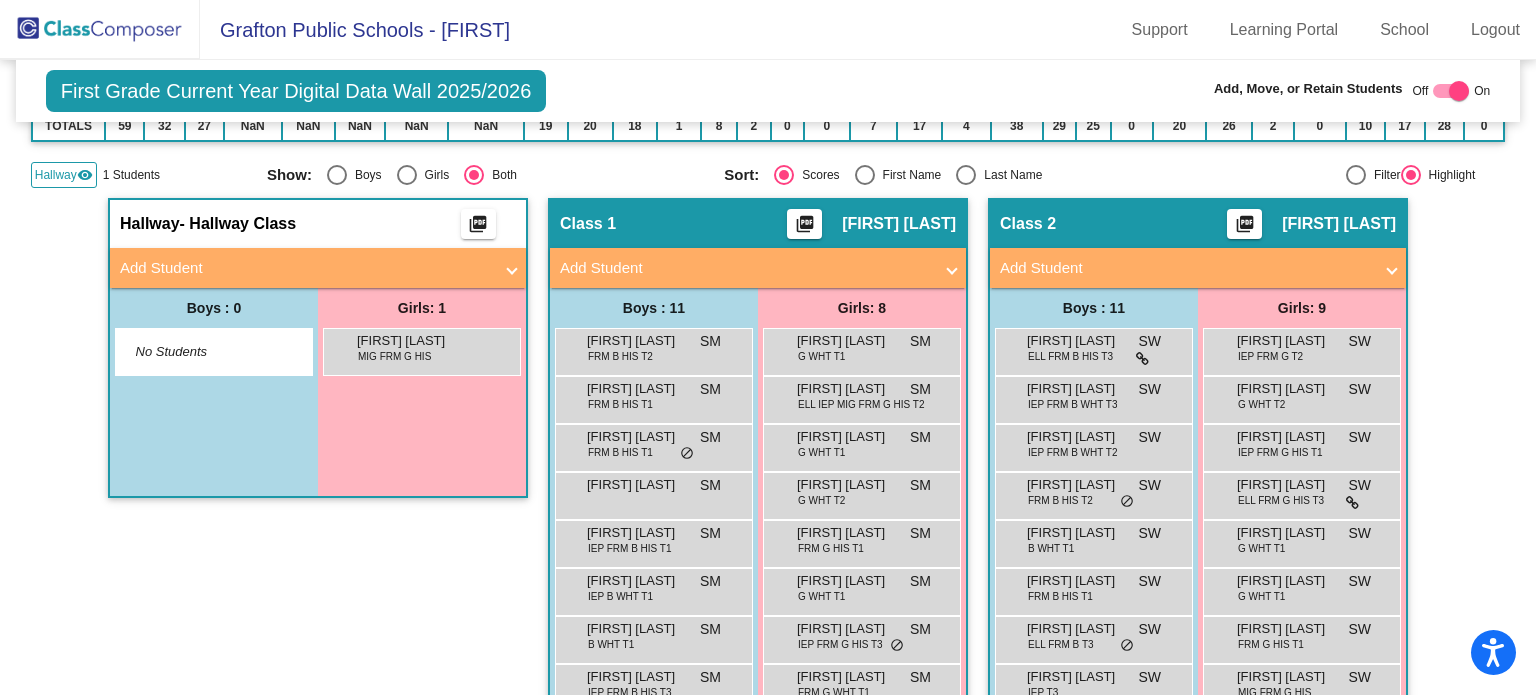 scroll, scrollTop: 368, scrollLeft: 0, axis: vertical 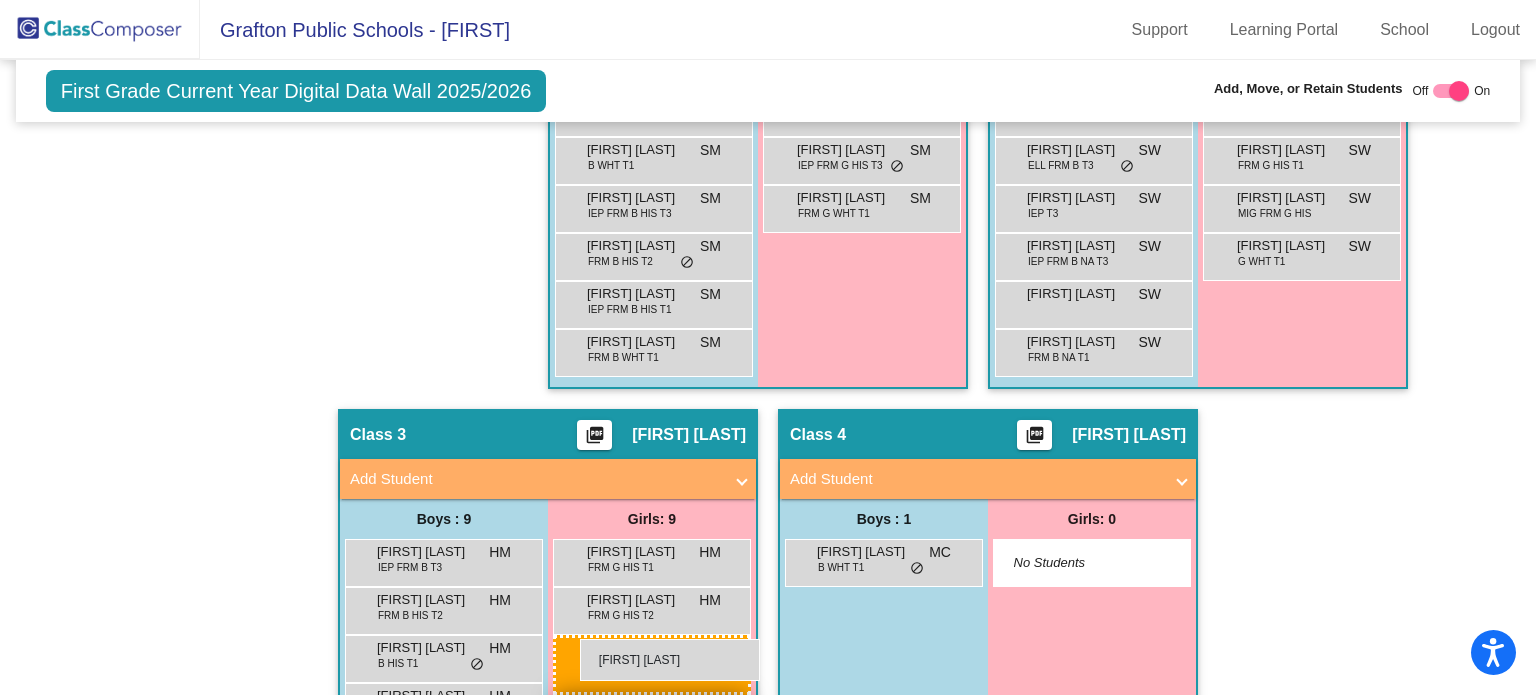 drag, startPoint x: 408, startPoint y: 347, endPoint x: 571, endPoint y: 639, distance: 334.41443 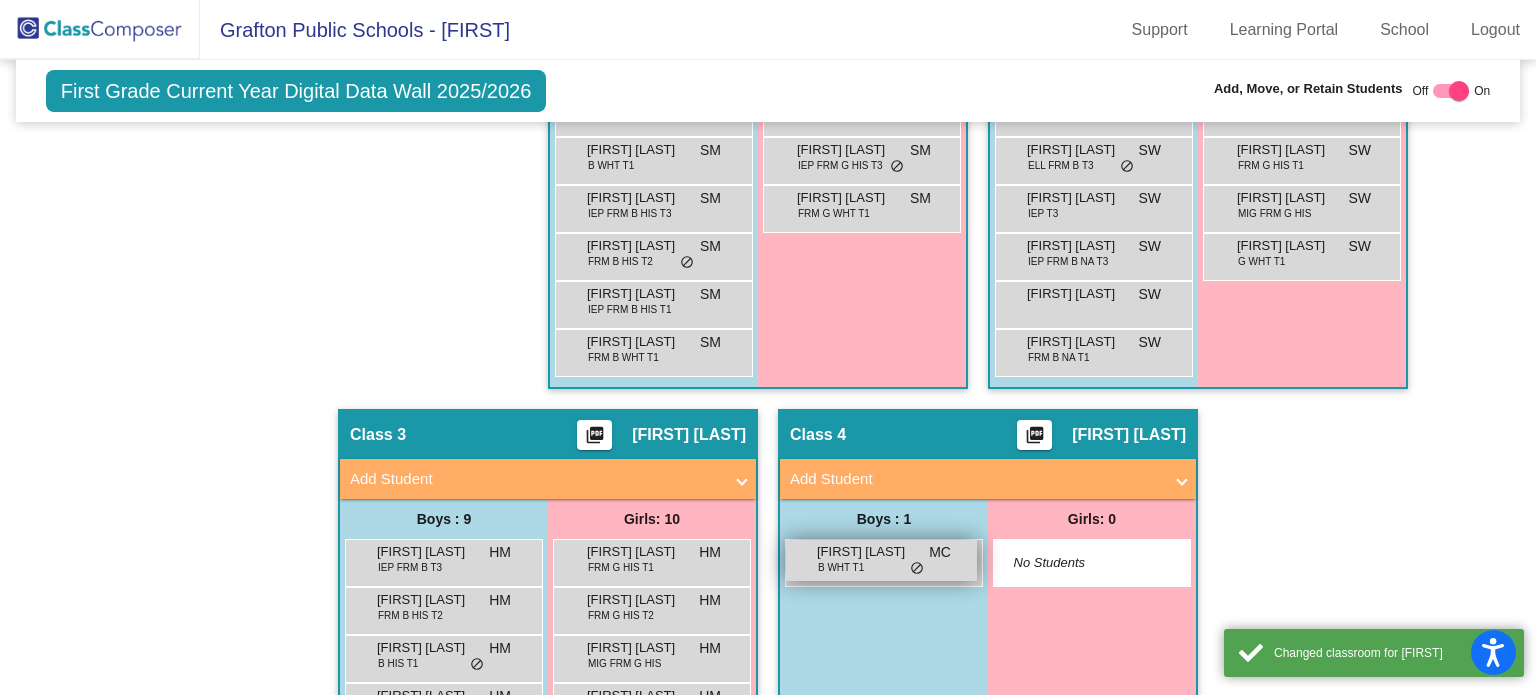 click on "[FIRST] [LAST] B WHT T1 MC lock do_not_disturb_alt" at bounding box center [881, 560] 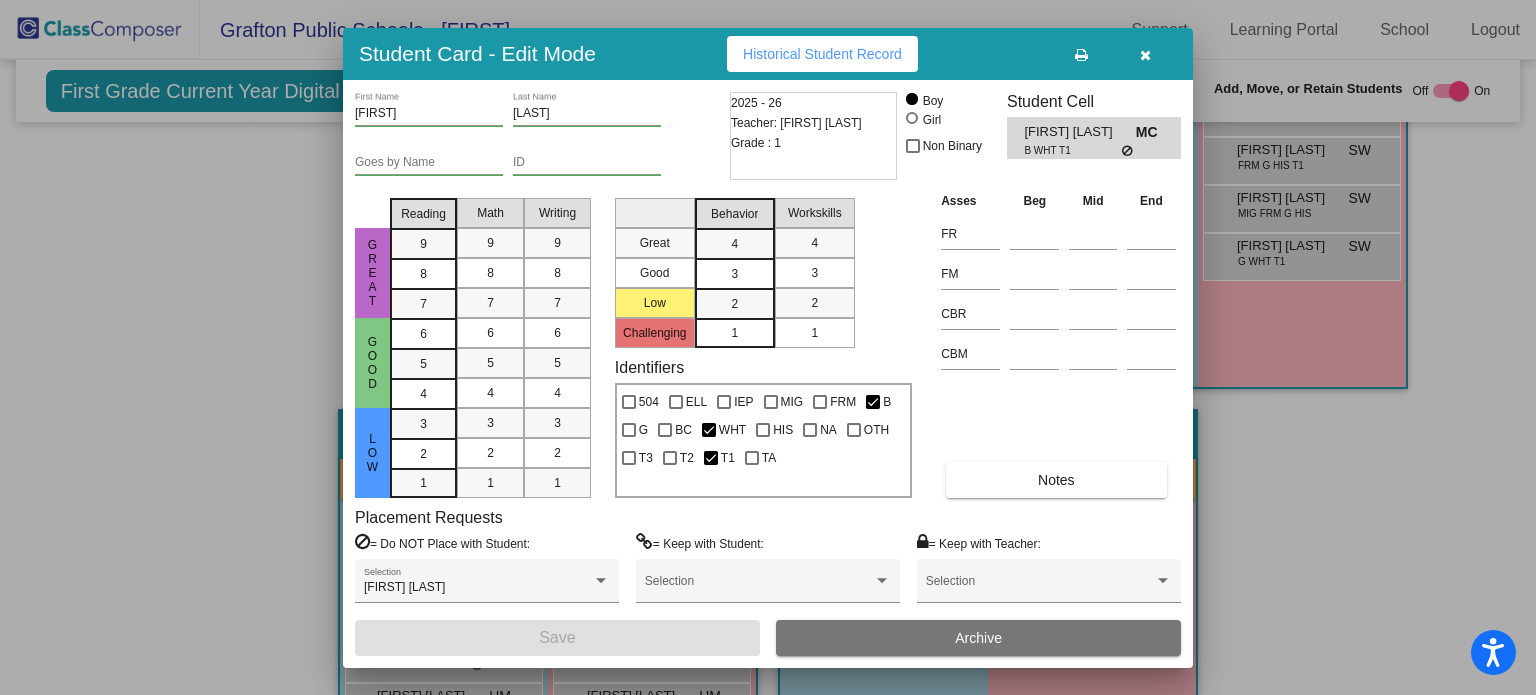 click on "Archive" at bounding box center [978, 638] 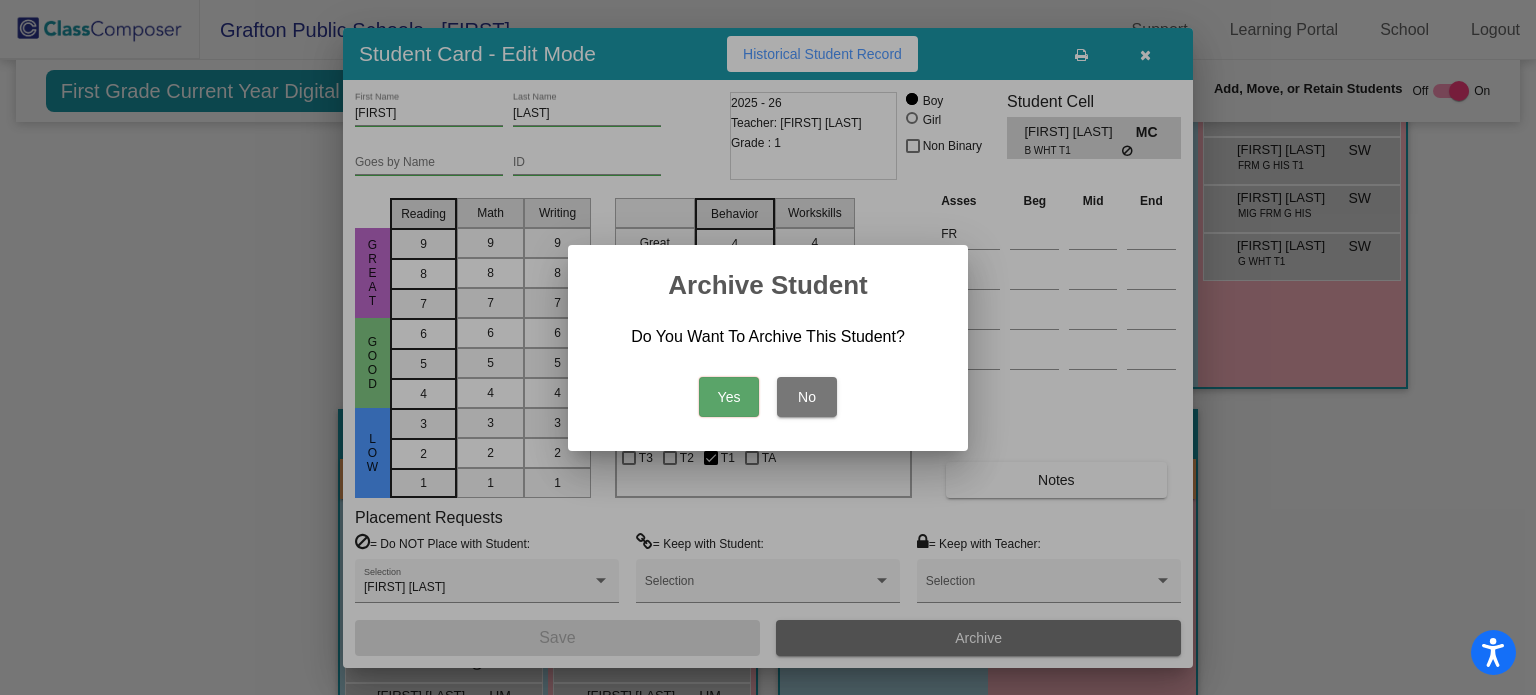 click on "Yes" at bounding box center [729, 397] 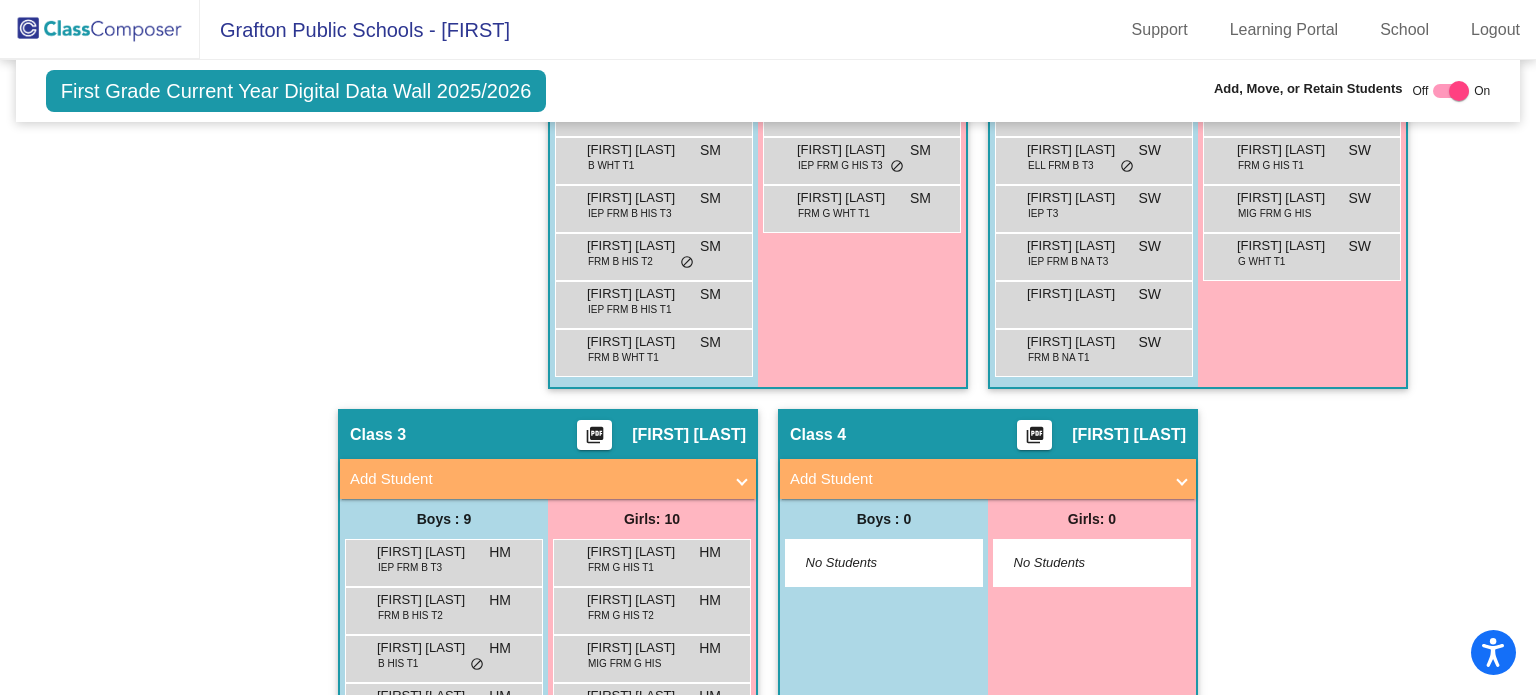click 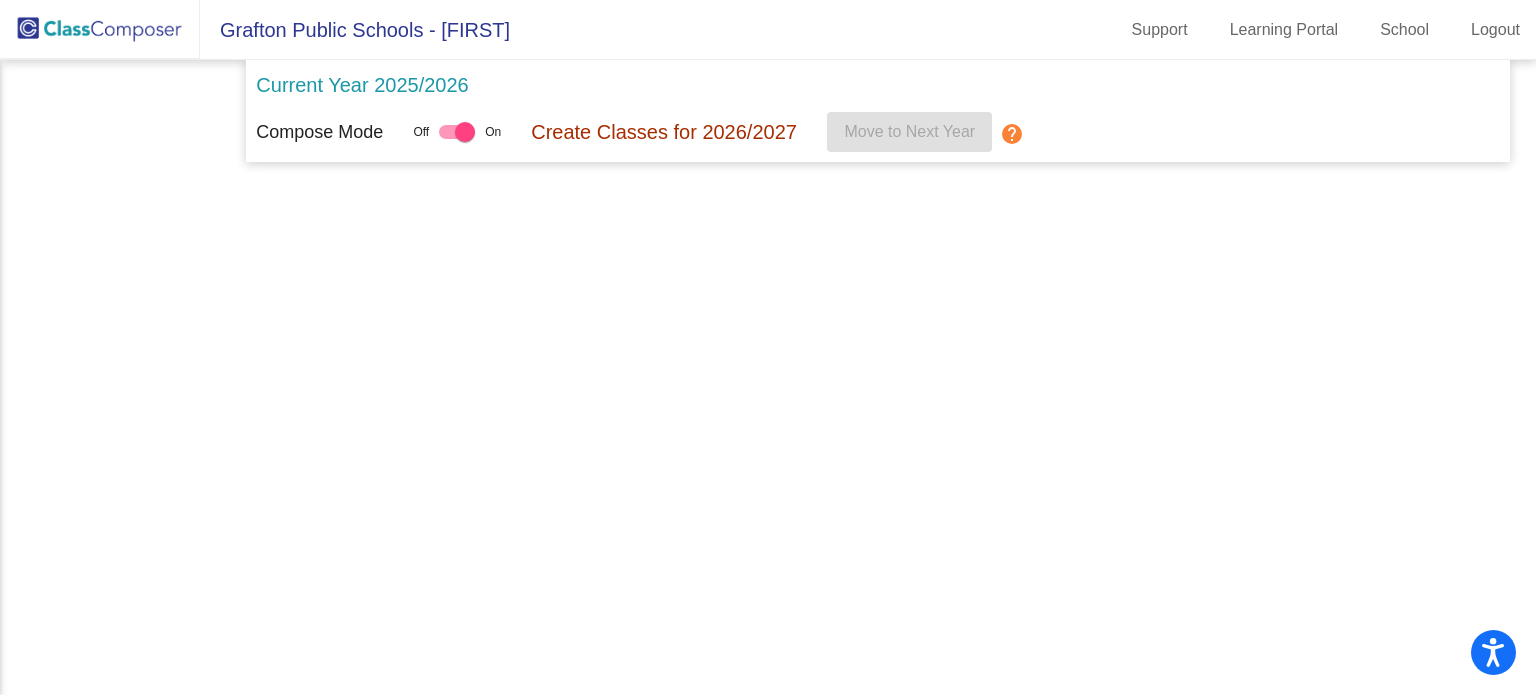scroll, scrollTop: 0, scrollLeft: 0, axis: both 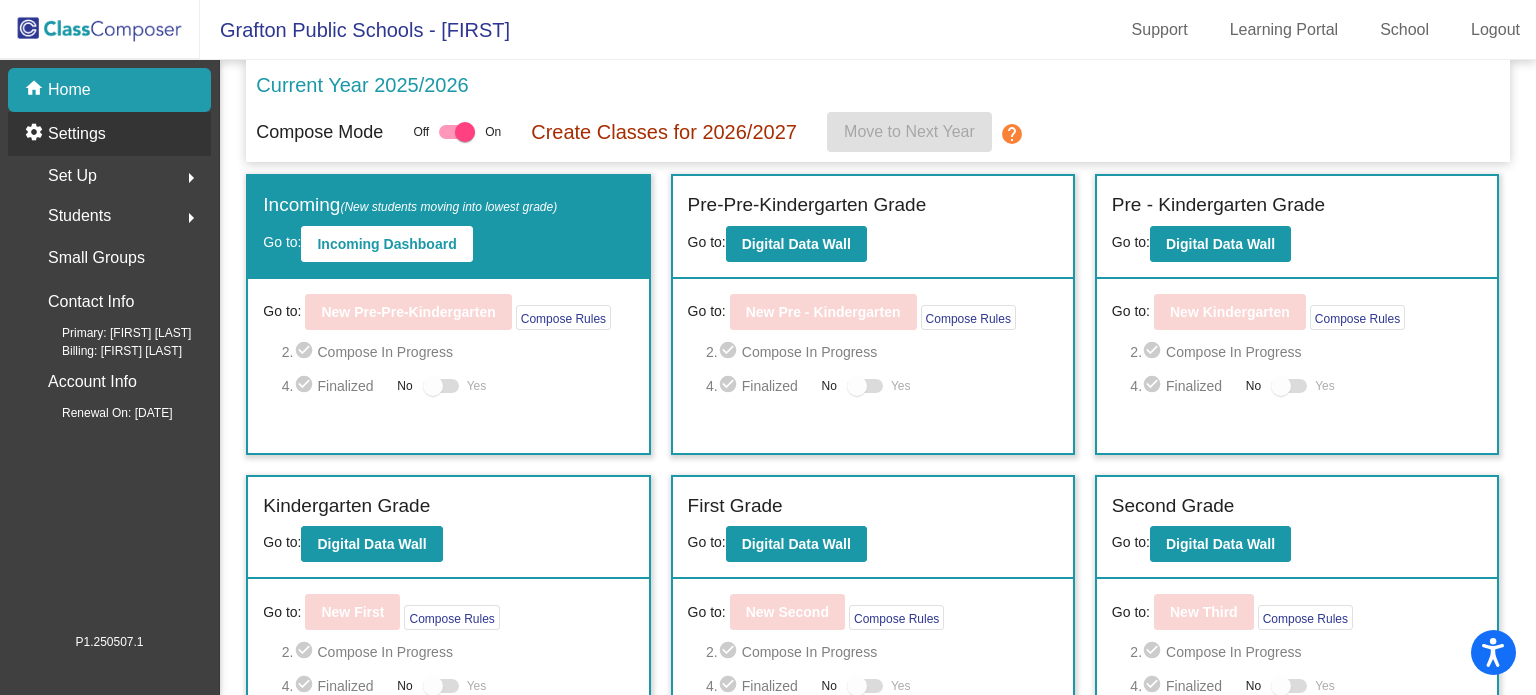 click on "Settings" 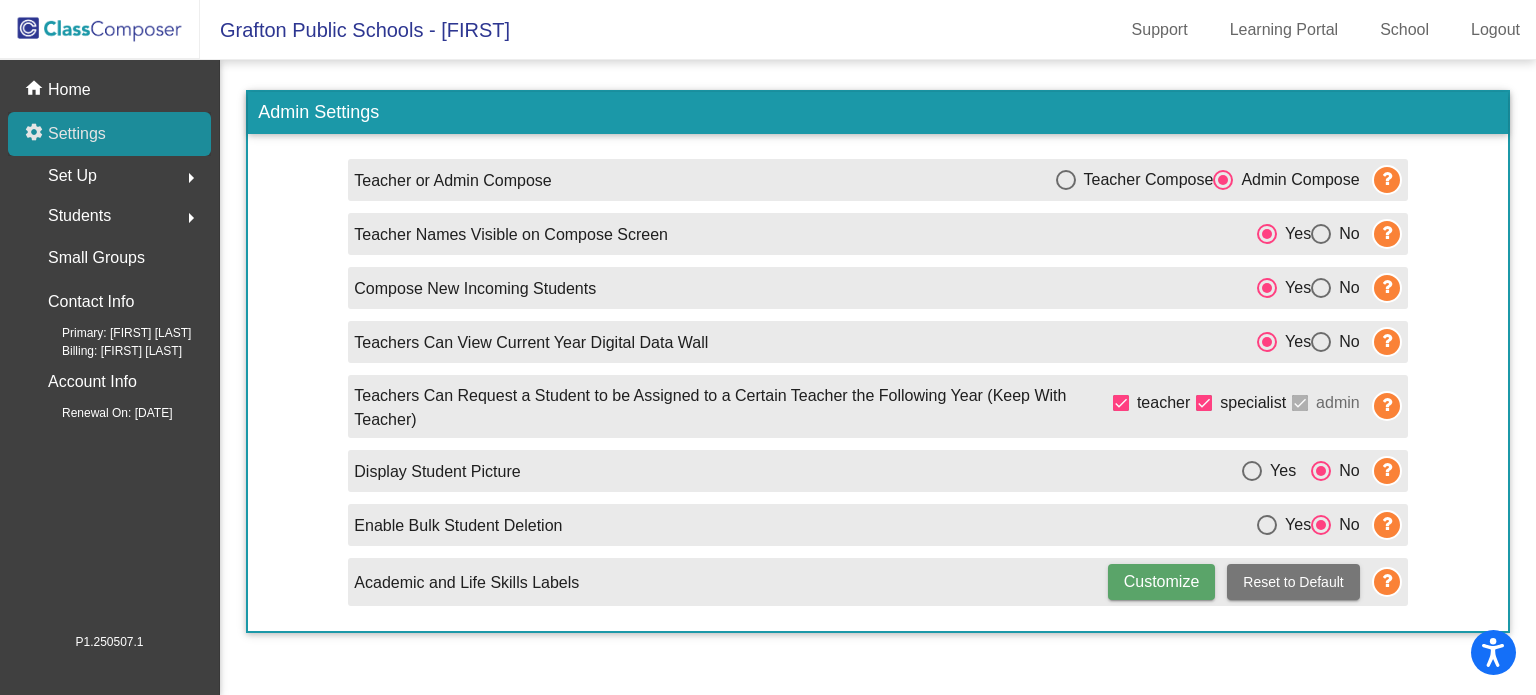 click on "settings Settings" 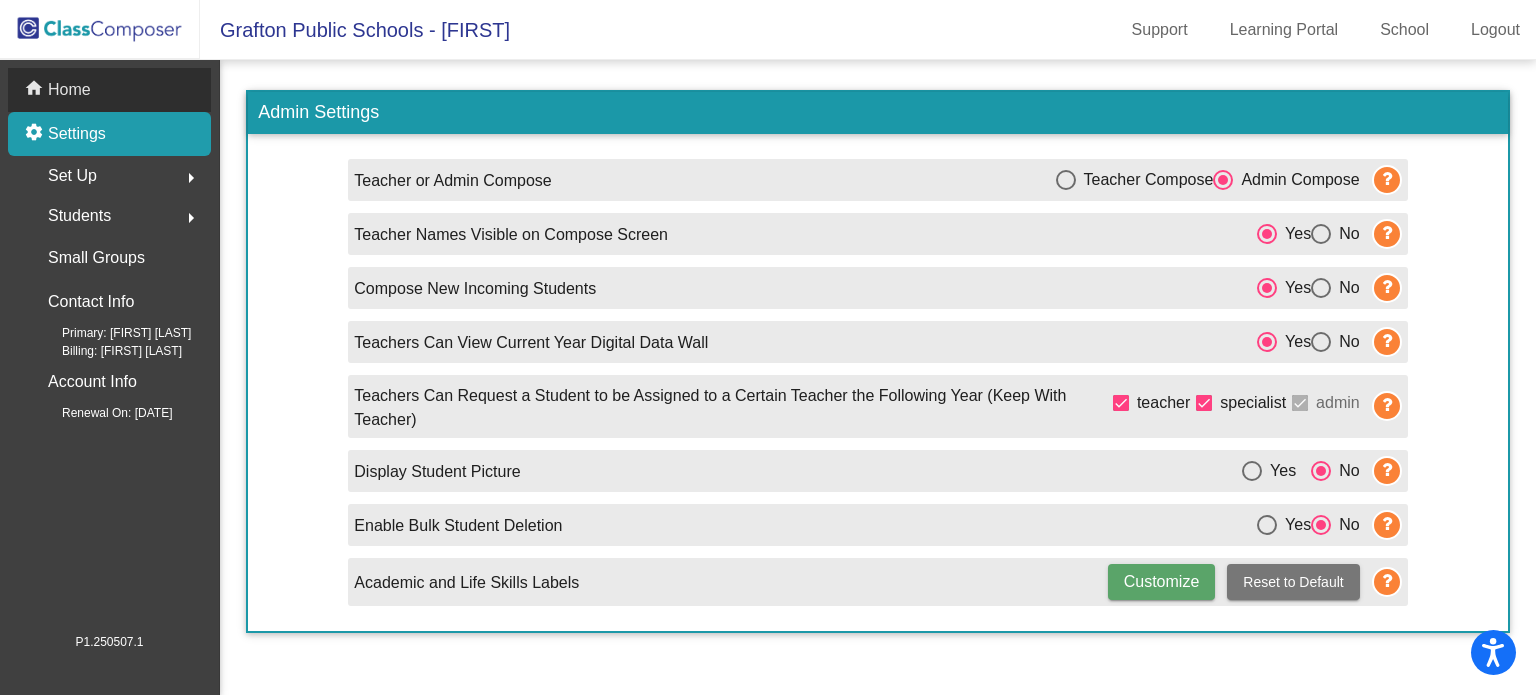 click on "Home" 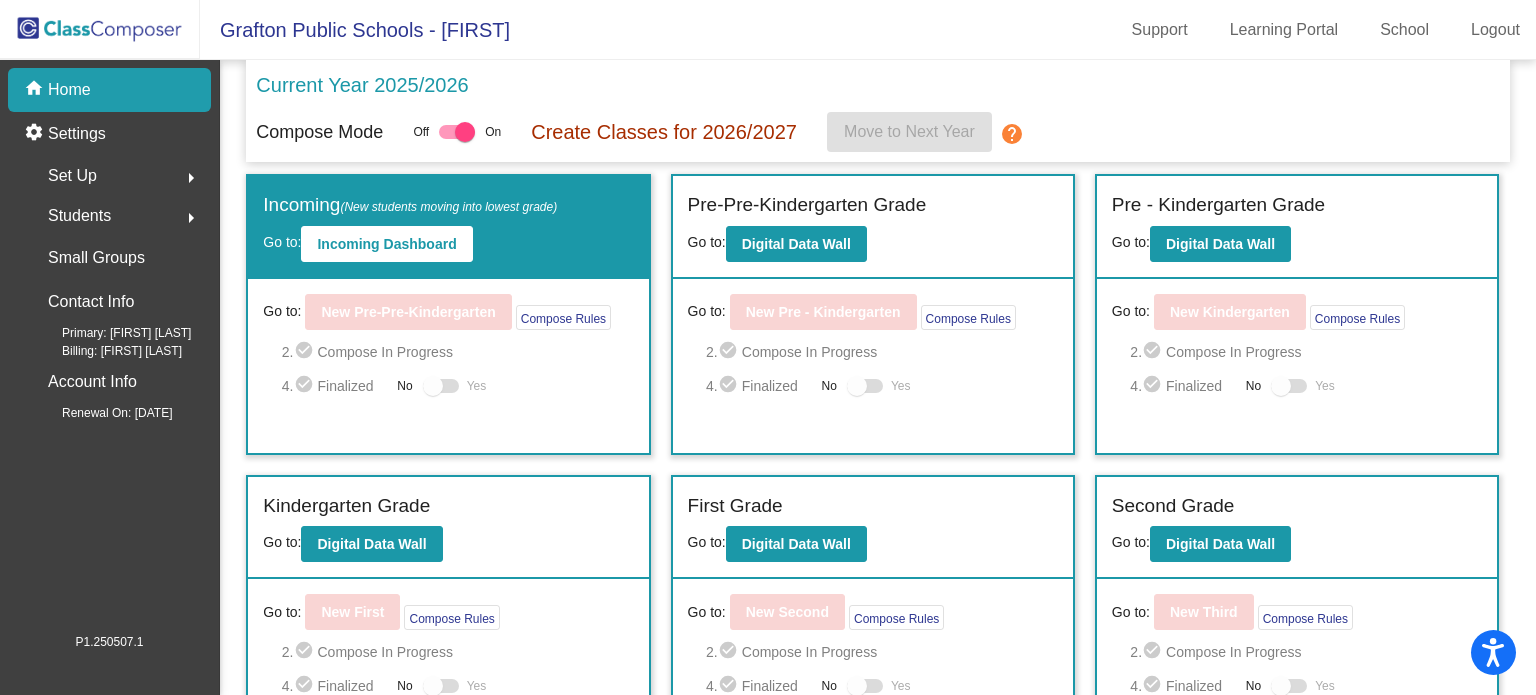 click on "arrow_right" 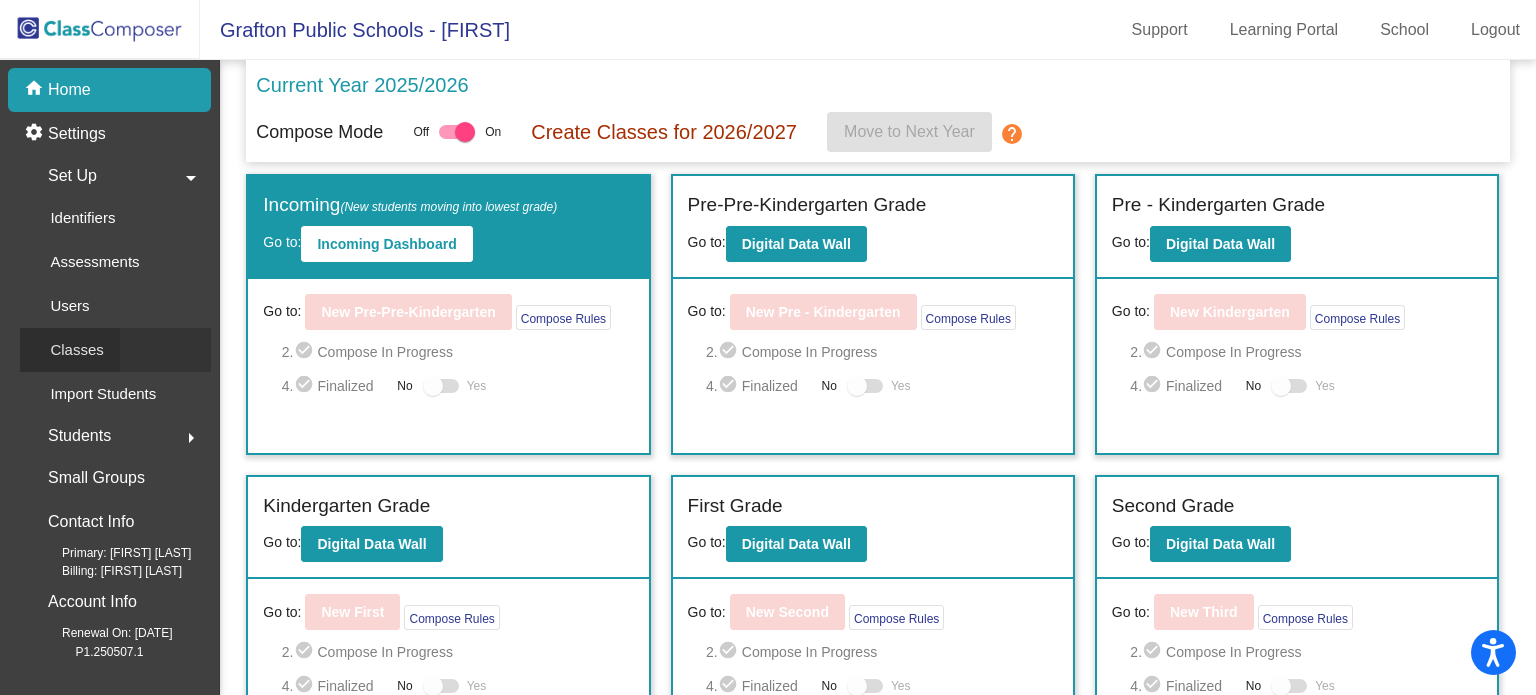 click on "Classes" 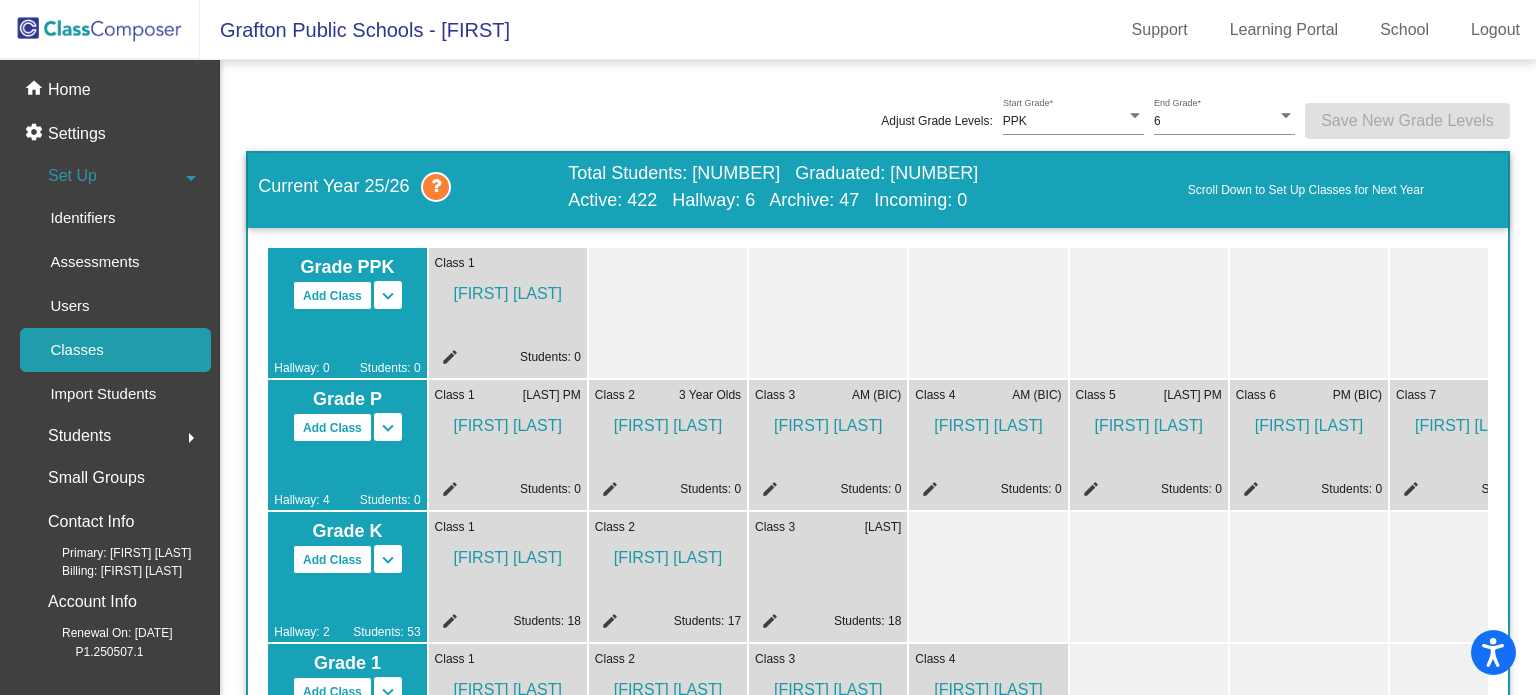 drag, startPoint x: 1524, startPoint y: 237, endPoint x: 1535, endPoint y: 334, distance: 97.62172 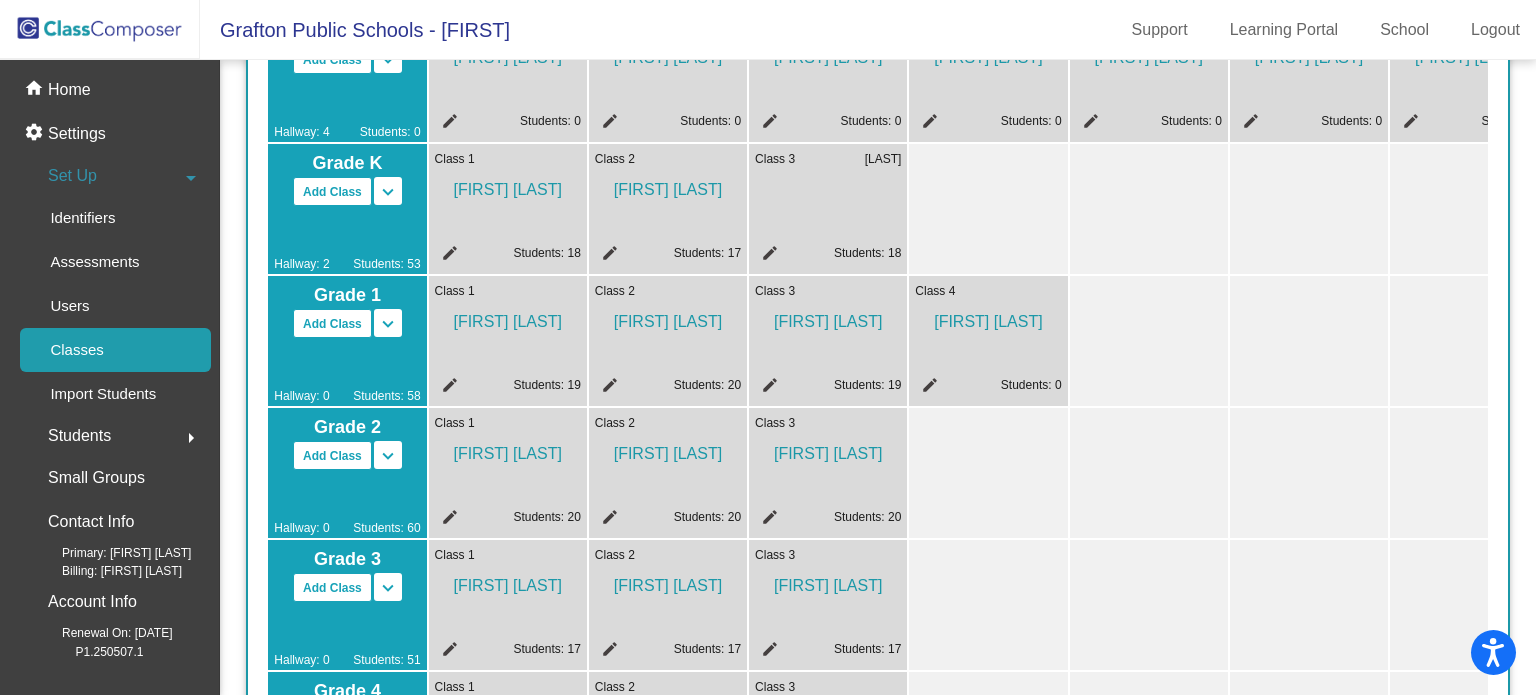 scroll, scrollTop: 364, scrollLeft: 0, axis: vertical 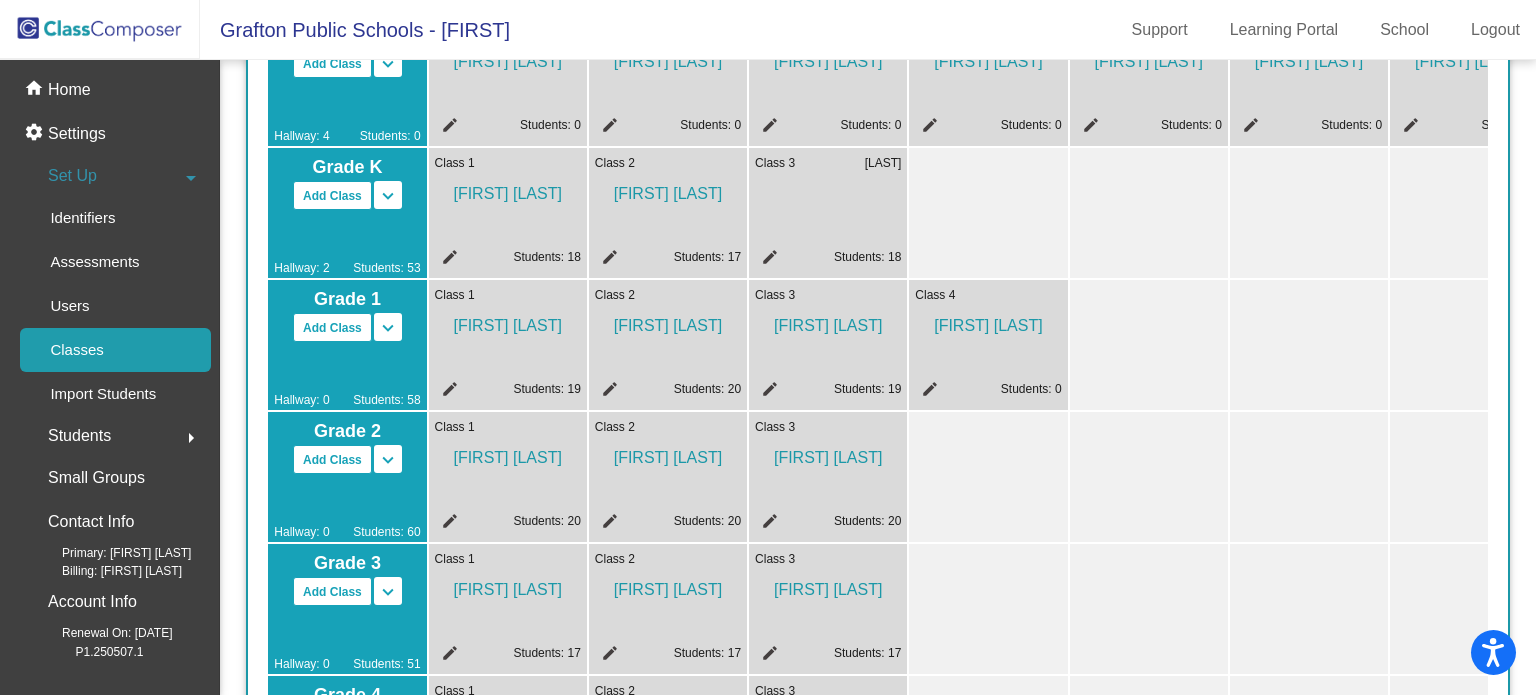 click on "Class 4  [FIRST] [LAST] edit Students: 0" 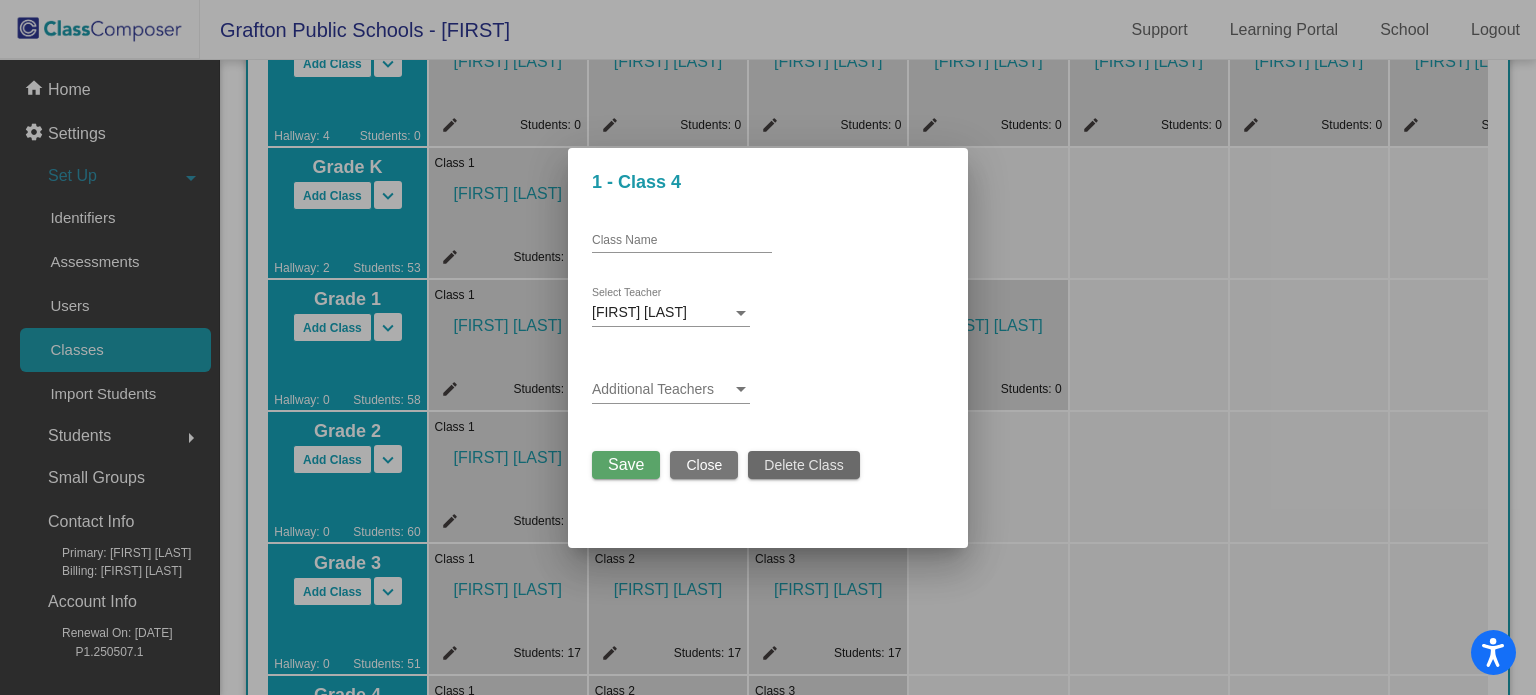 click on "Delete Class" at bounding box center [803, 465] 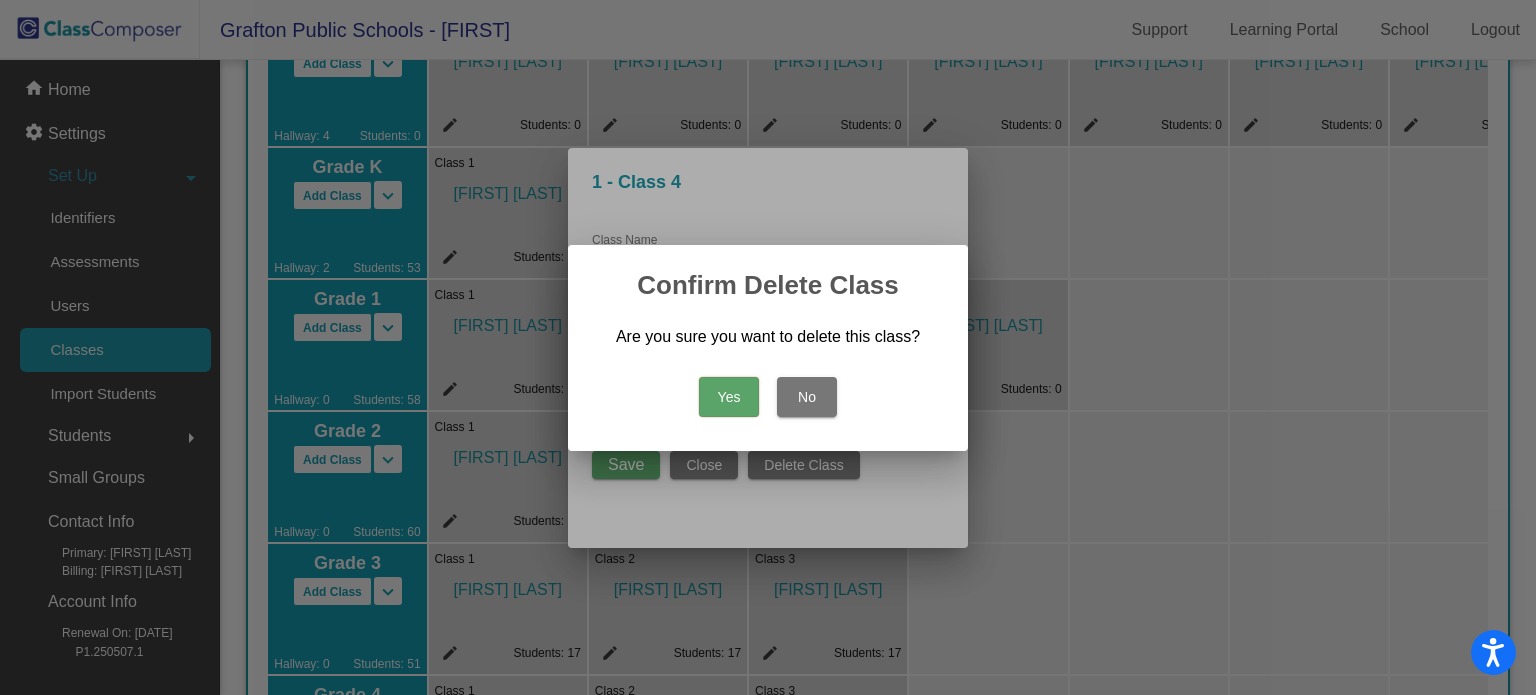 click on "Yes" at bounding box center (729, 397) 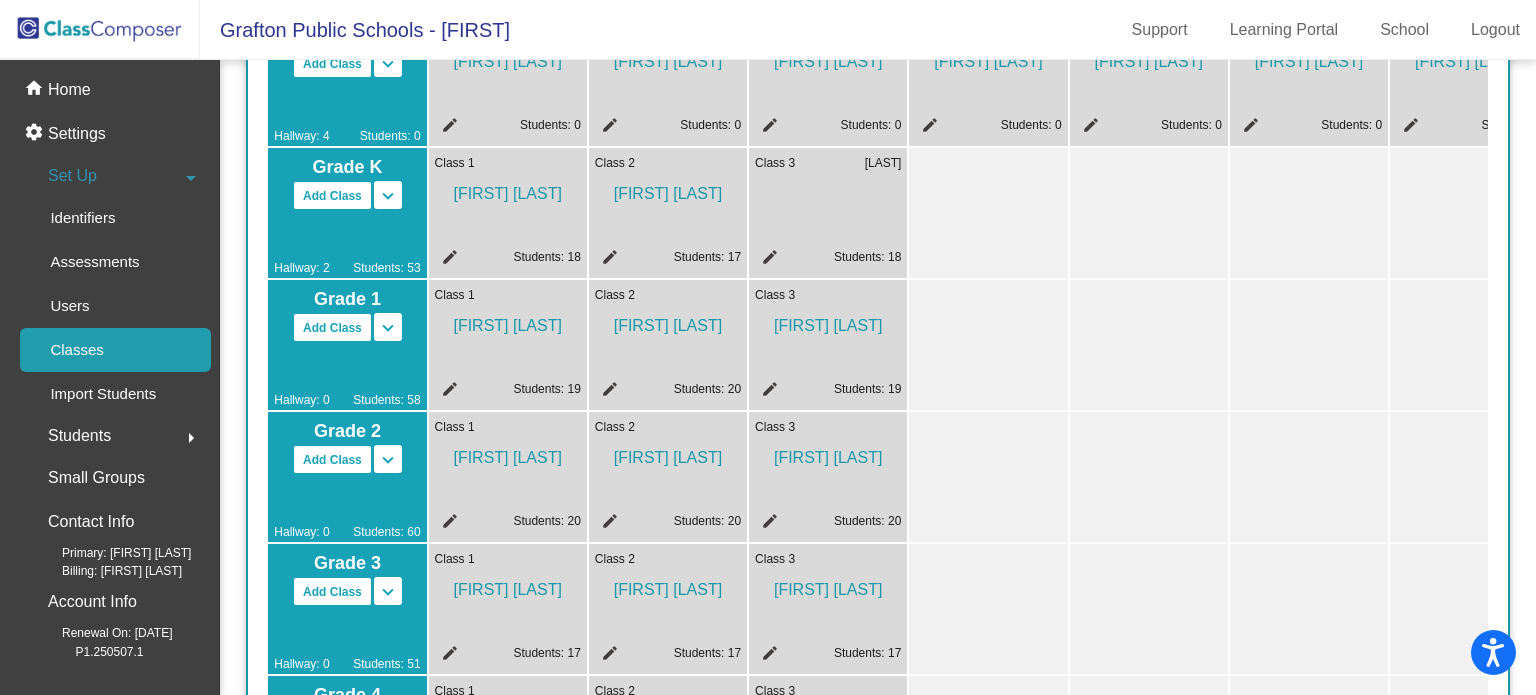 click on "Set Up  arrow_drop_down" 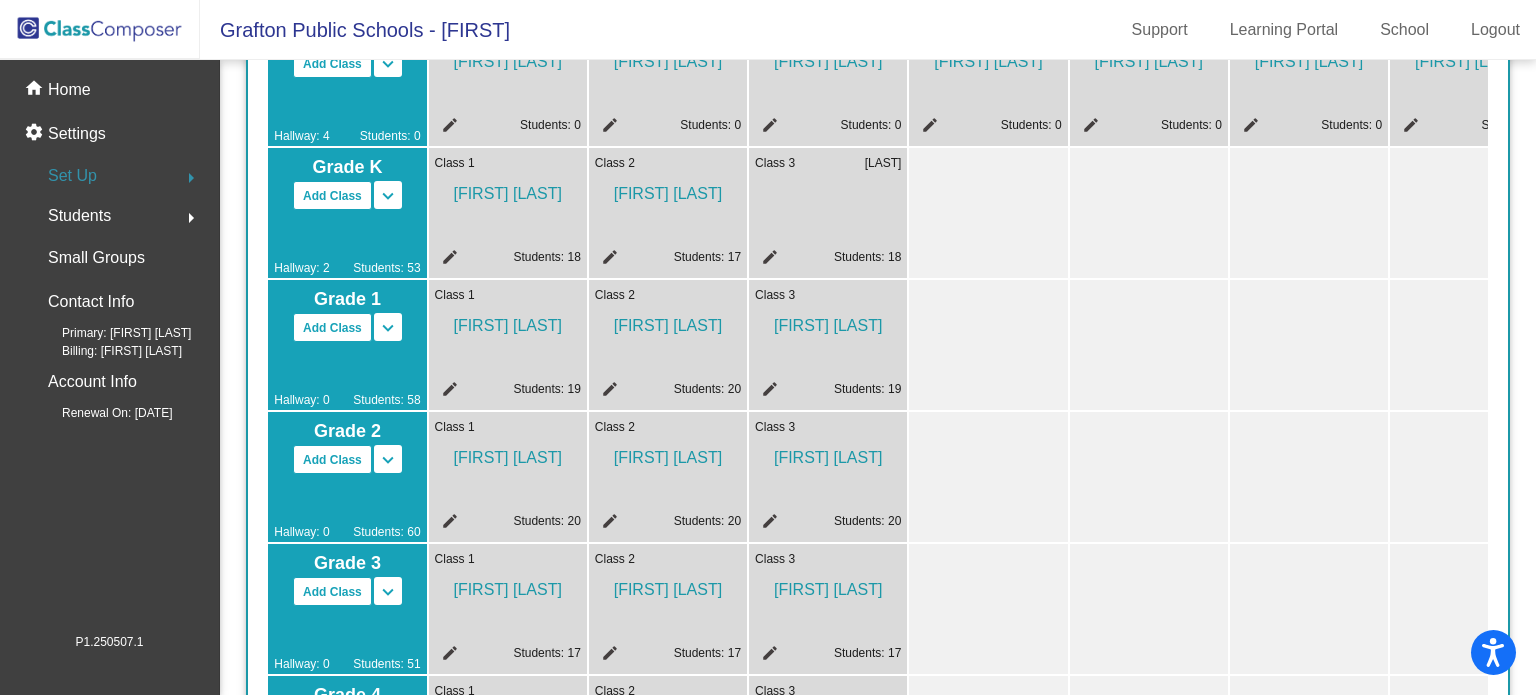 click on "Set Up" 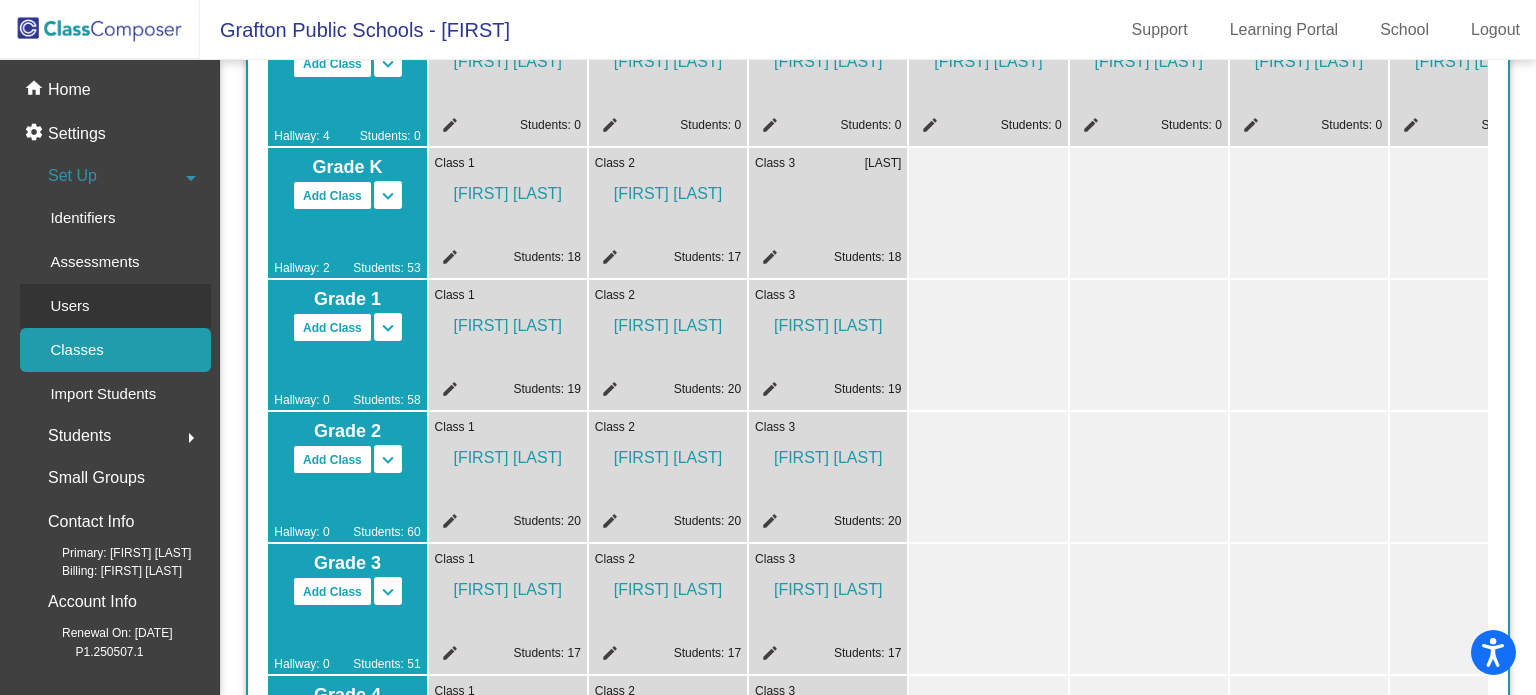 click on "Users" 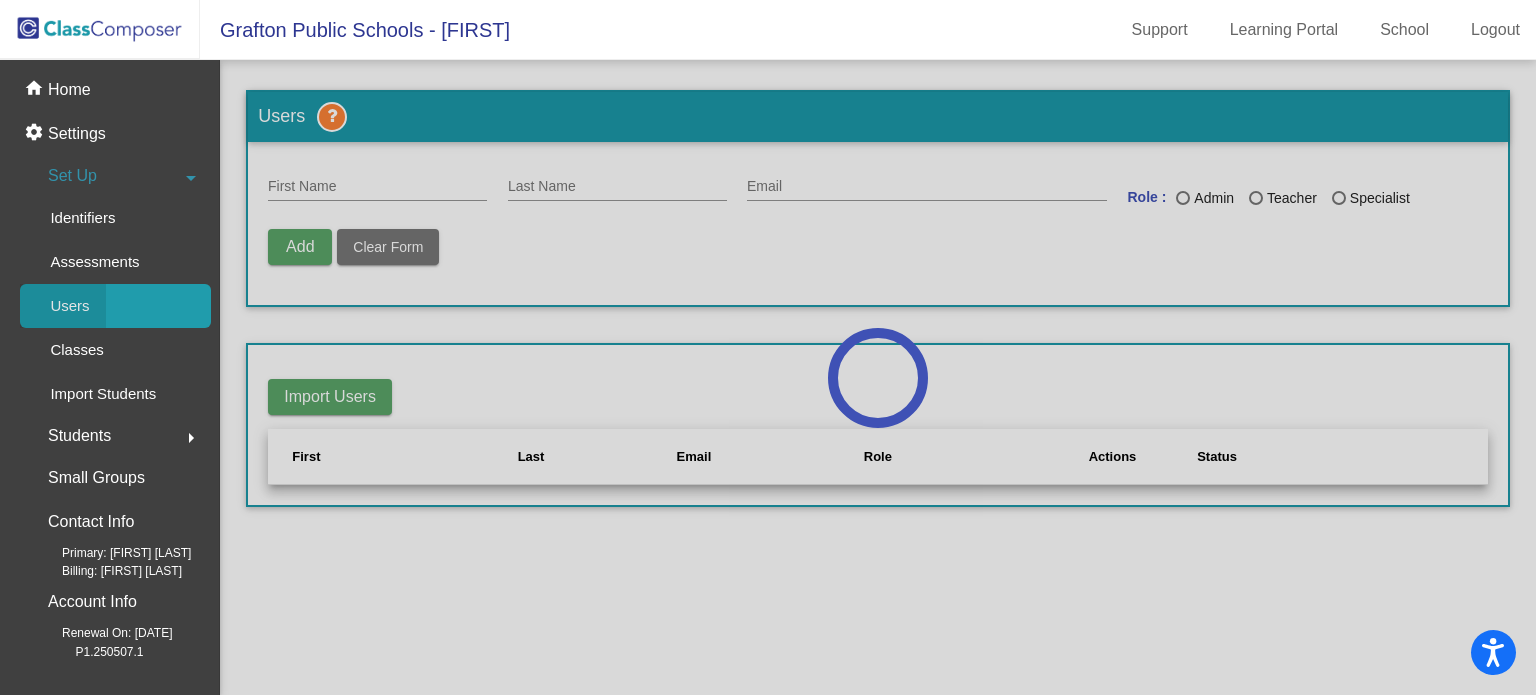 scroll, scrollTop: 0, scrollLeft: 0, axis: both 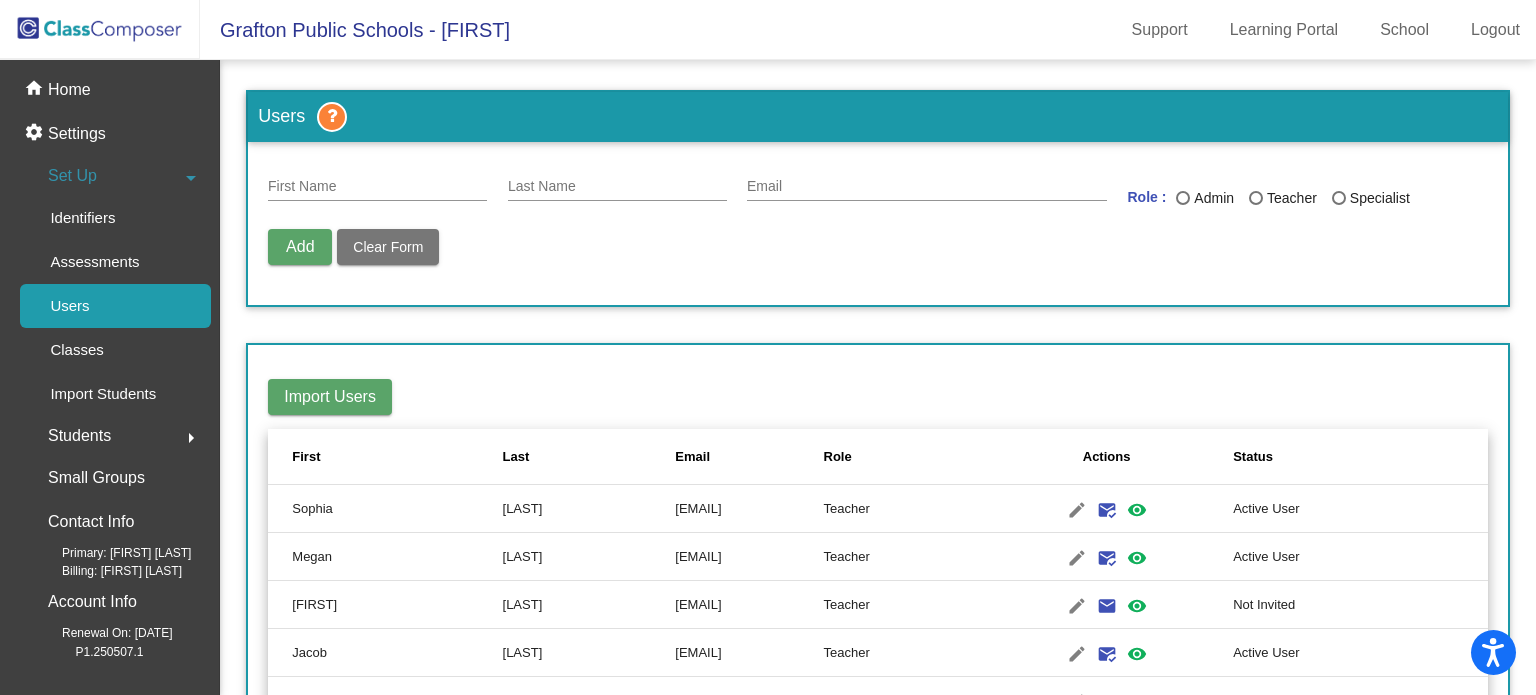 click on "First Name" at bounding box center [377, 181] 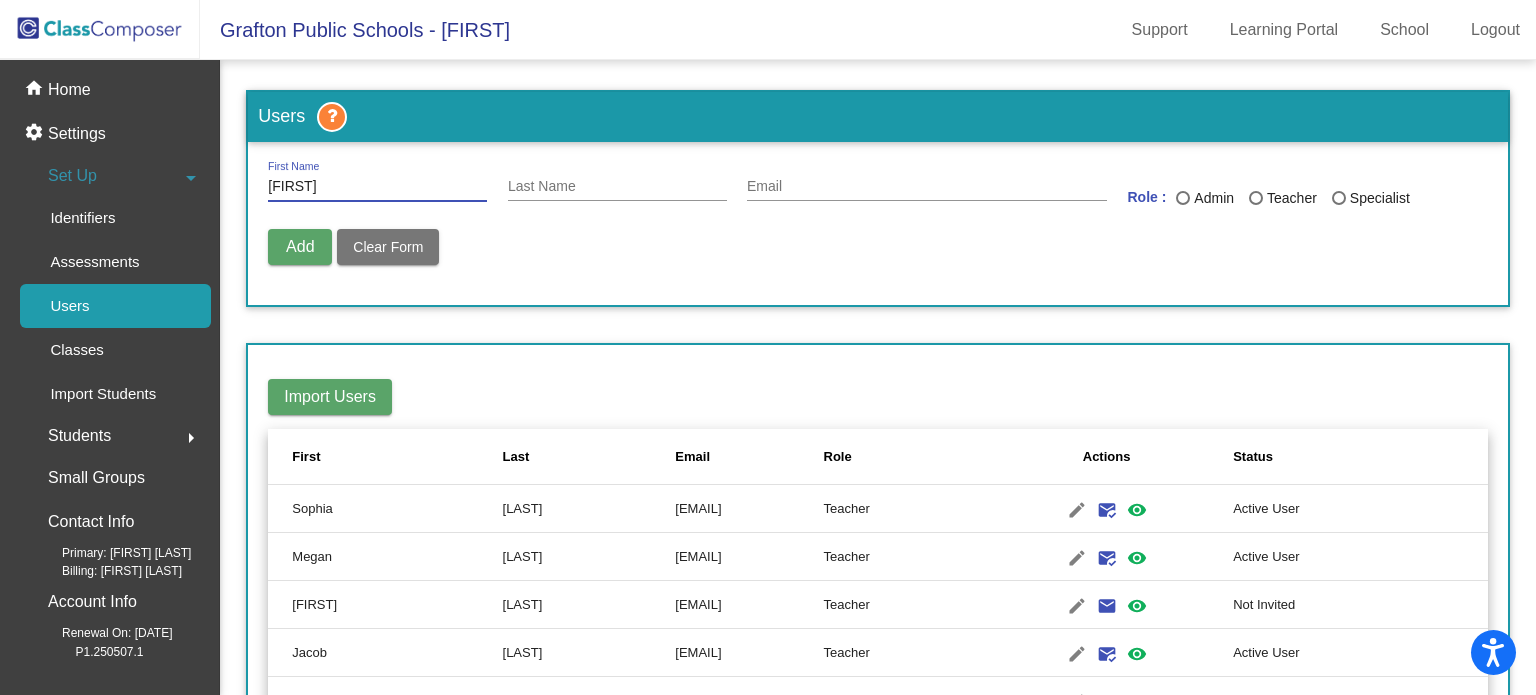 type on "[FIRST]" 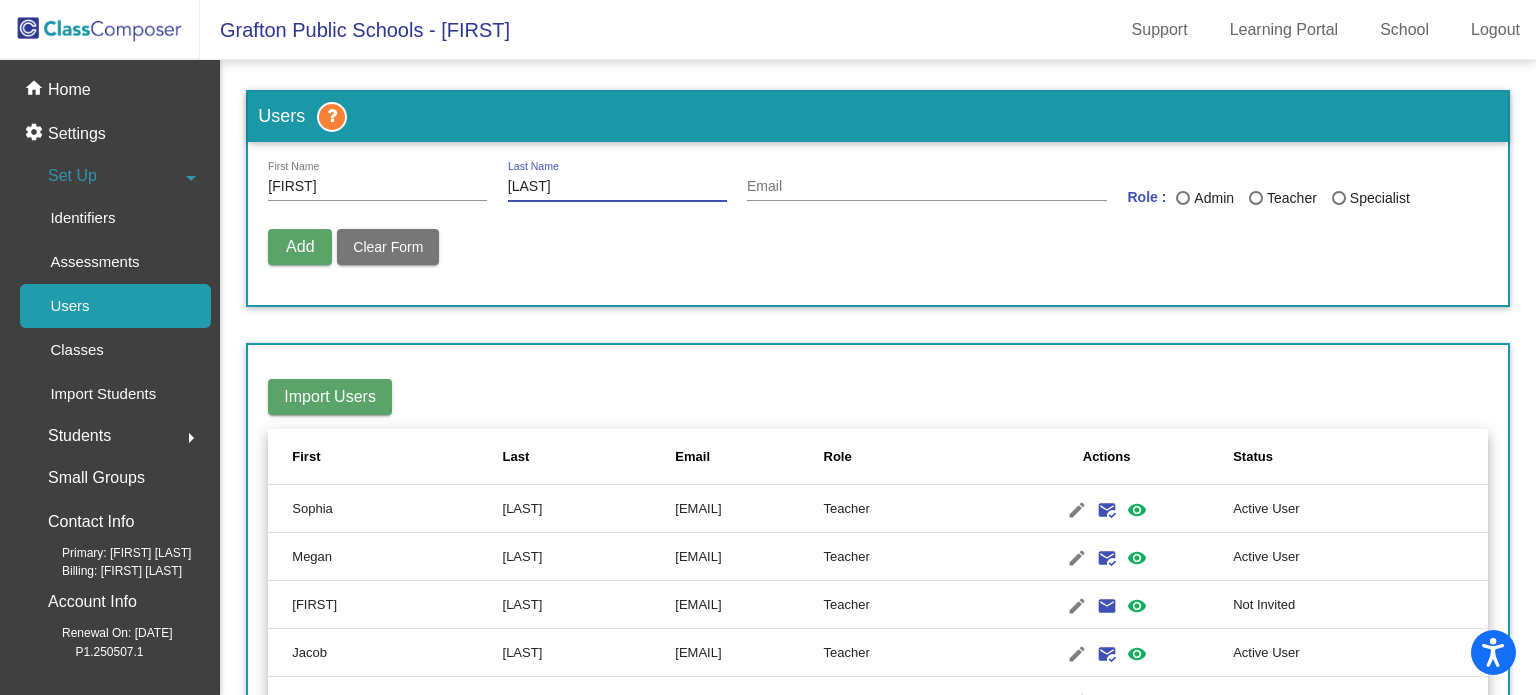 type on "[LAST]" 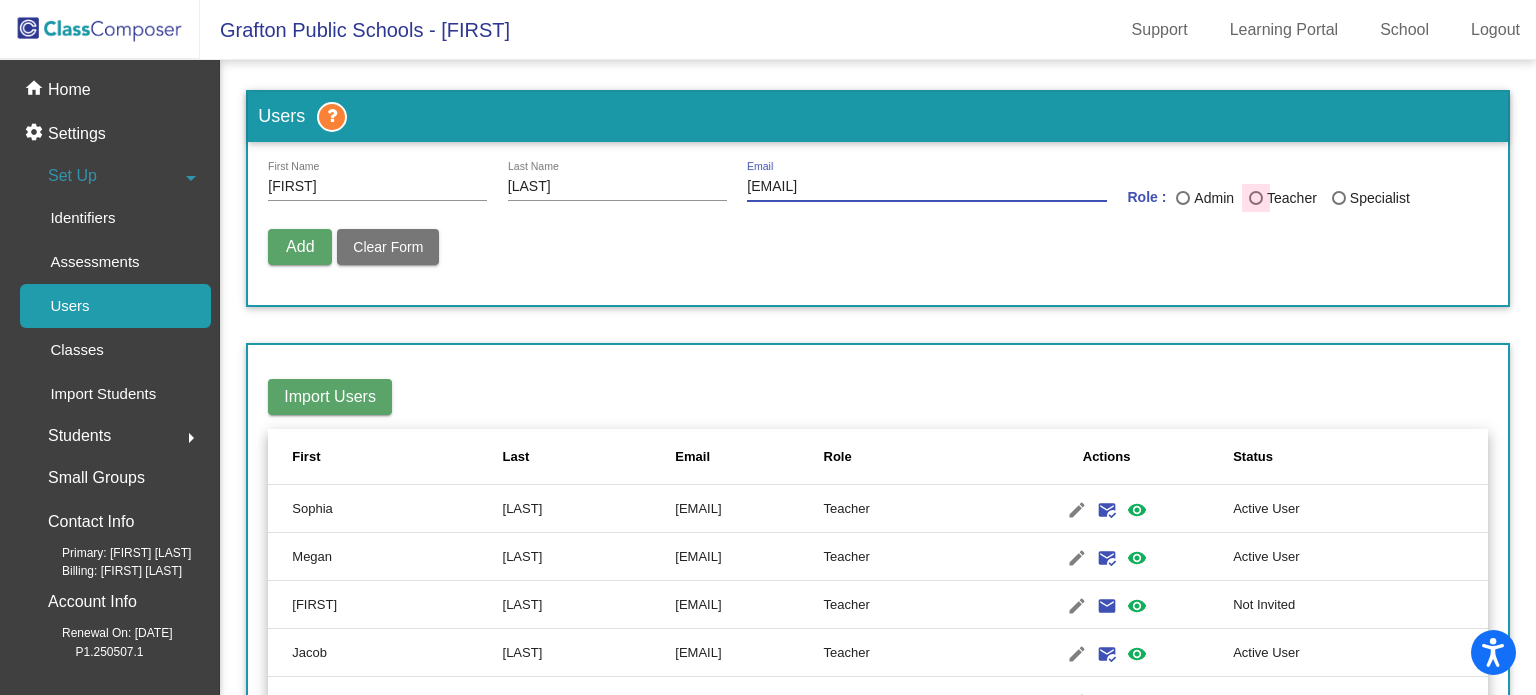 type on "[EMAIL]" 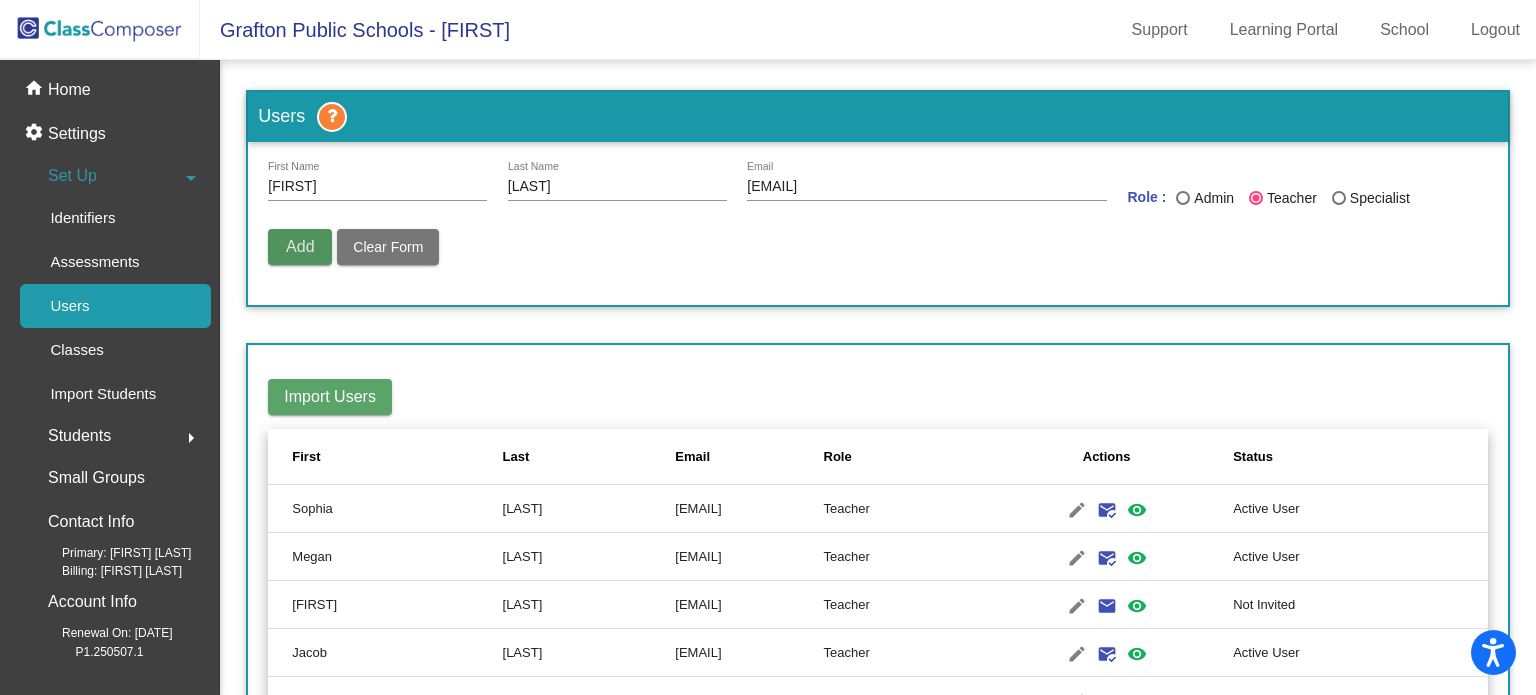 click on "Add" at bounding box center (300, 246) 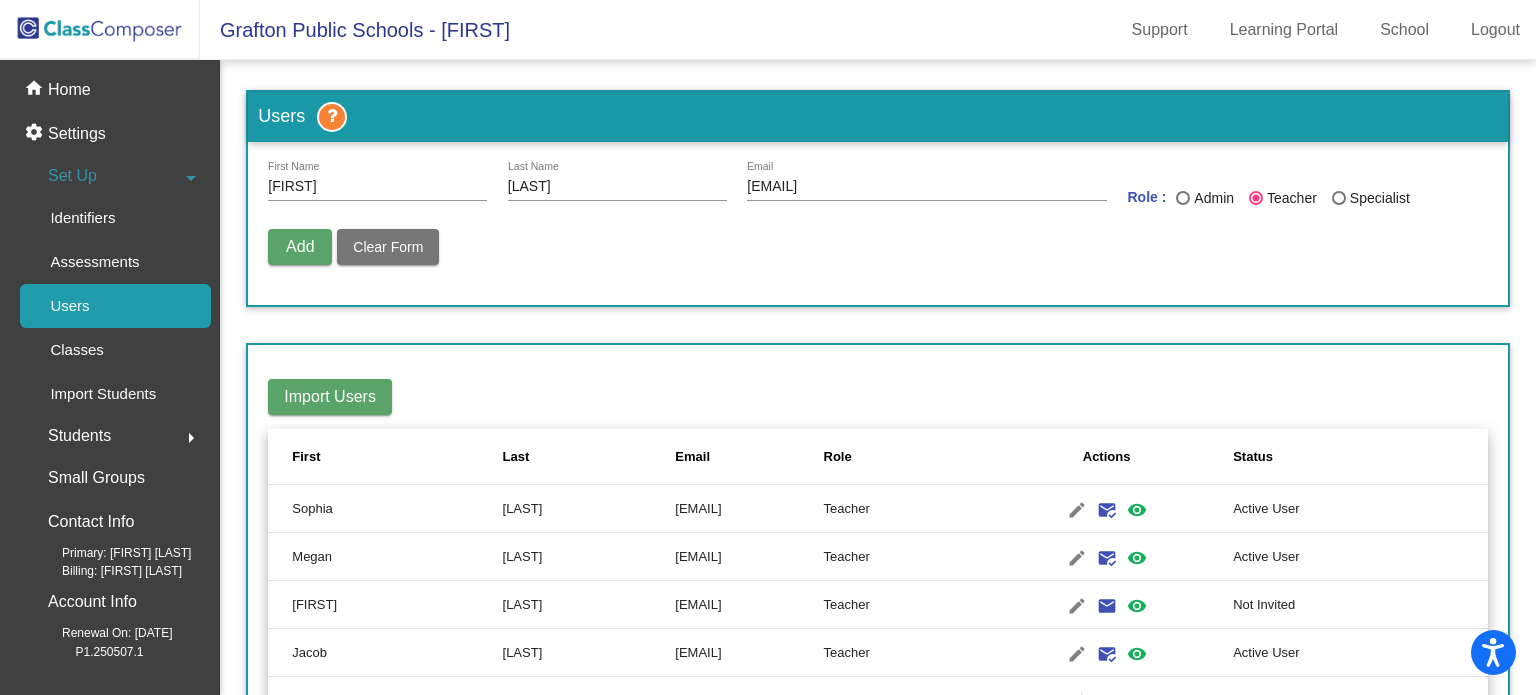 type 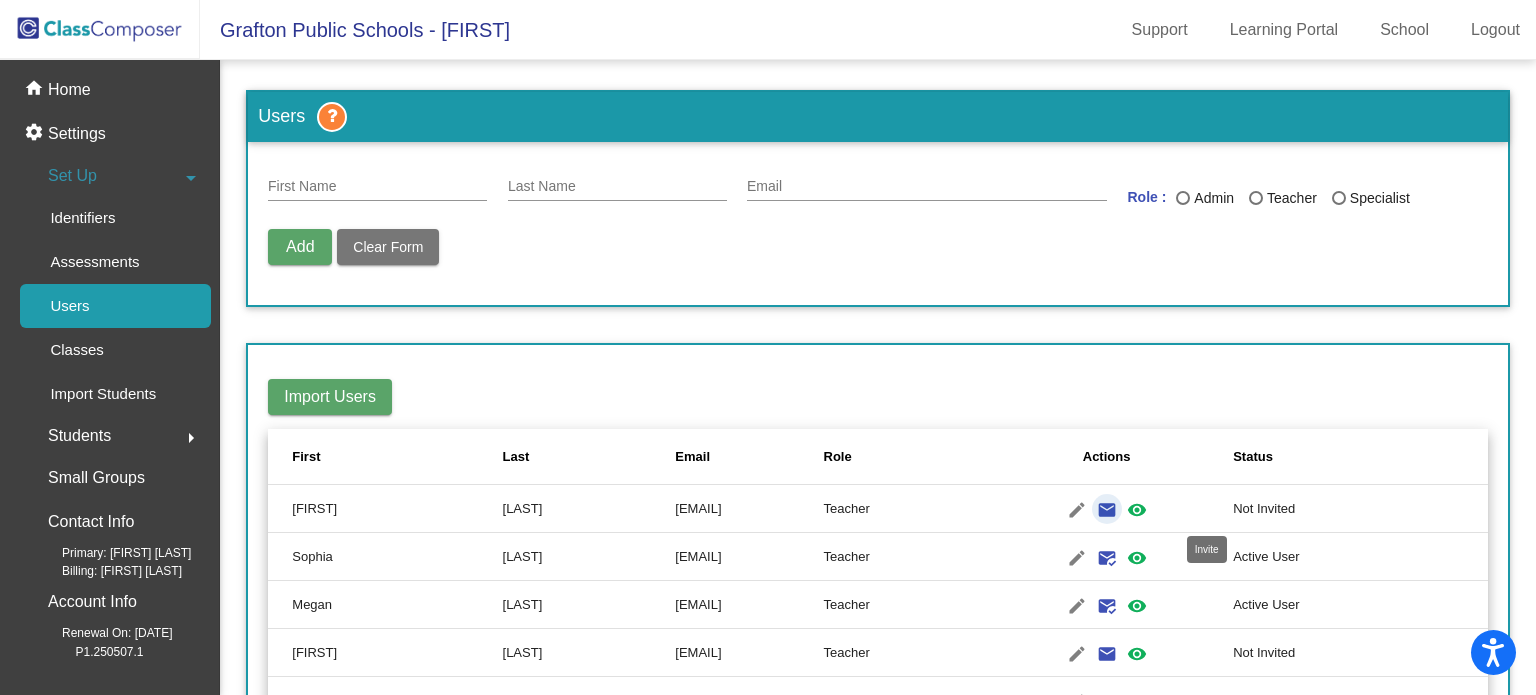 click on "email" 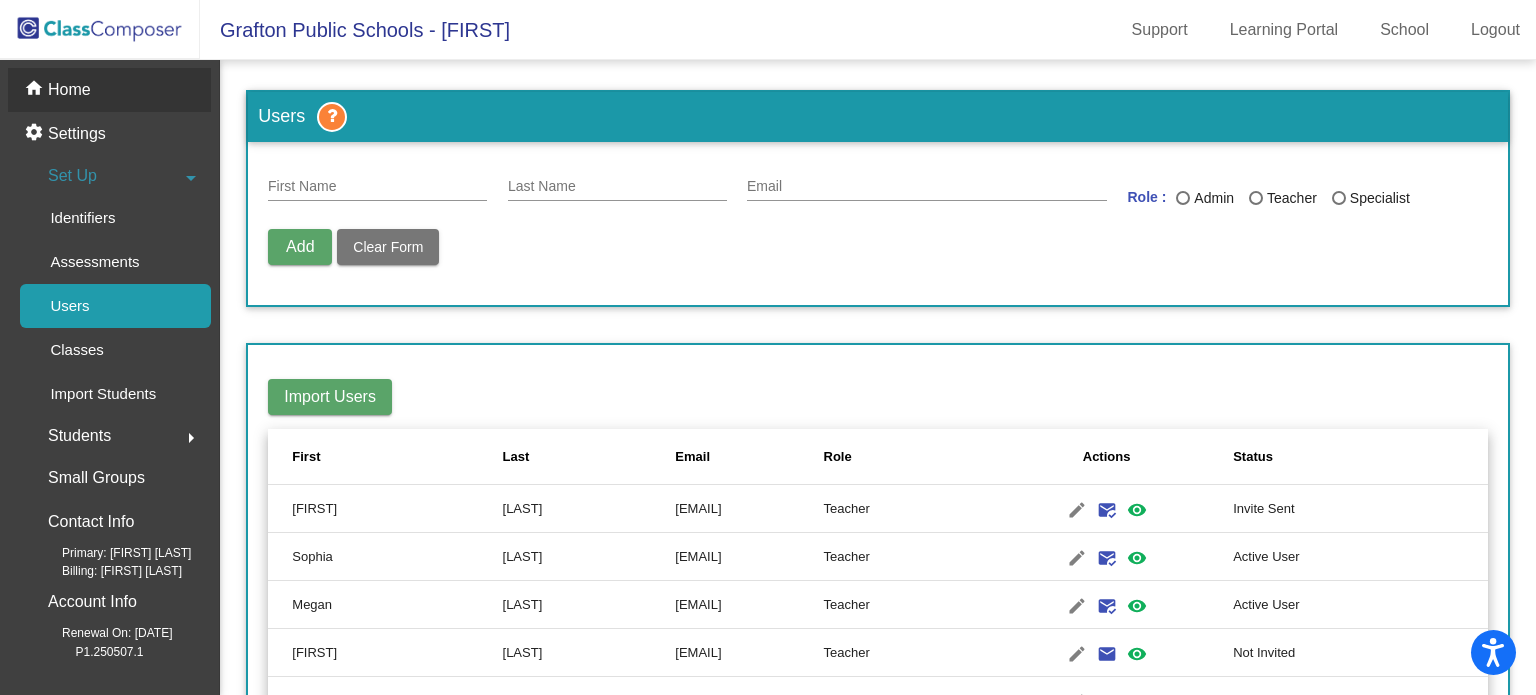 click on "Home" 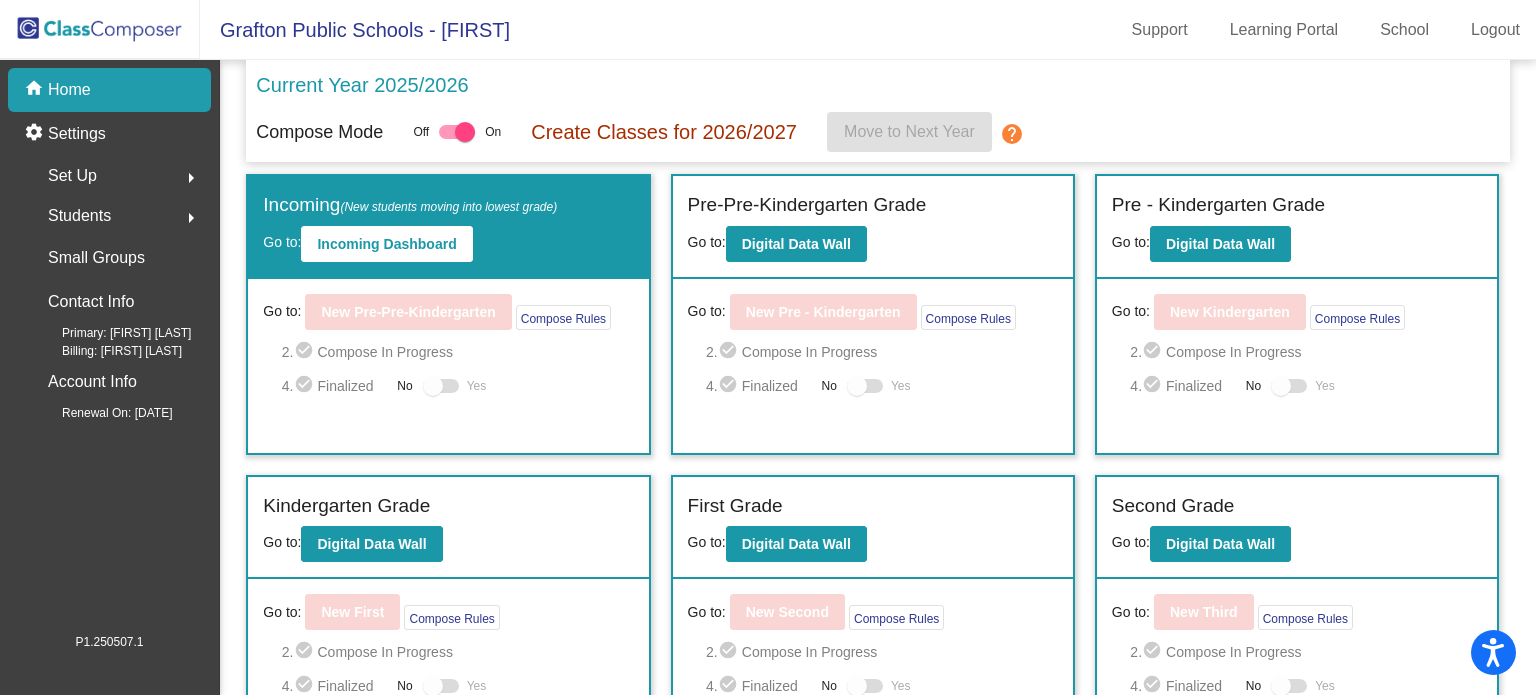 click on "arrow_right" 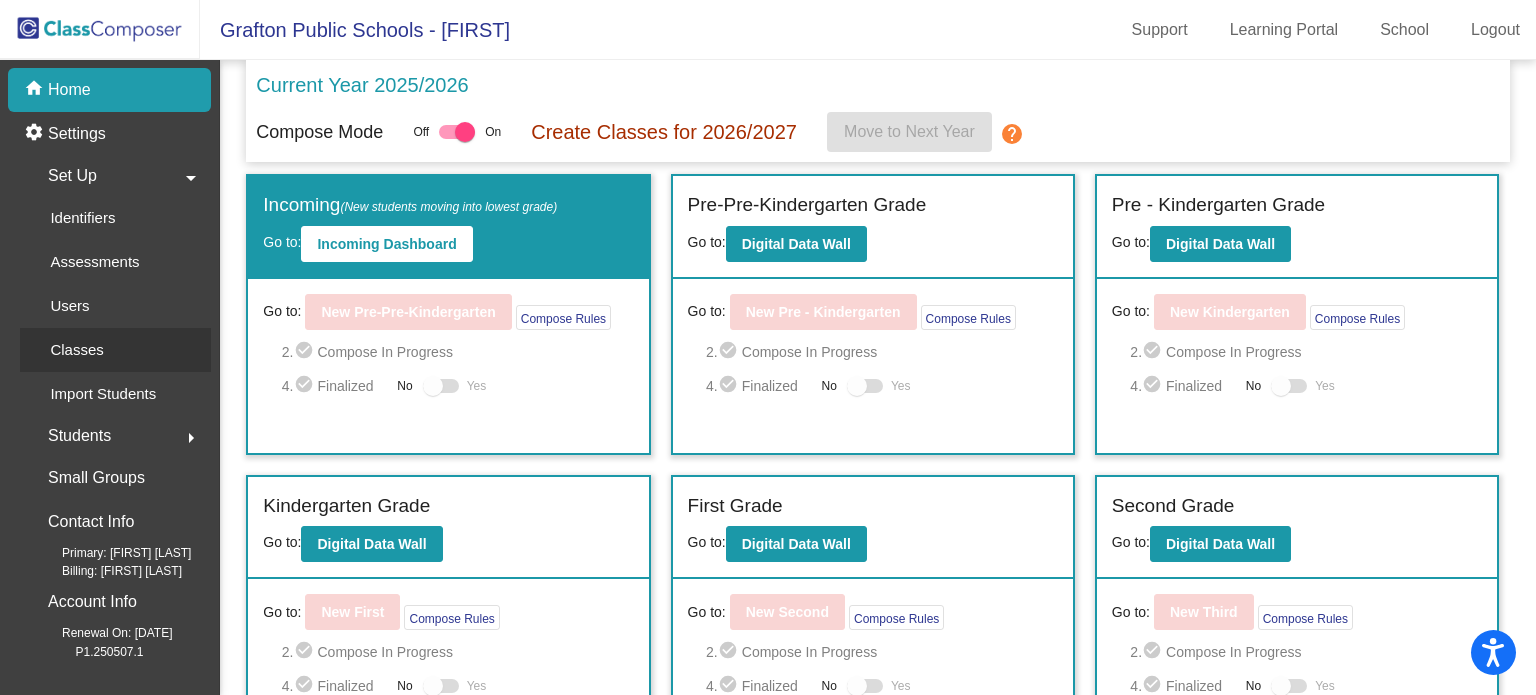 click on "Classes" 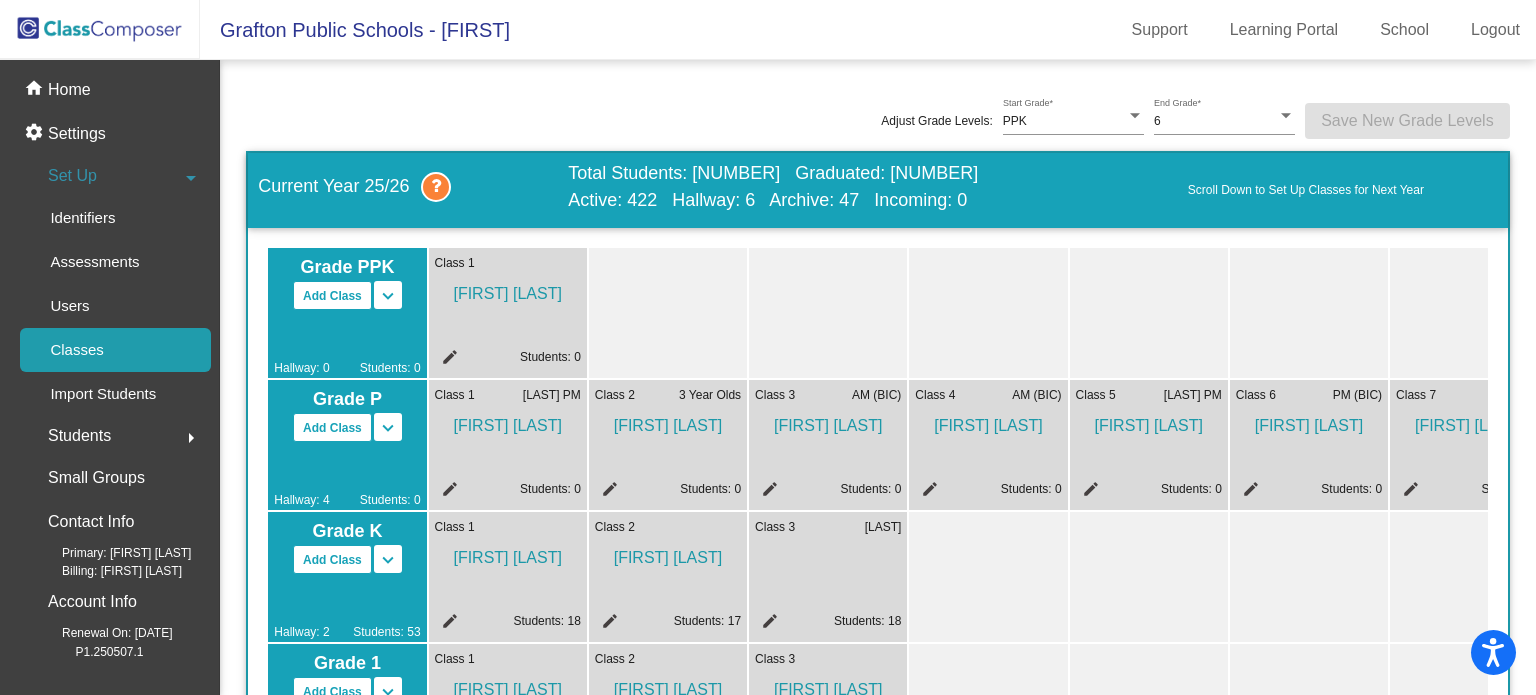 click on "edit" 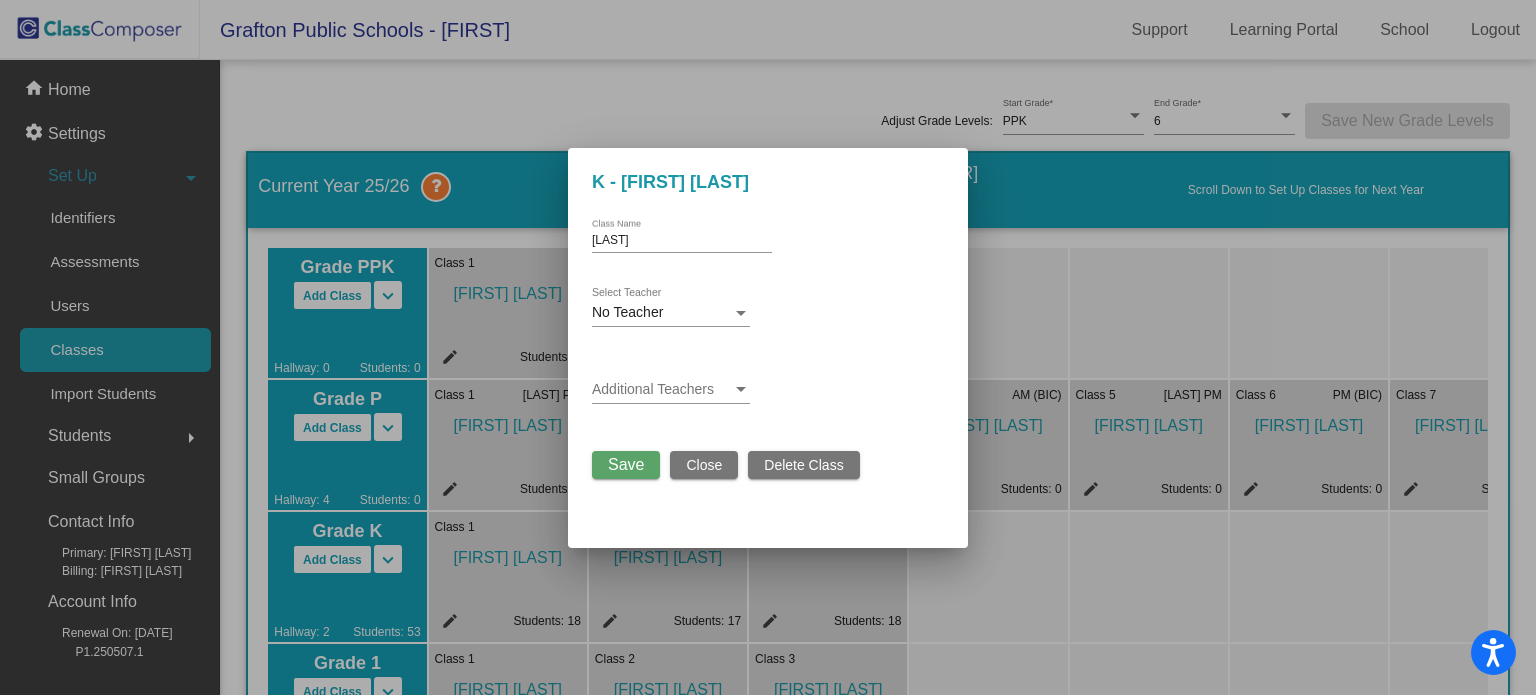 click on "No Teacher Select Teacher" at bounding box center (671, 307) 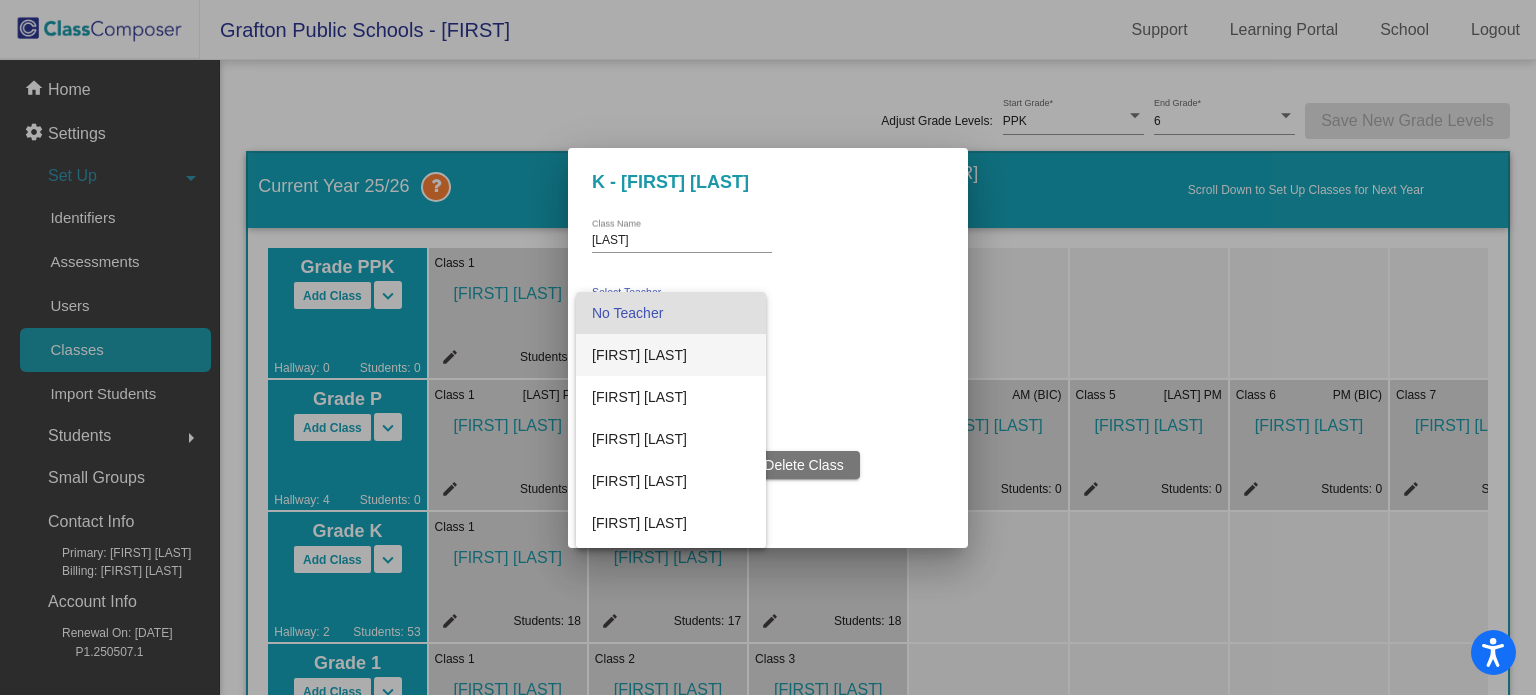scroll, scrollTop: 248, scrollLeft: 0, axis: vertical 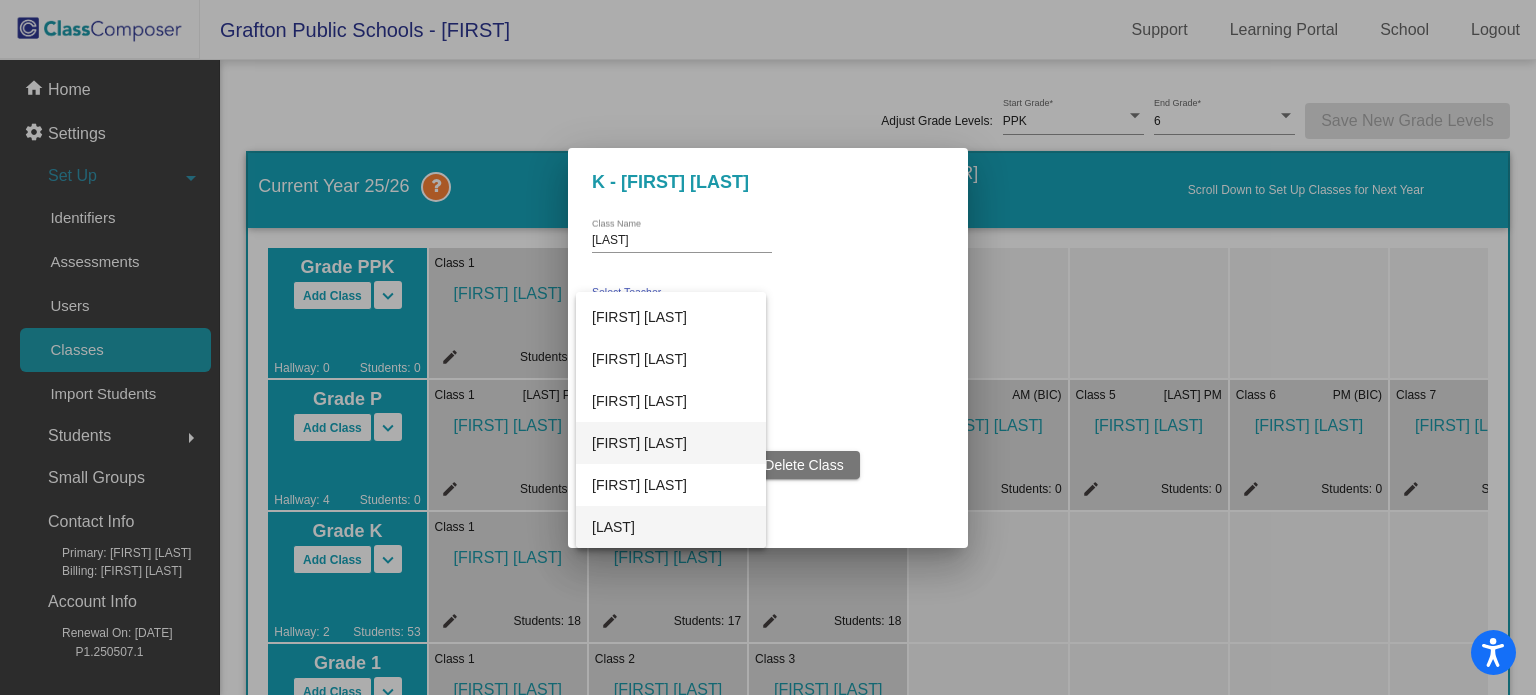 click on "[LAST]" at bounding box center [671, 527] 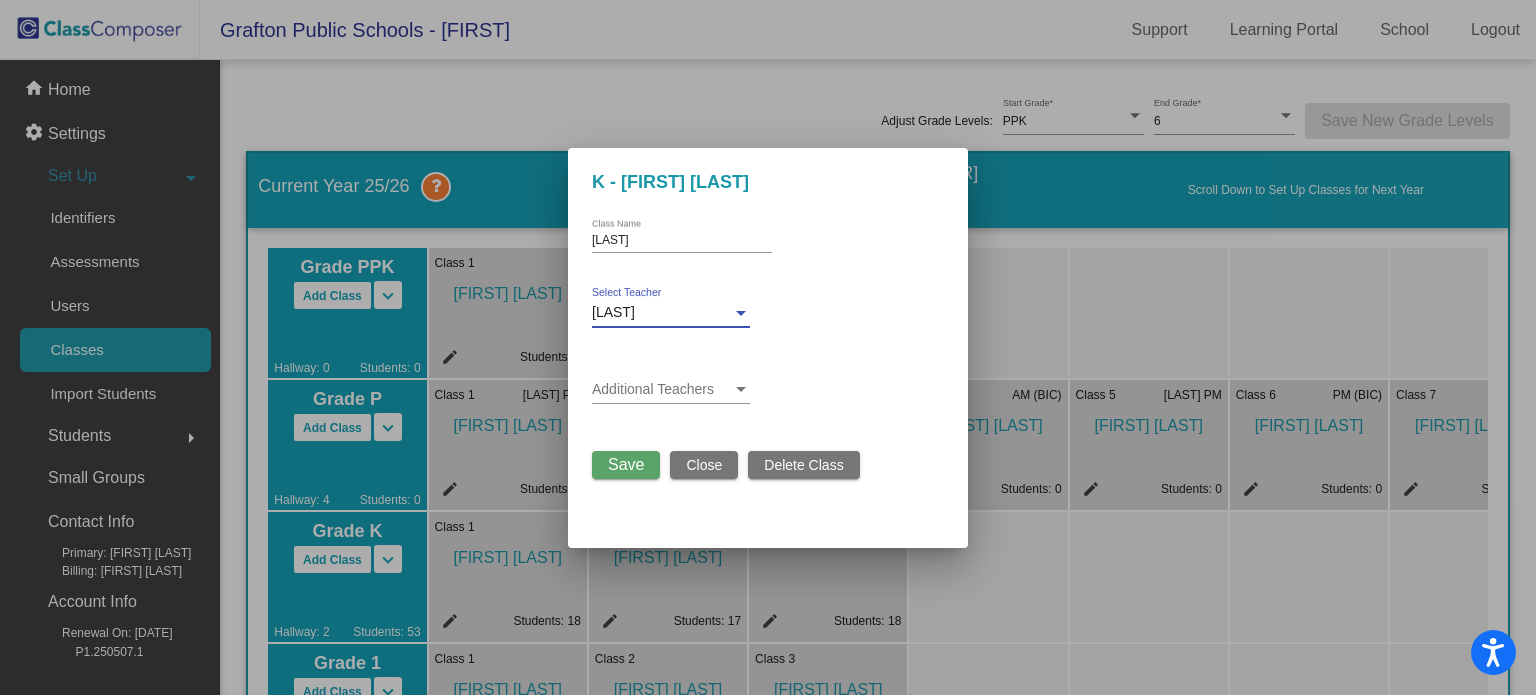 click on "Save" at bounding box center (626, 464) 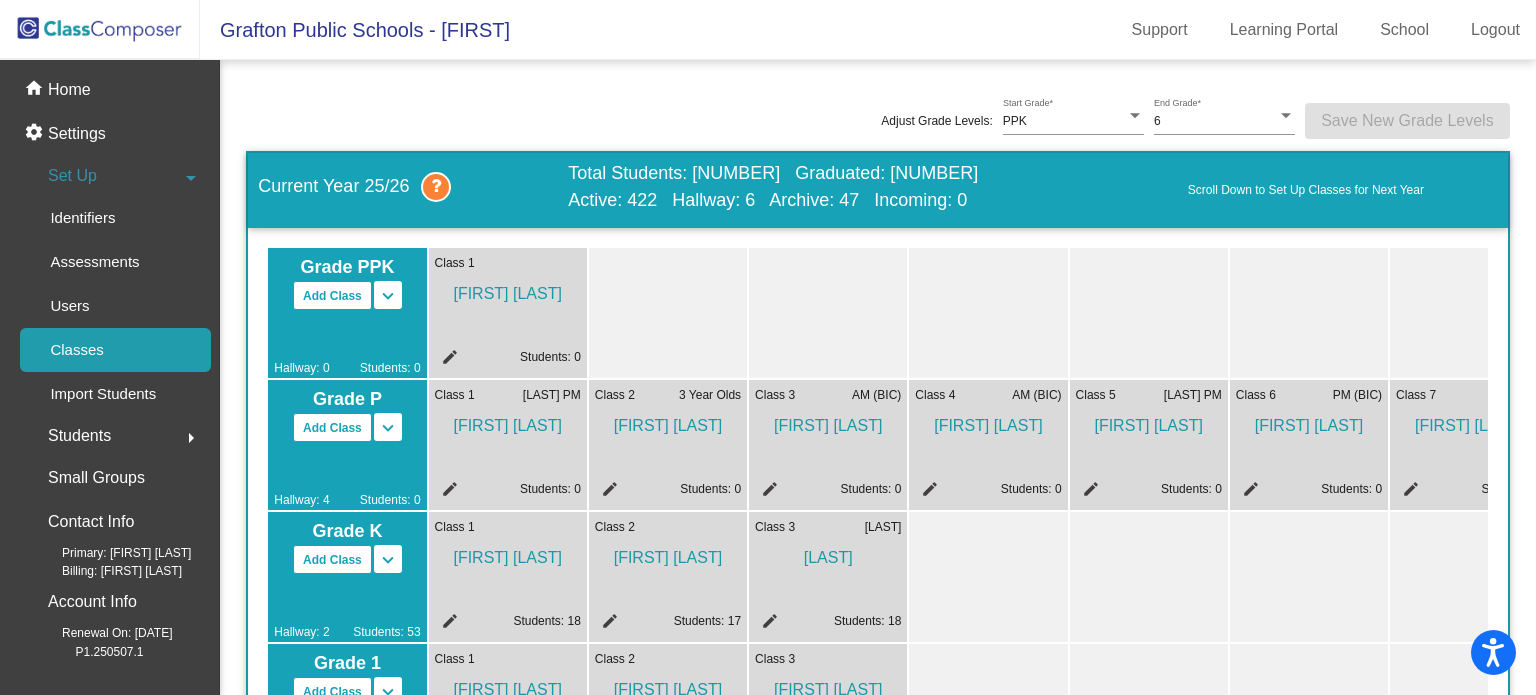 click on "Adjust Grade Levels: PPK Start Grade  * 6 End Grade  *  Save New Grade Levels" 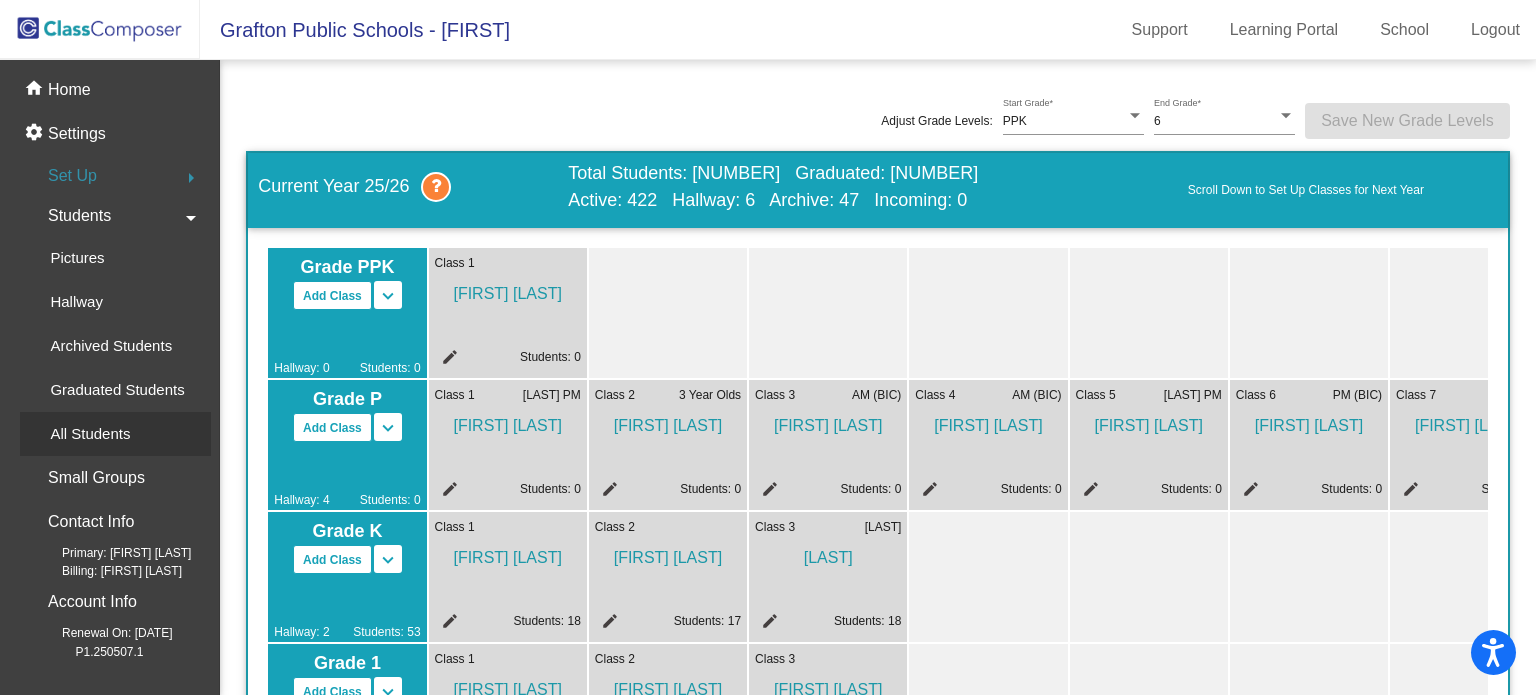 drag, startPoint x: 88, startPoint y: 431, endPoint x: 74, endPoint y: 438, distance: 15.652476 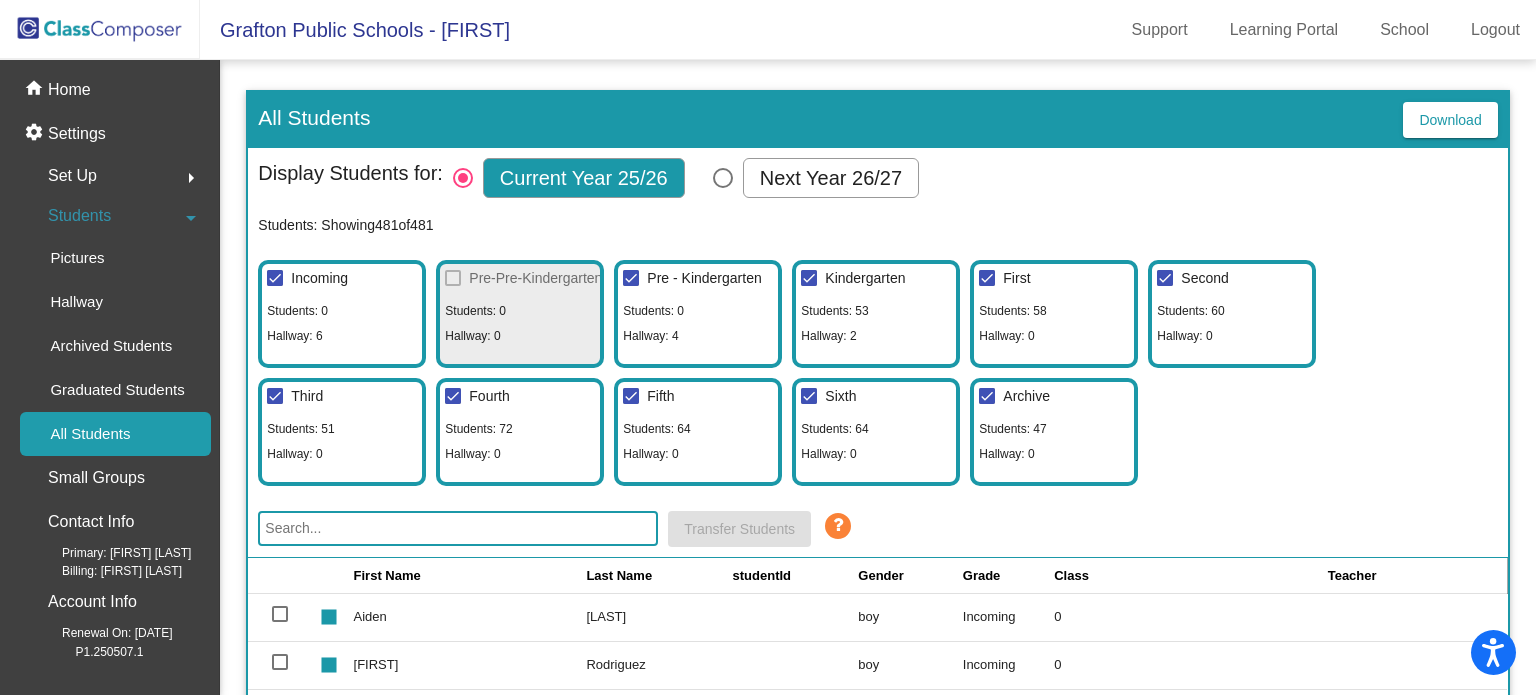 click on "All Students   Download  Display Students for:   Current Year 25/26   Next Year 26/27  Students: Showing  481  of  481   Incoming Students: 0 Hallway: 6   Pre-Pre-Kindergarten Students: 0 Hallway: 0   Pre - Kindergarten Students: 0 Hallway: 4   Kindergarten Students: 53 Hallway: 2   First Students: 58 Hallway: 0   Second Students: 60 Hallway: 0   Third Students: 51 Hallway: 0   Fourth Students: 72 Hallway: 0   Fifth Students: 64 Hallway: 0   Sixth Students: 64 Hallway: 0   Archive Students: 47 Hallway: 0  Transfer Students  First Name Last Name studentId Gender Grade Class  Teacher    stop [FIRST] [LAST]     boy   Incoming   0         stop [FIRST] [LAST]     boy   Incoming   0         stop [FIRST] [LAST]     boy   Incoming   0         stop [FIRST] [LAST]     girl   Incoming   0         stop [FIRST] [LAST]     girl   Incoming   0         stop [FIRST] [LAST]     girl   Incoming   0         stop [FIRST] [LAST]     girl   P   0  - Hallway Class        stop [FIRST] [LAST]     boy   P" 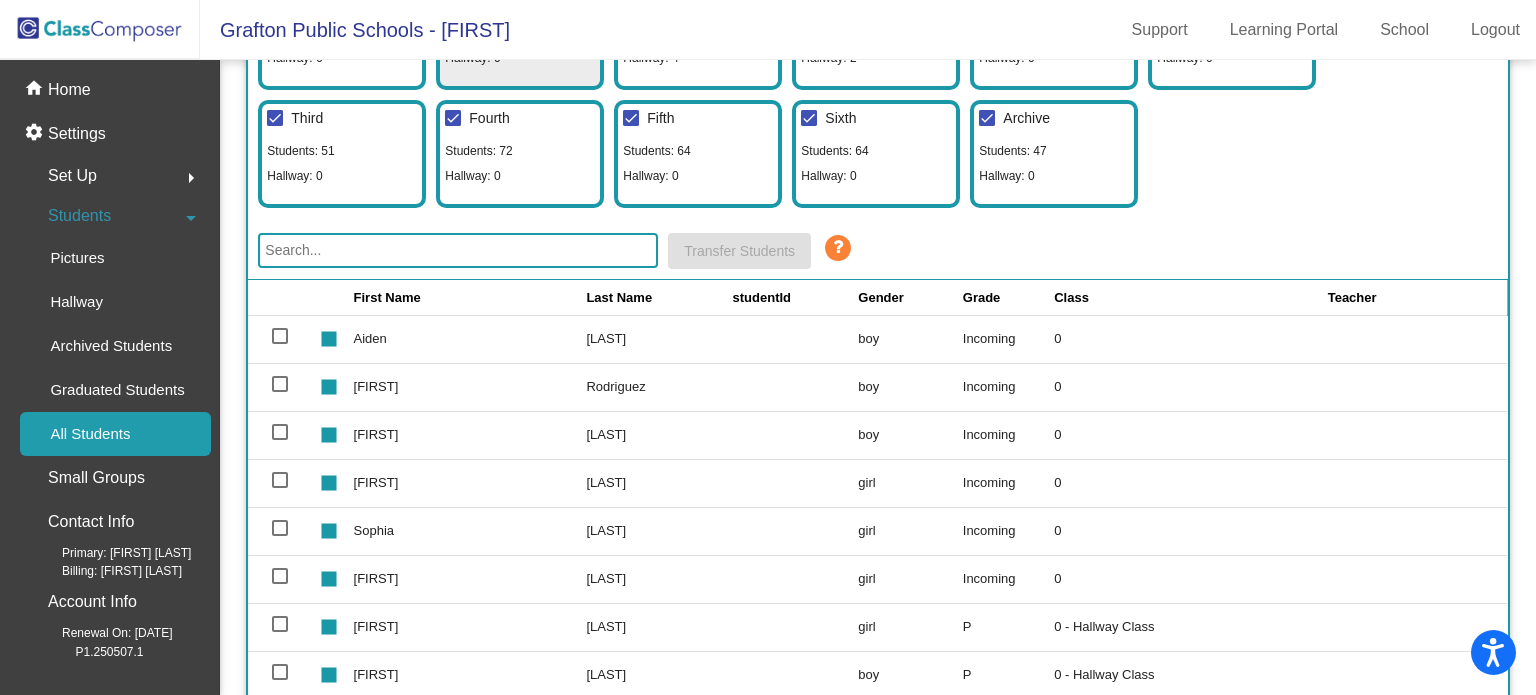 scroll, scrollTop: 363, scrollLeft: 0, axis: vertical 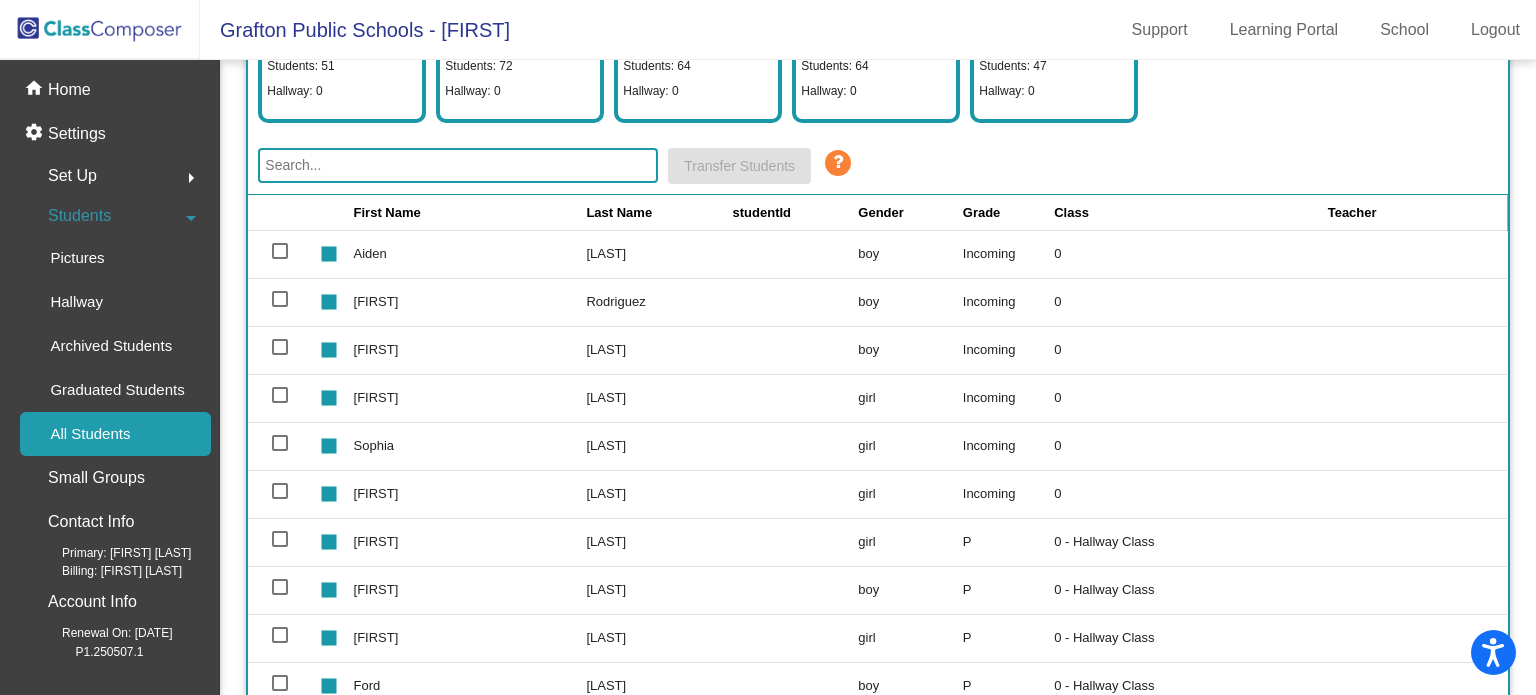 click 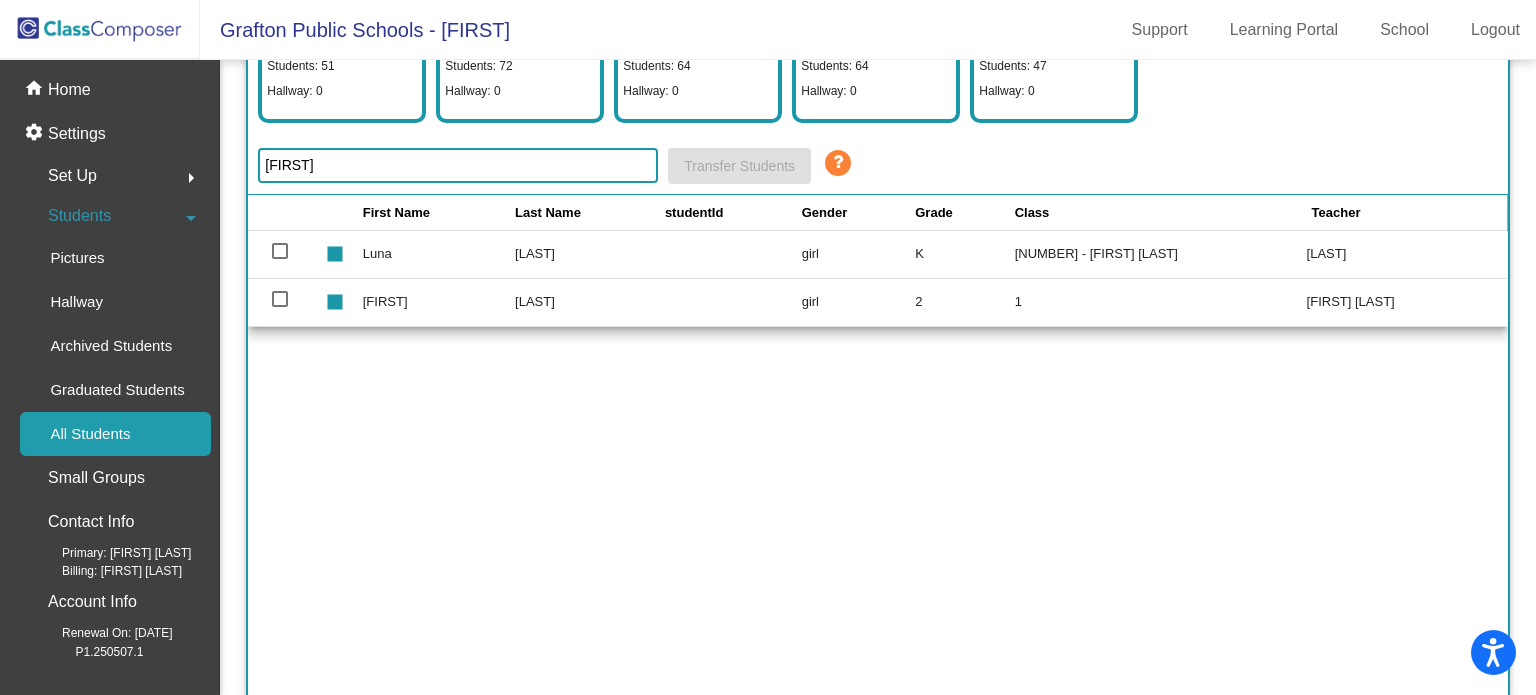 type on "[FIRST]" 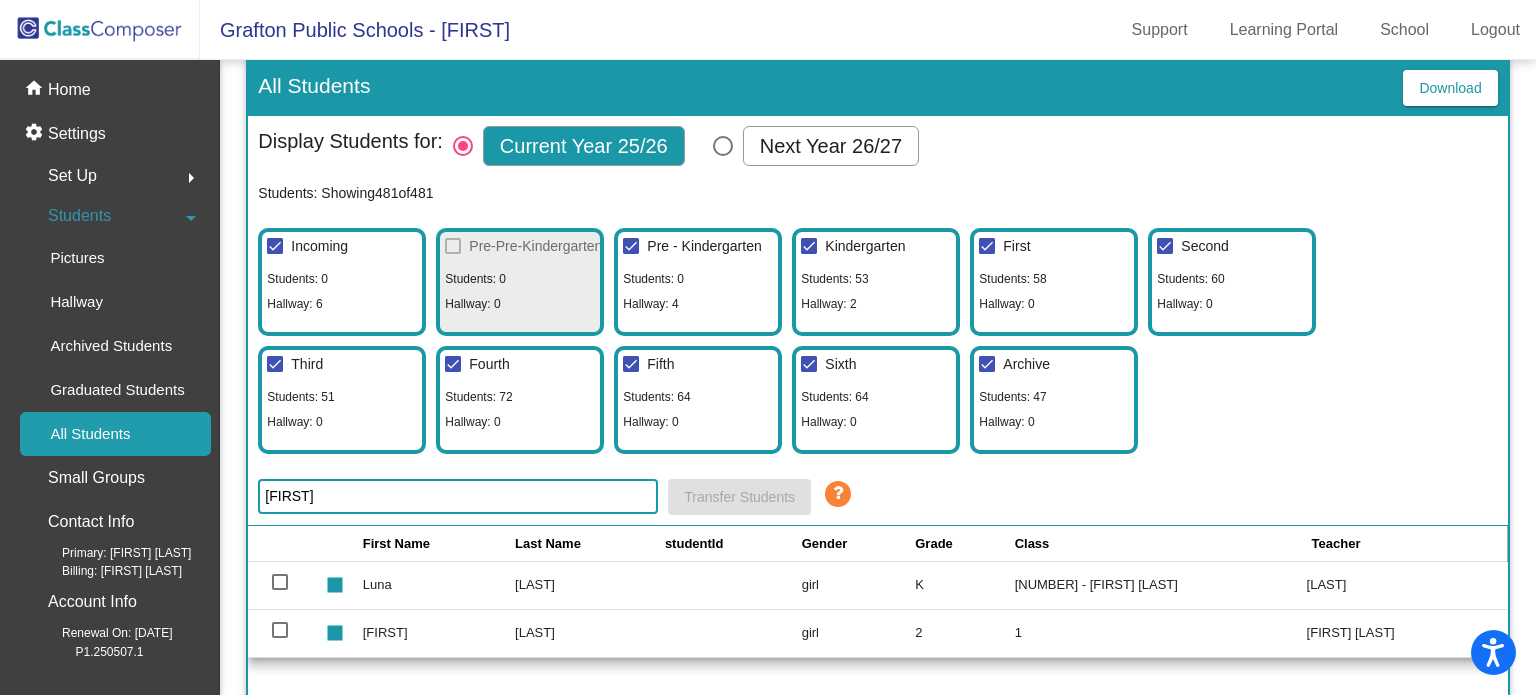 scroll, scrollTop: 0, scrollLeft: 0, axis: both 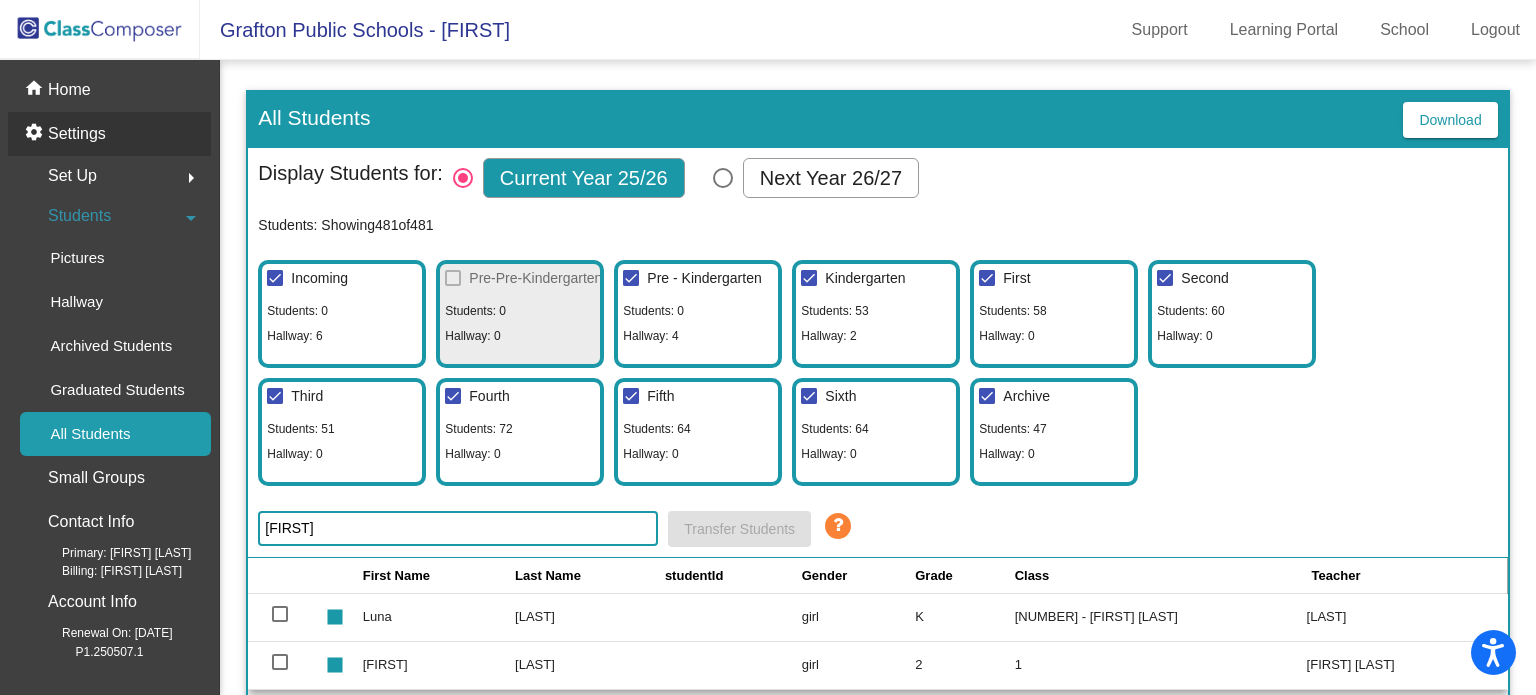 click on "Settings" 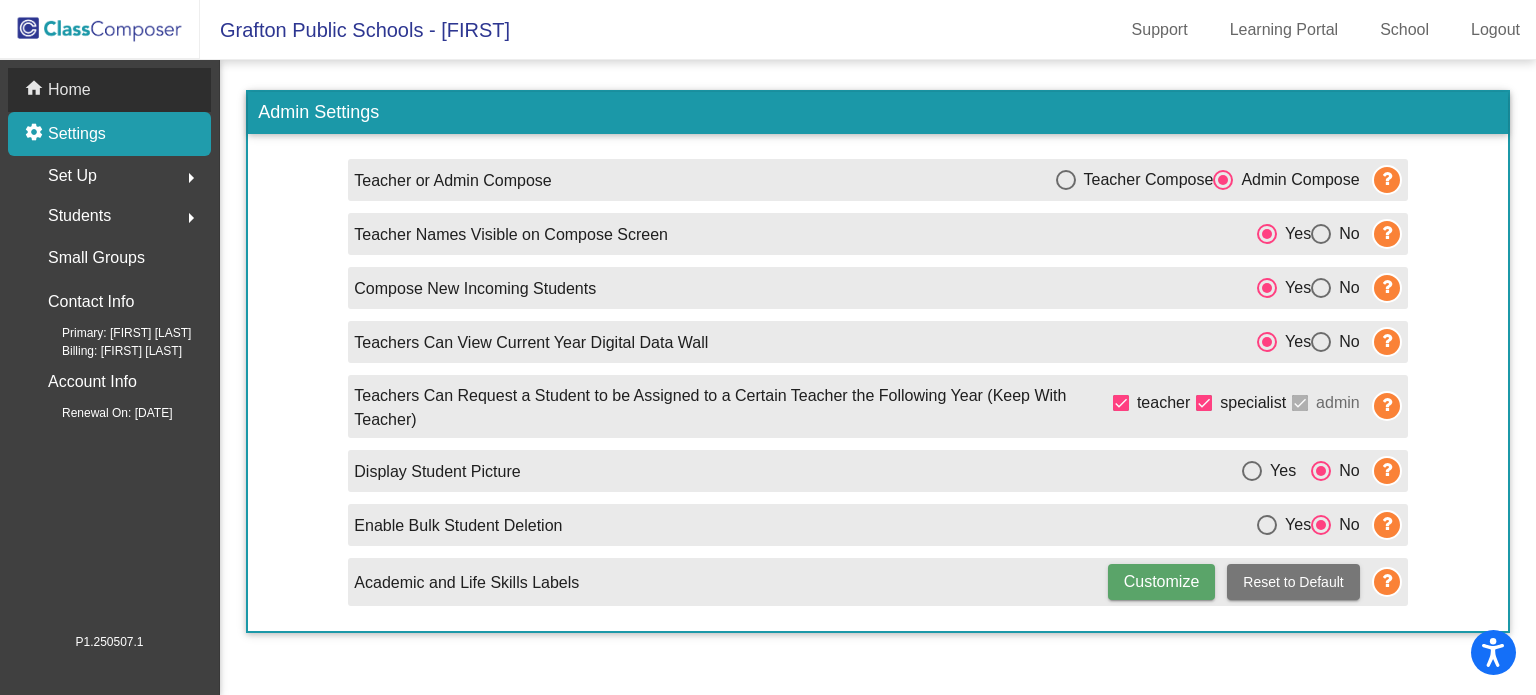 click on "Home" 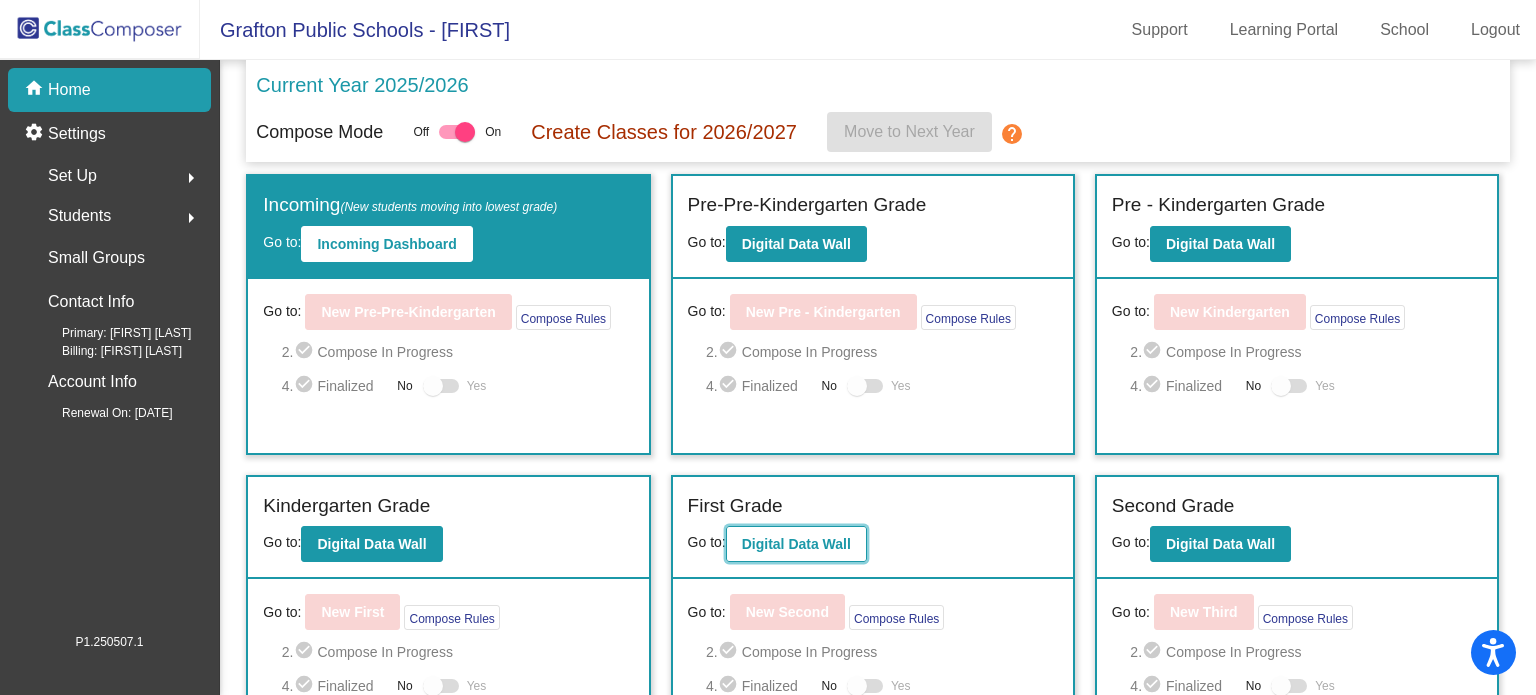 click on "Digital Data Wall" 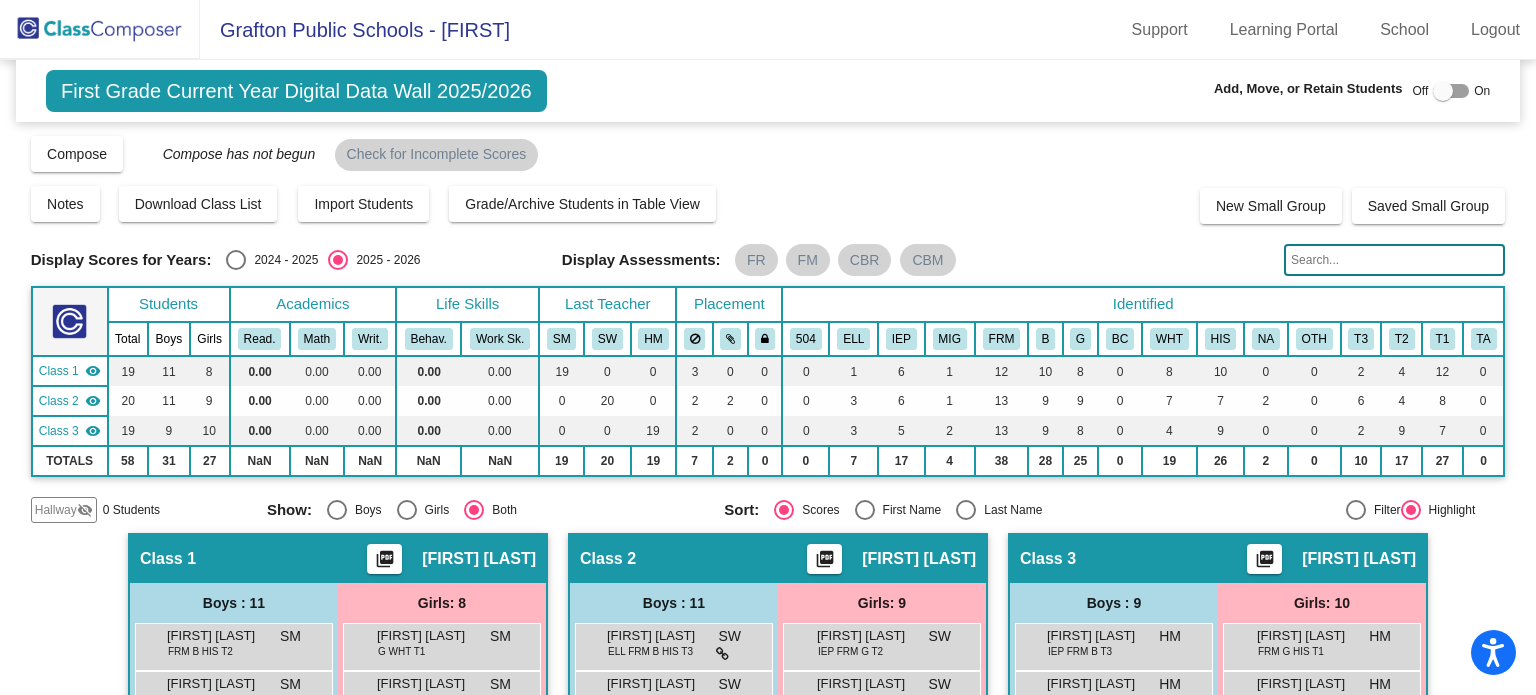click on "Class 1 picture_as_pdf [FIRST] [LAST]" 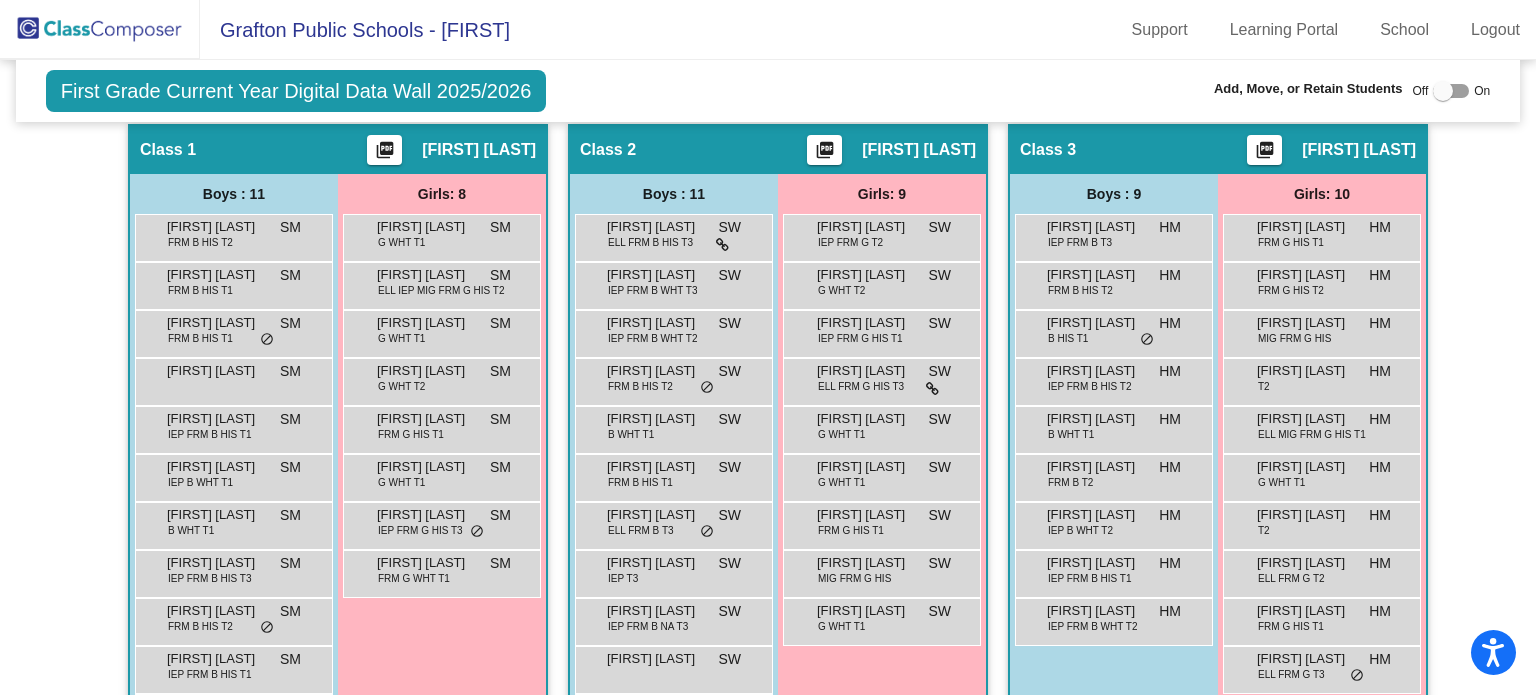 scroll, scrollTop: 404, scrollLeft: 0, axis: vertical 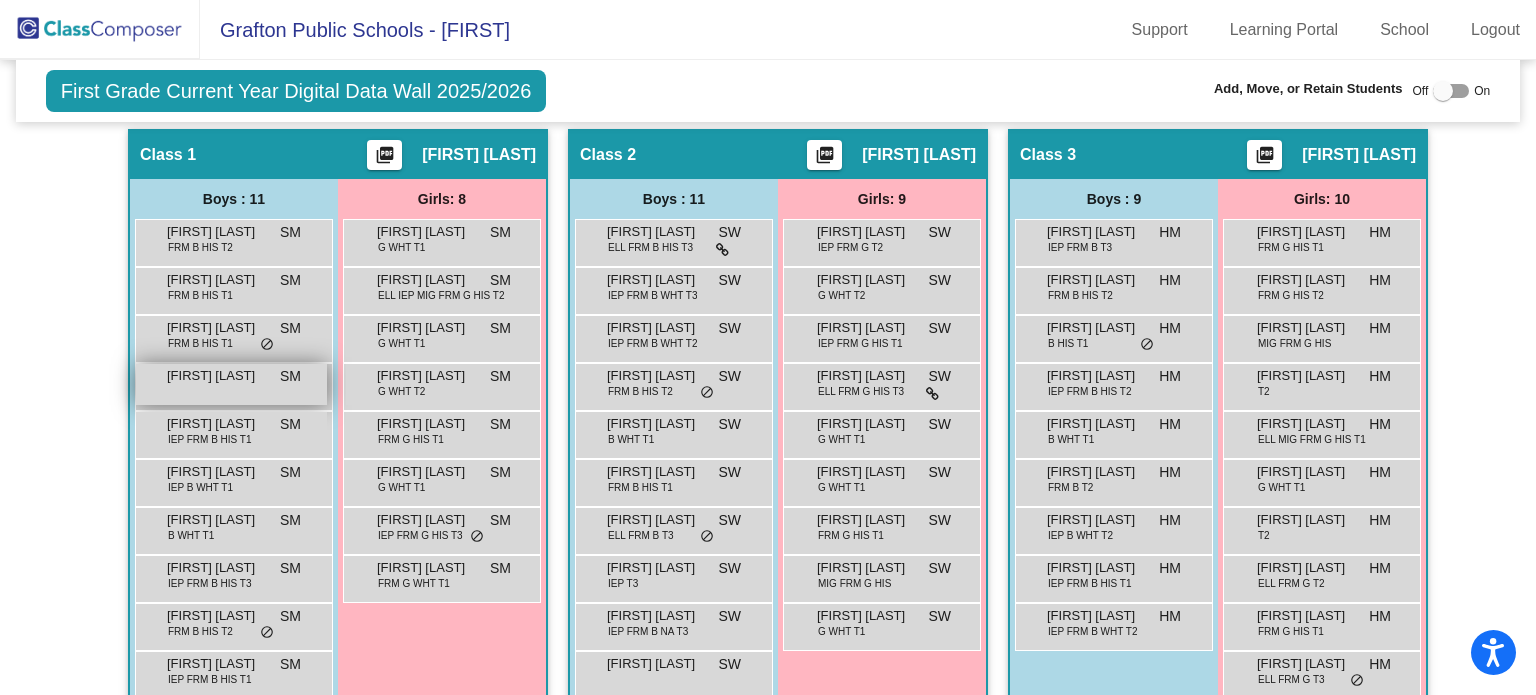 click on "[FIRST] [LAST]" at bounding box center [217, 376] 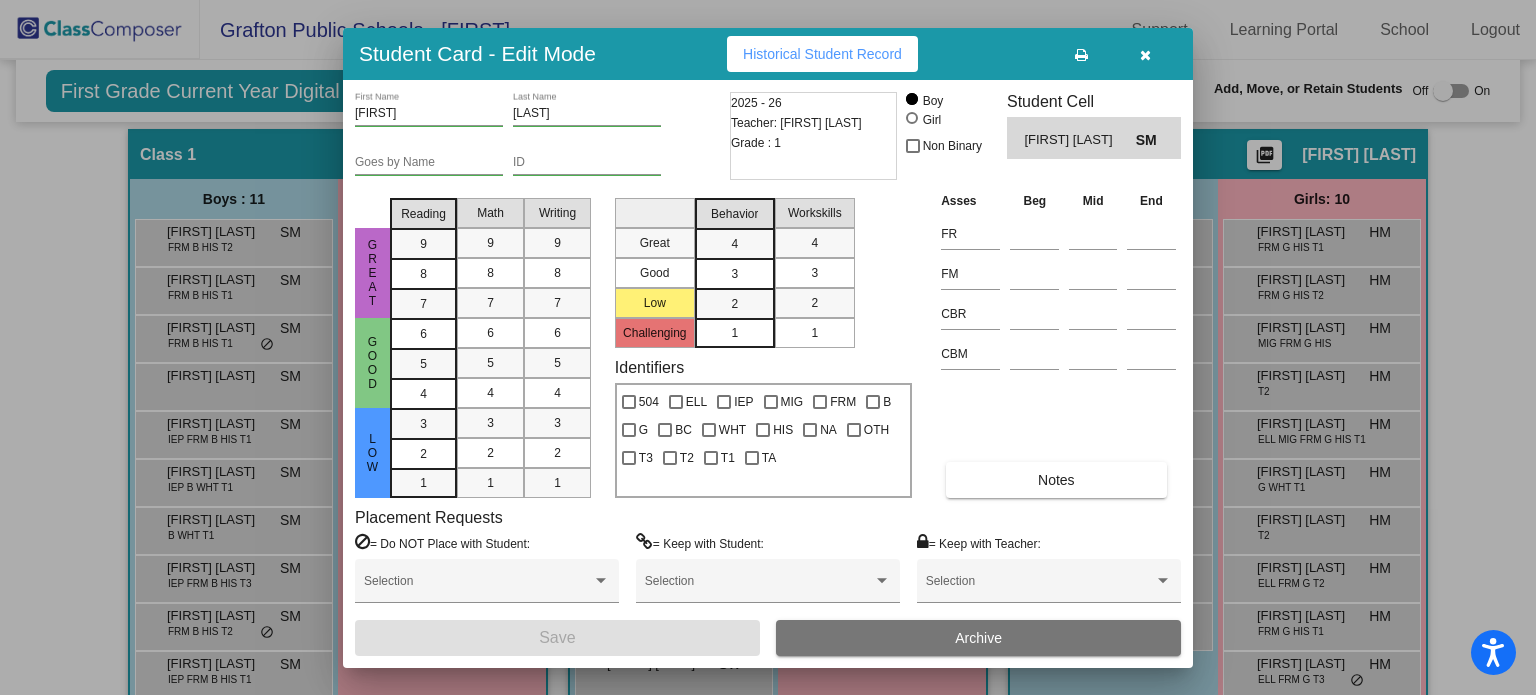 click at bounding box center [1145, 55] 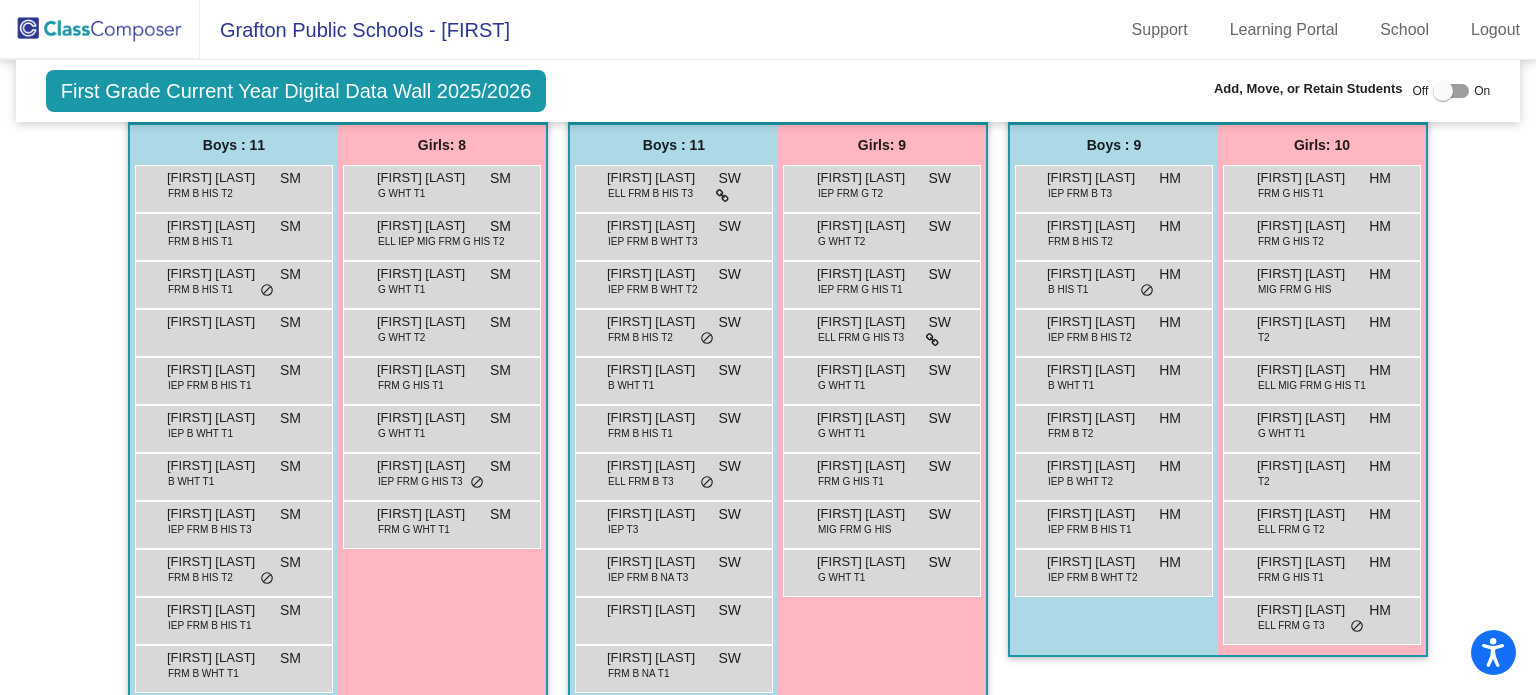 scroll, scrollTop: 455, scrollLeft: 0, axis: vertical 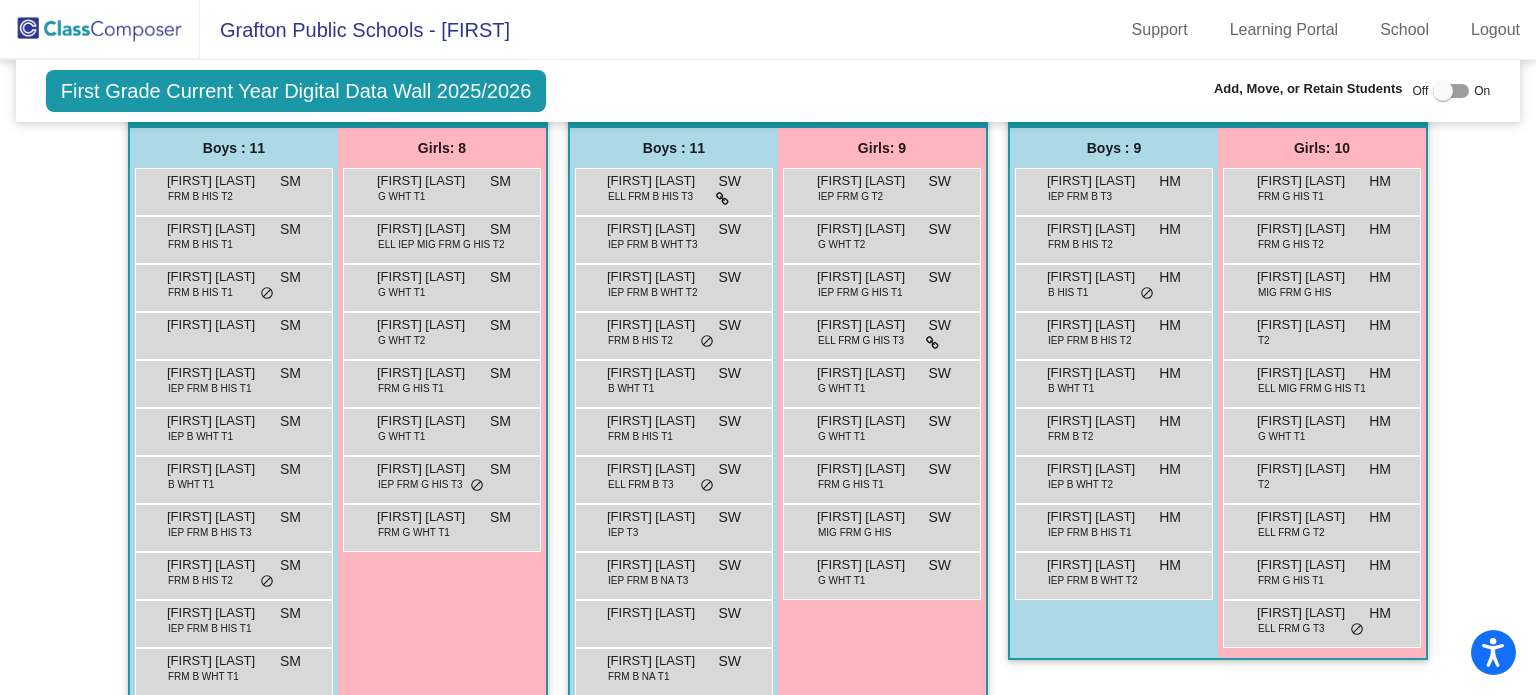 click on "First Grade Current Year Digital Data Wall [YEAR]   Add, Move, or Retain Students Off   On   Incoming     Digital Data Wall" 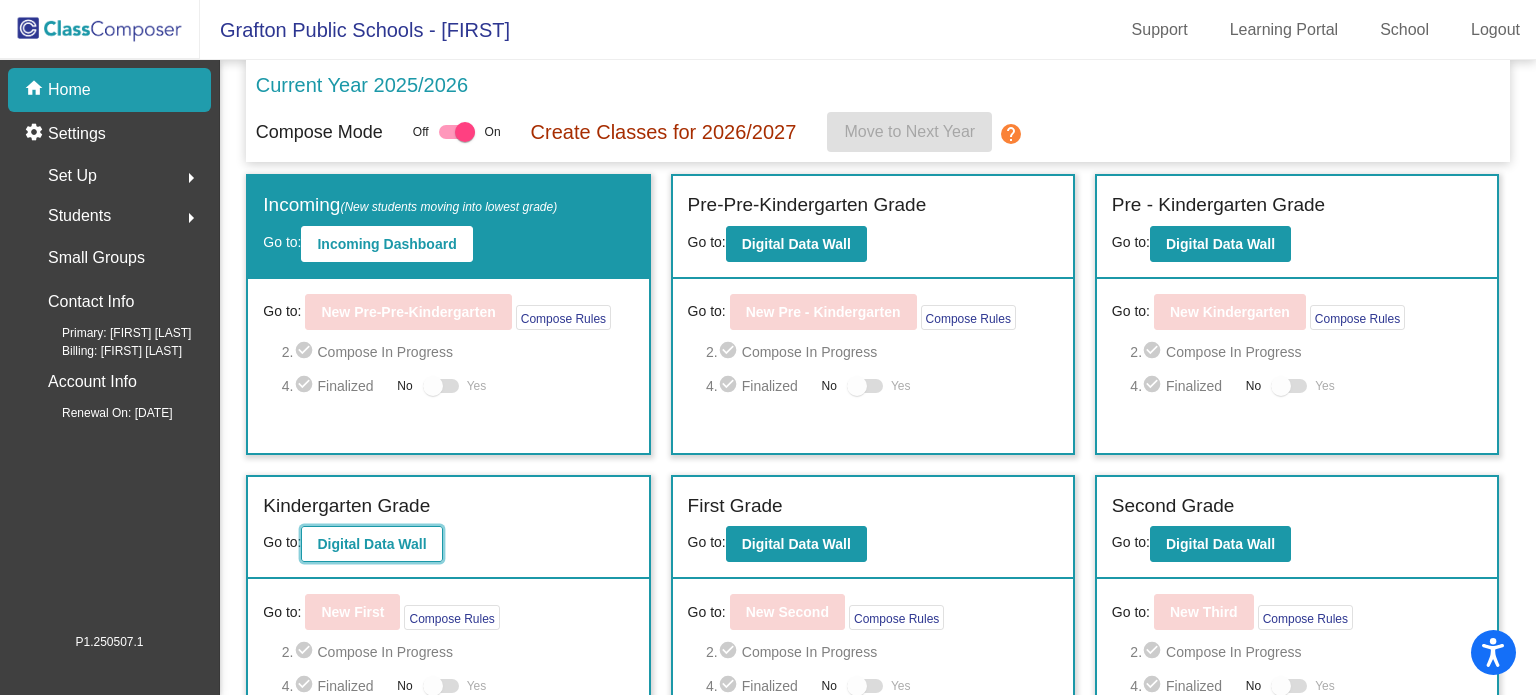 click on "Digital Data Wall" 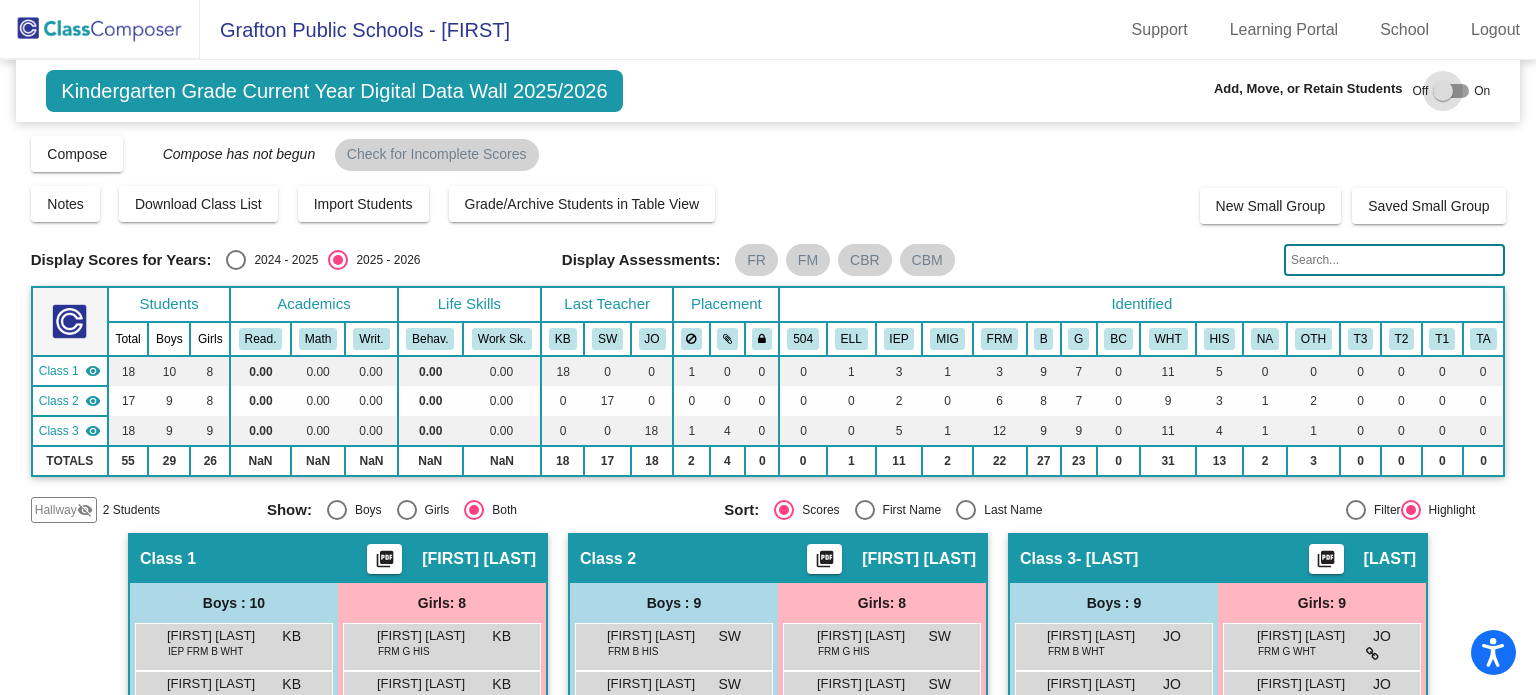 click at bounding box center [1443, 91] 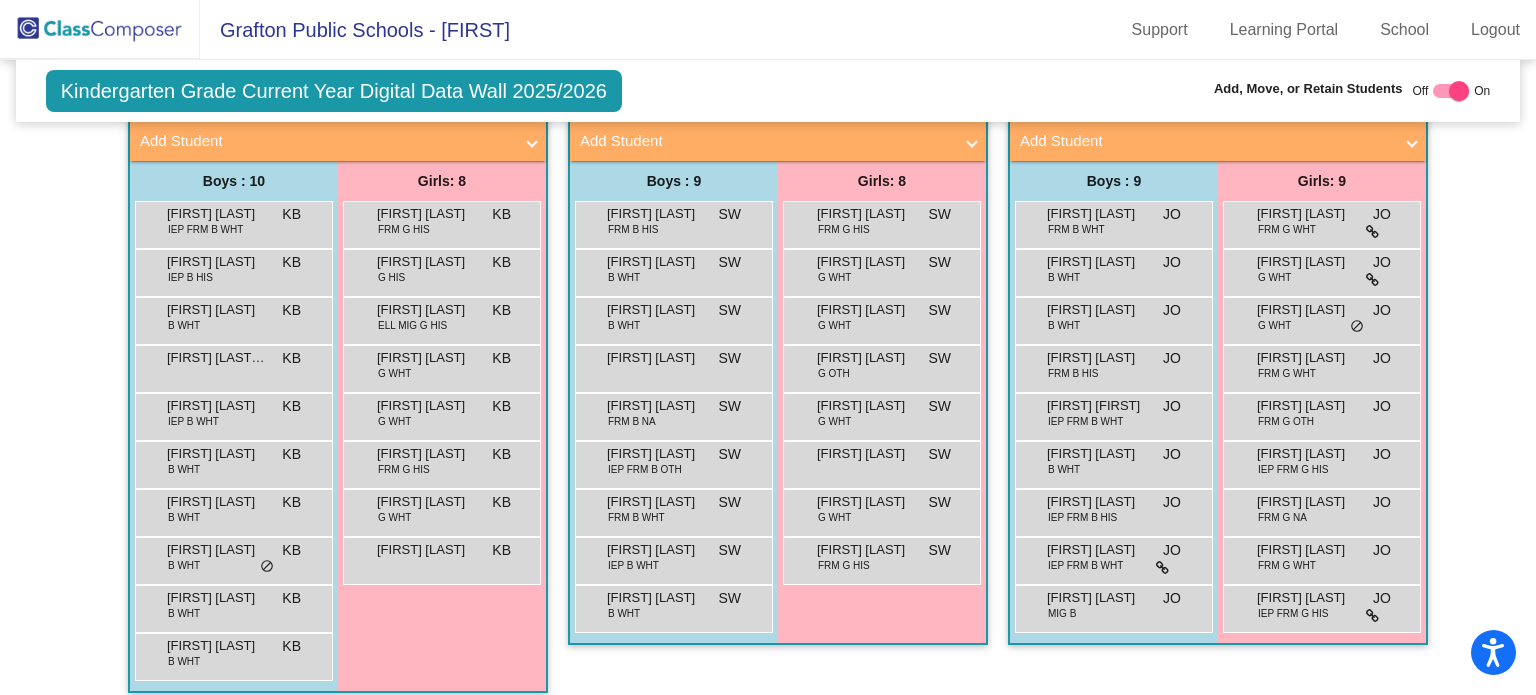 scroll, scrollTop: 468, scrollLeft: 0, axis: vertical 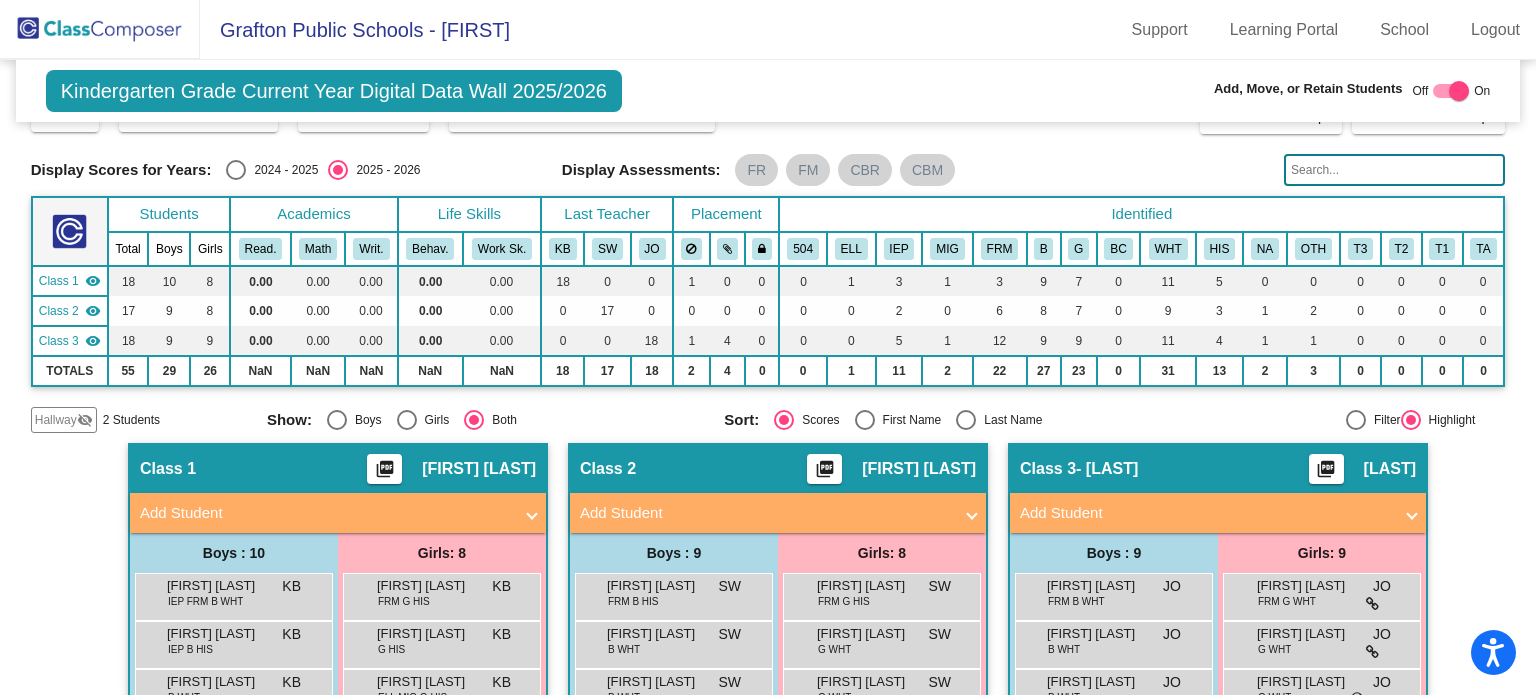 click 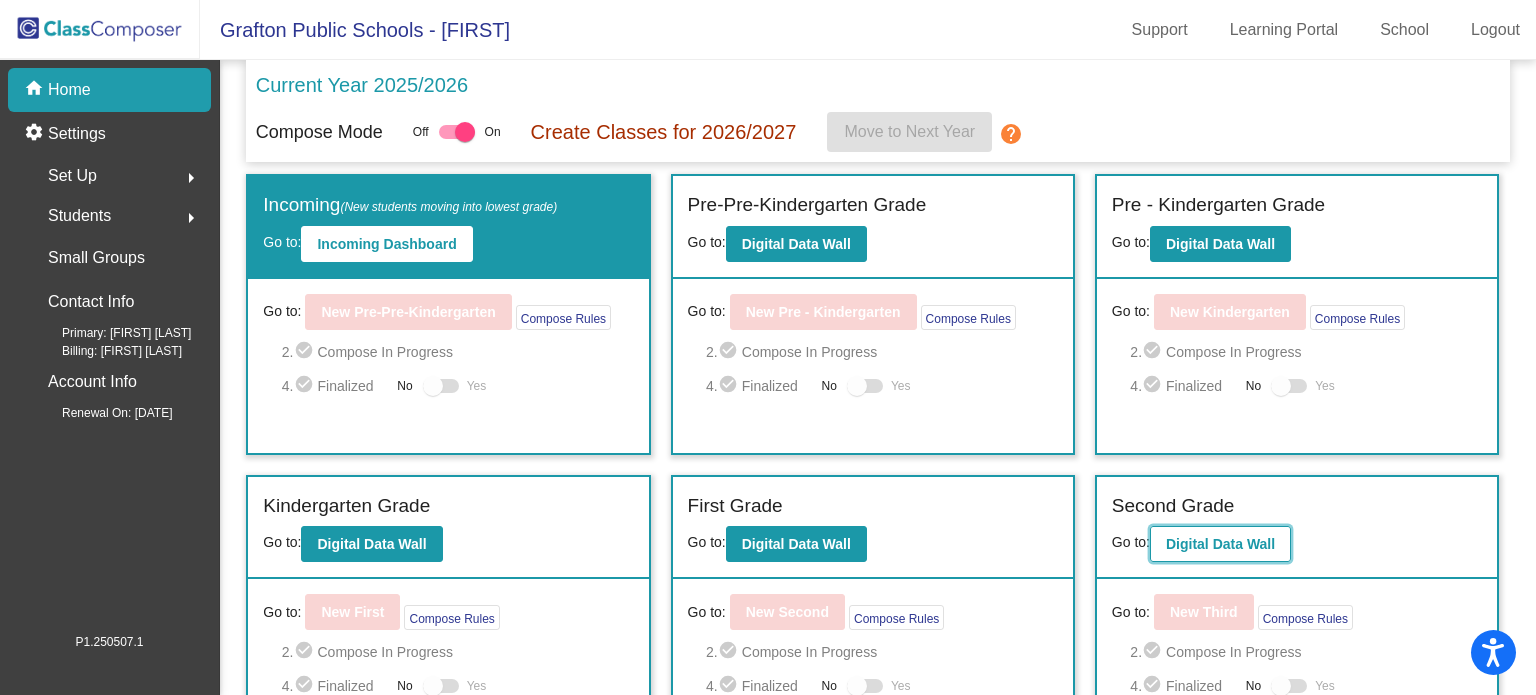 click on "Digital Data Wall" 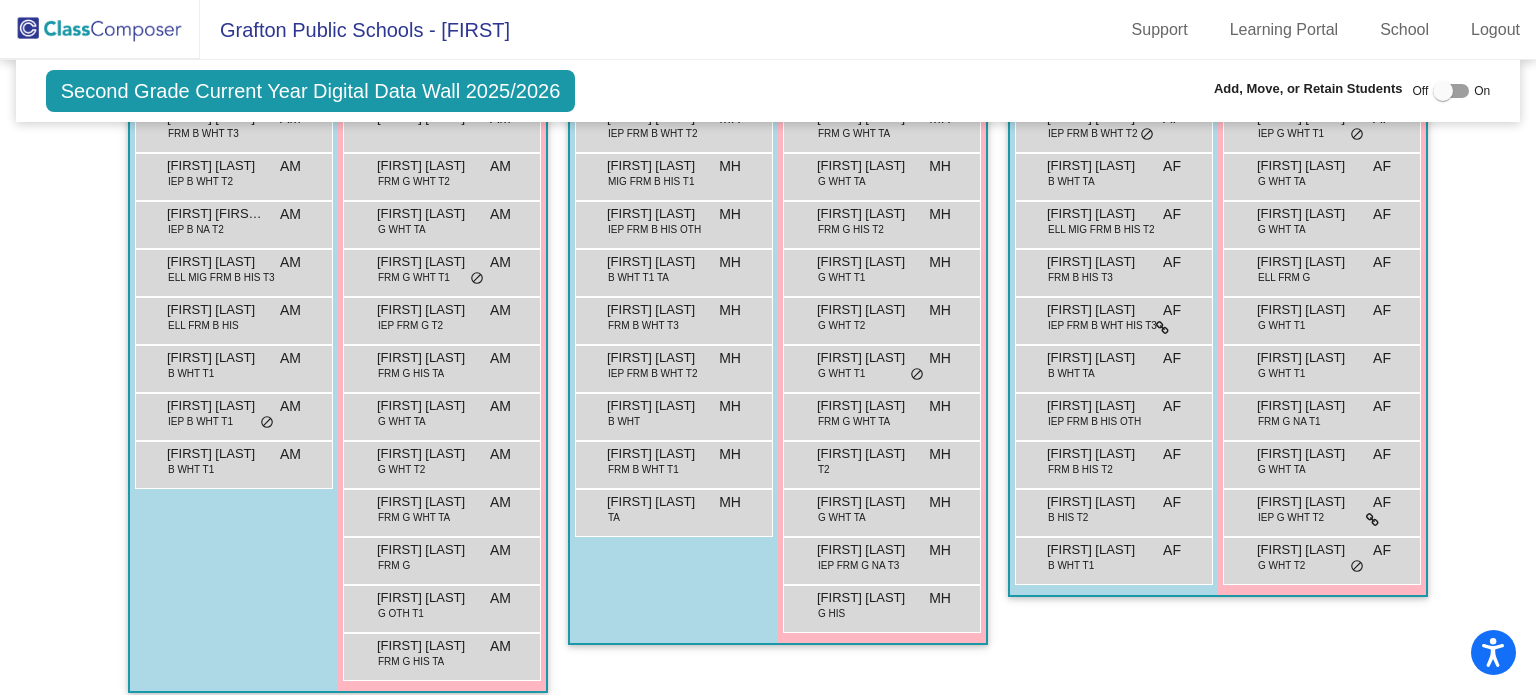scroll, scrollTop: 523, scrollLeft: 0, axis: vertical 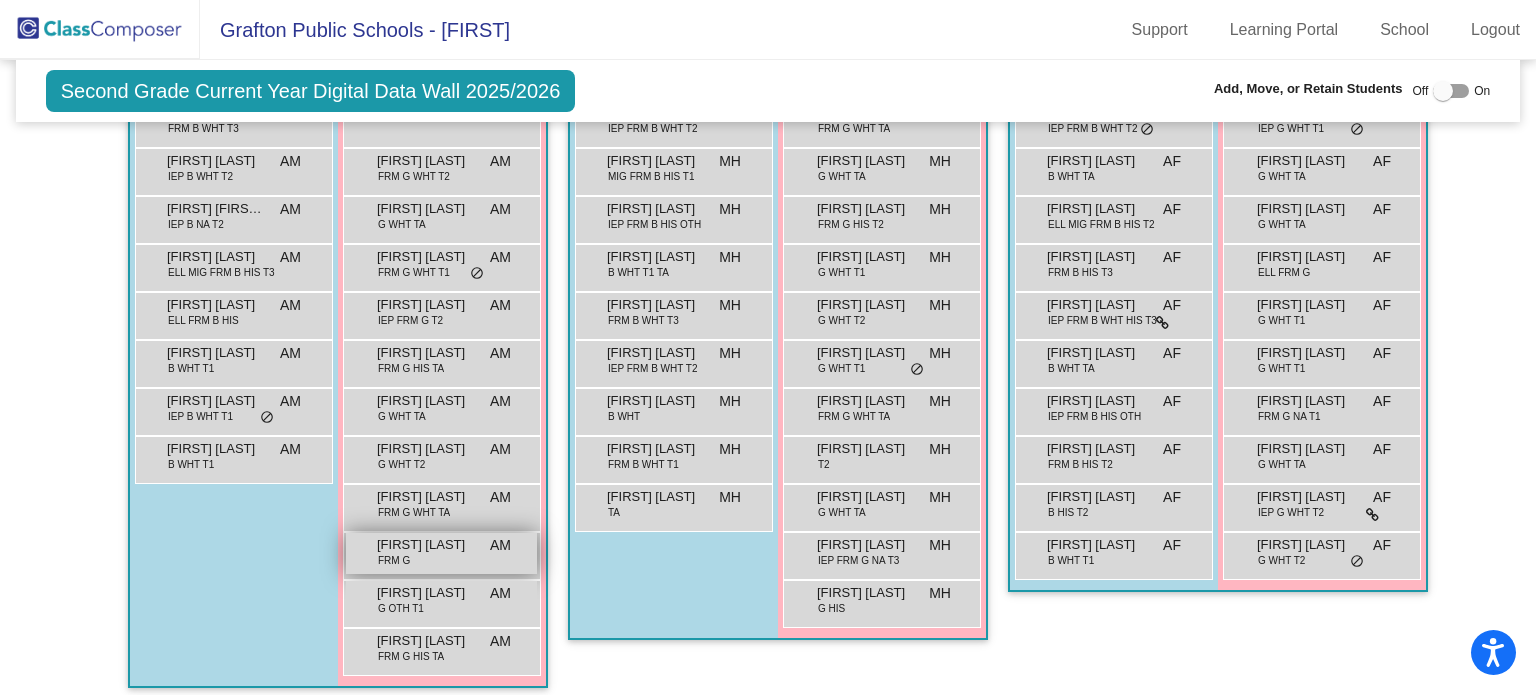 click on "[FIRST] [LAST]" at bounding box center (441, 553) 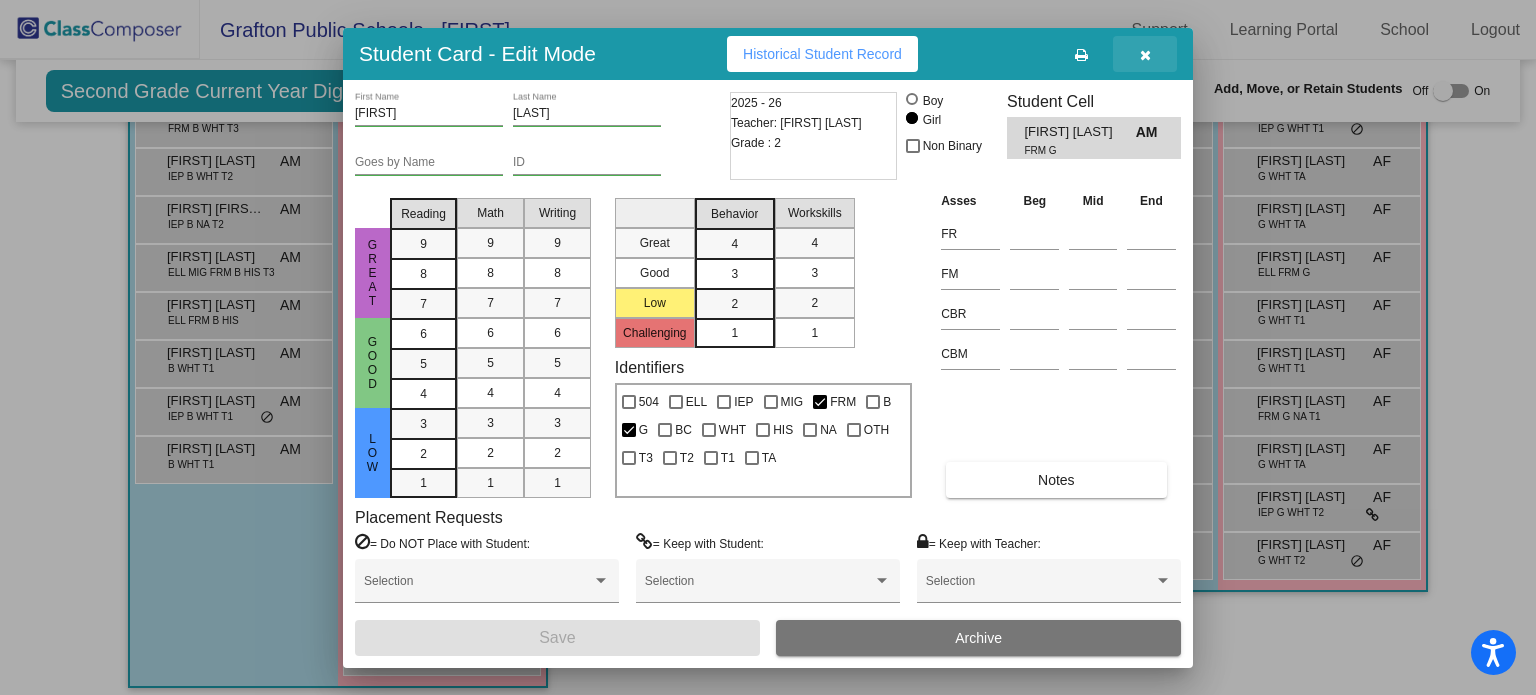 click at bounding box center [1145, 54] 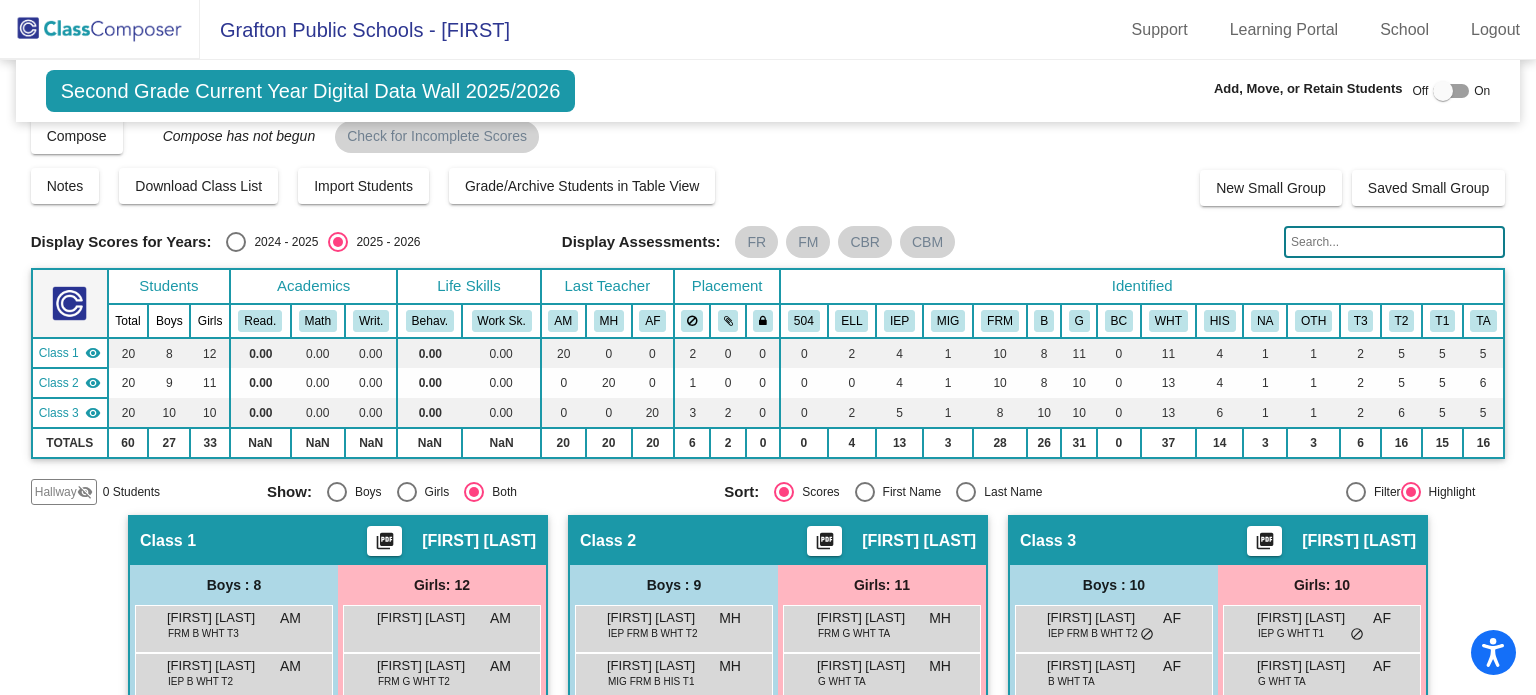 scroll, scrollTop: 0, scrollLeft: 0, axis: both 